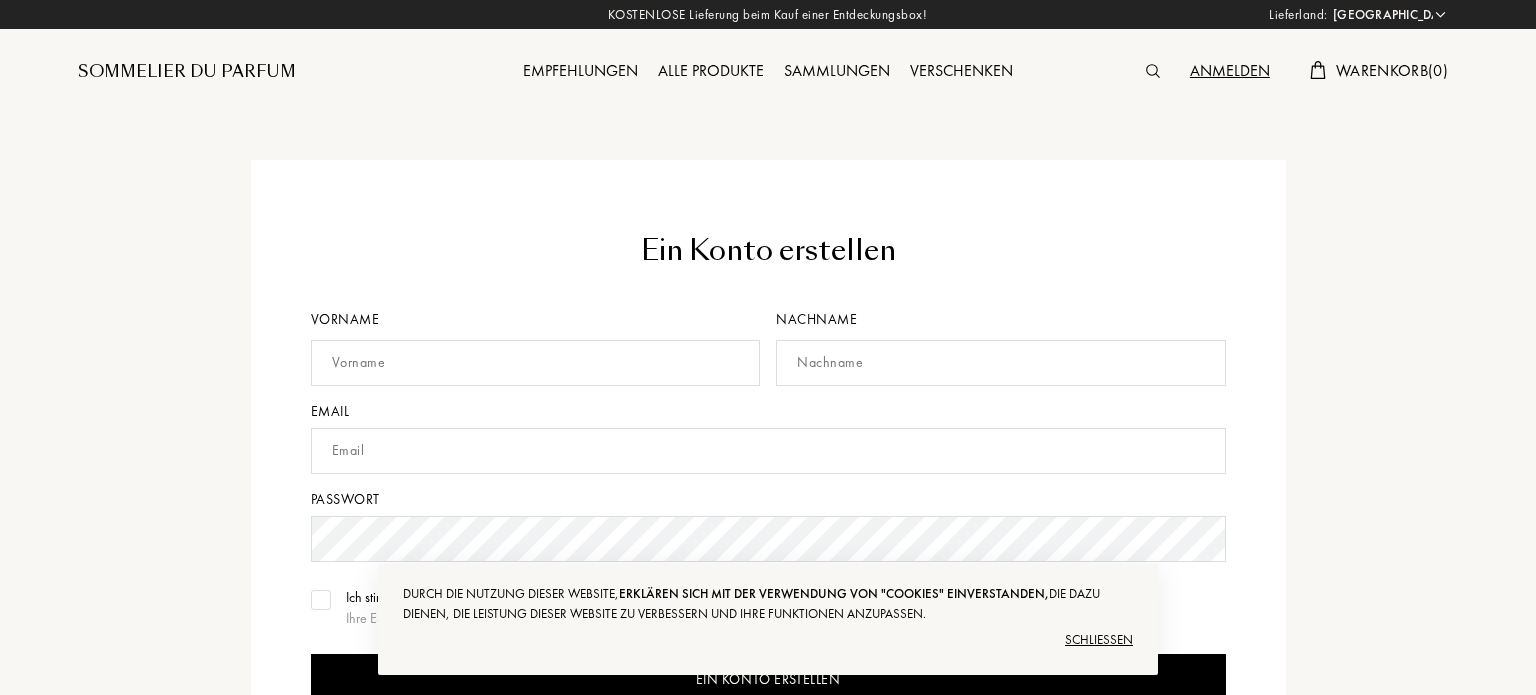 select on "DE" 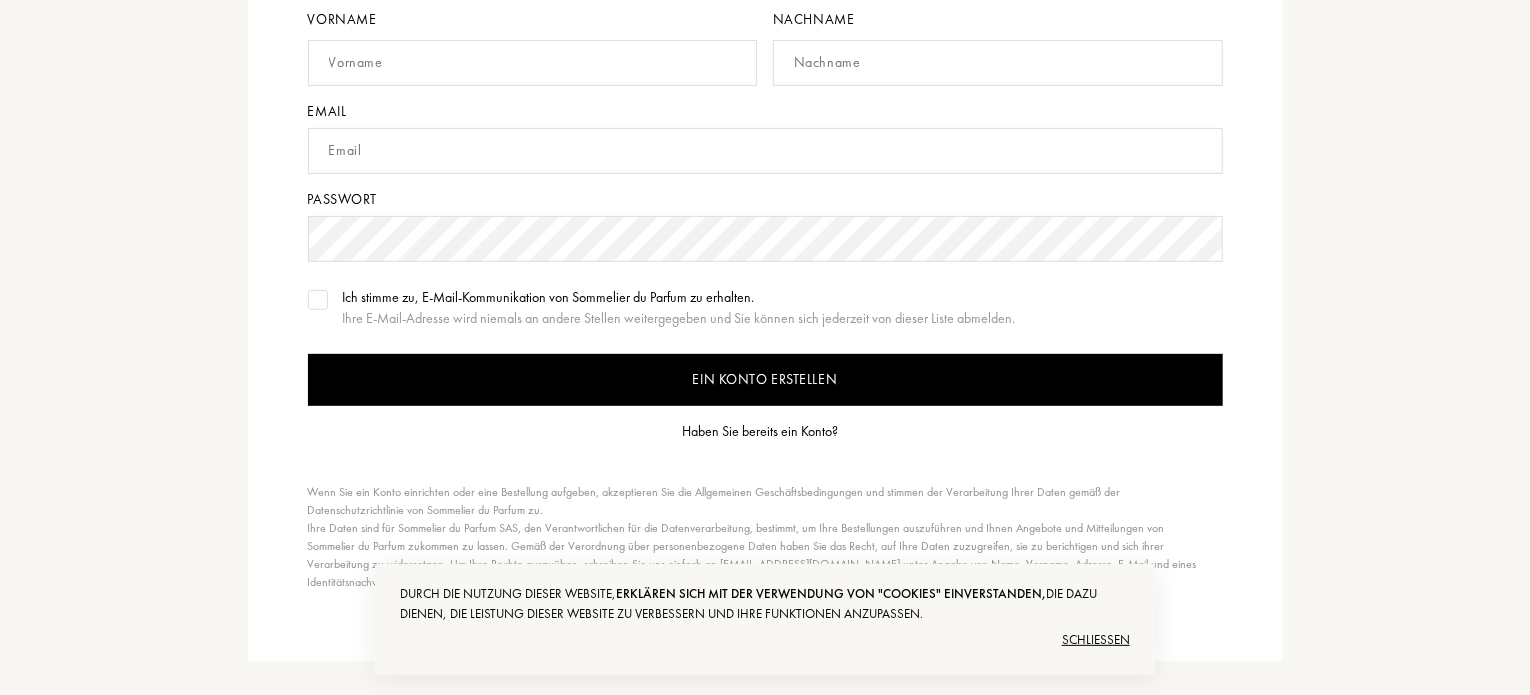 scroll, scrollTop: 400, scrollLeft: 0, axis: vertical 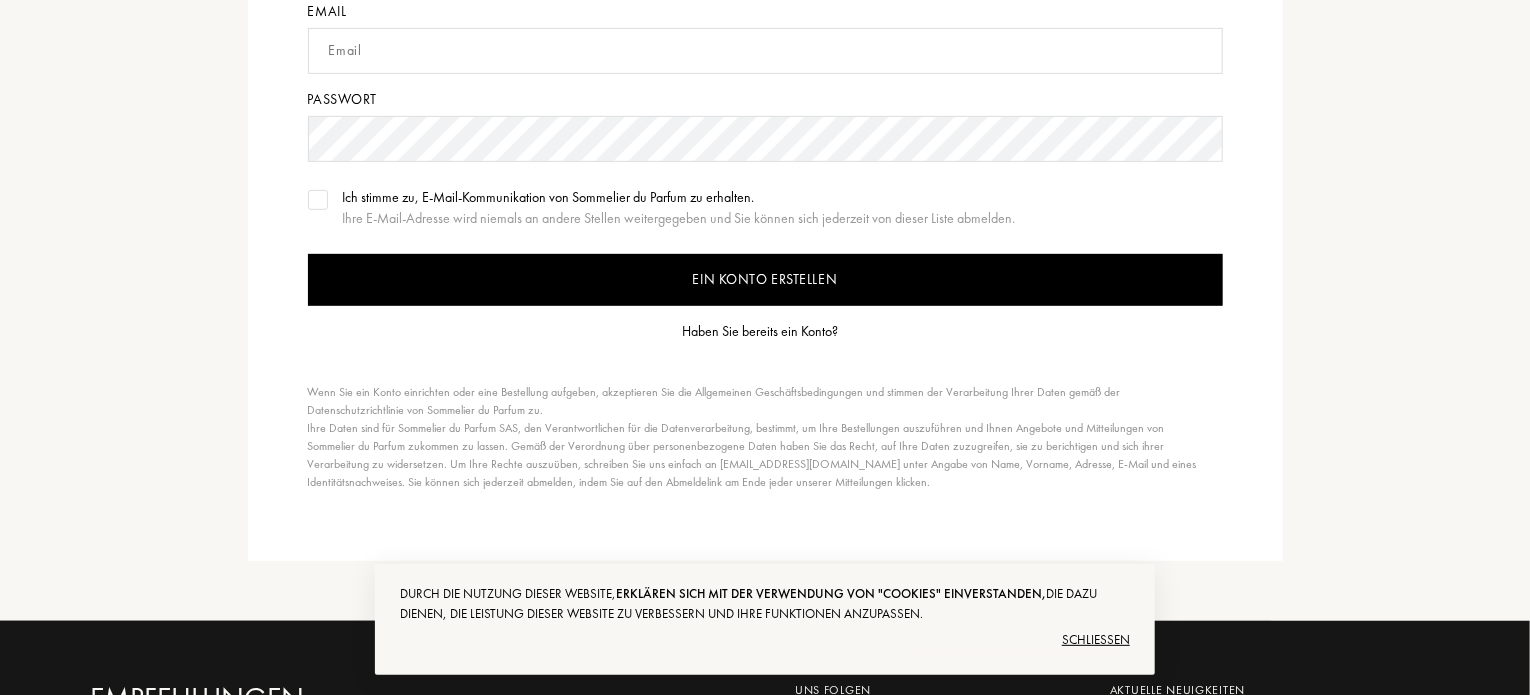click on "Haben Sie bereits ein Konto?" at bounding box center [760, 331] 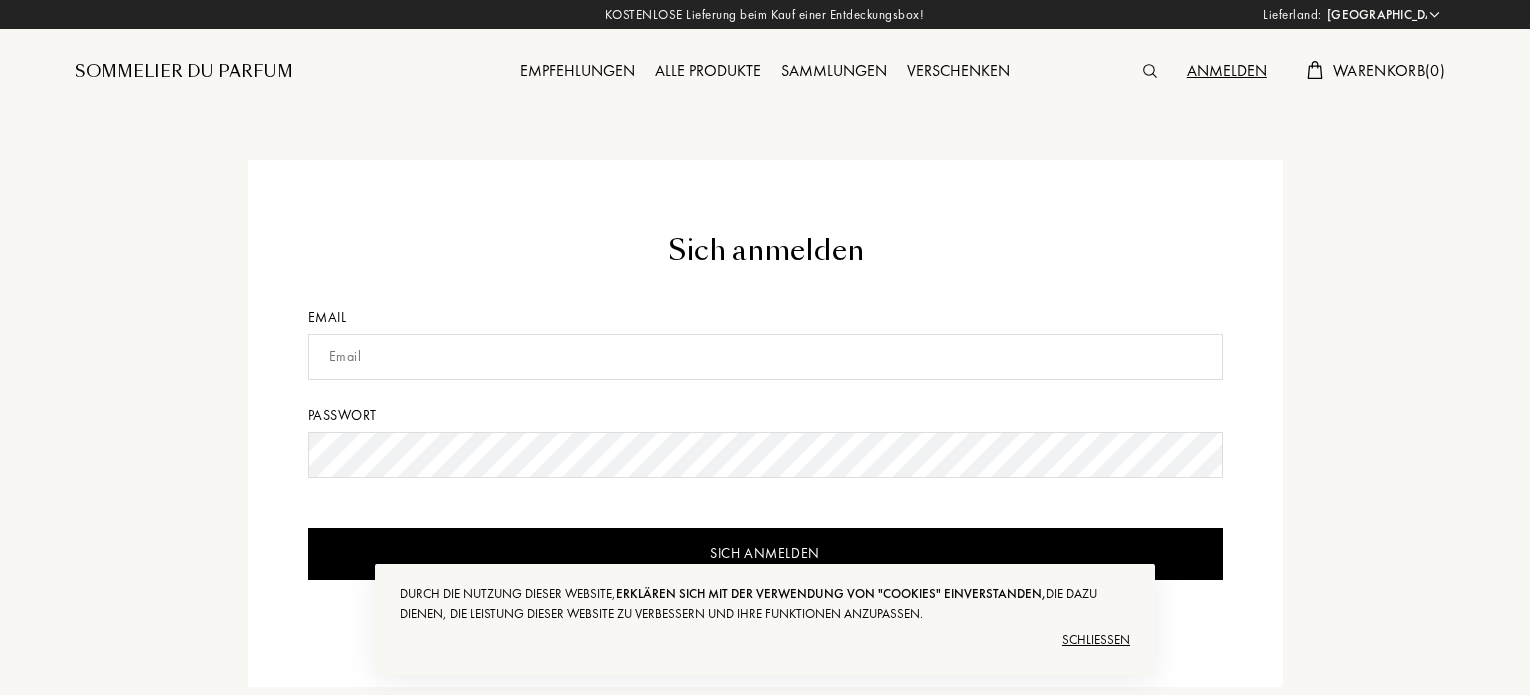 select on "DE" 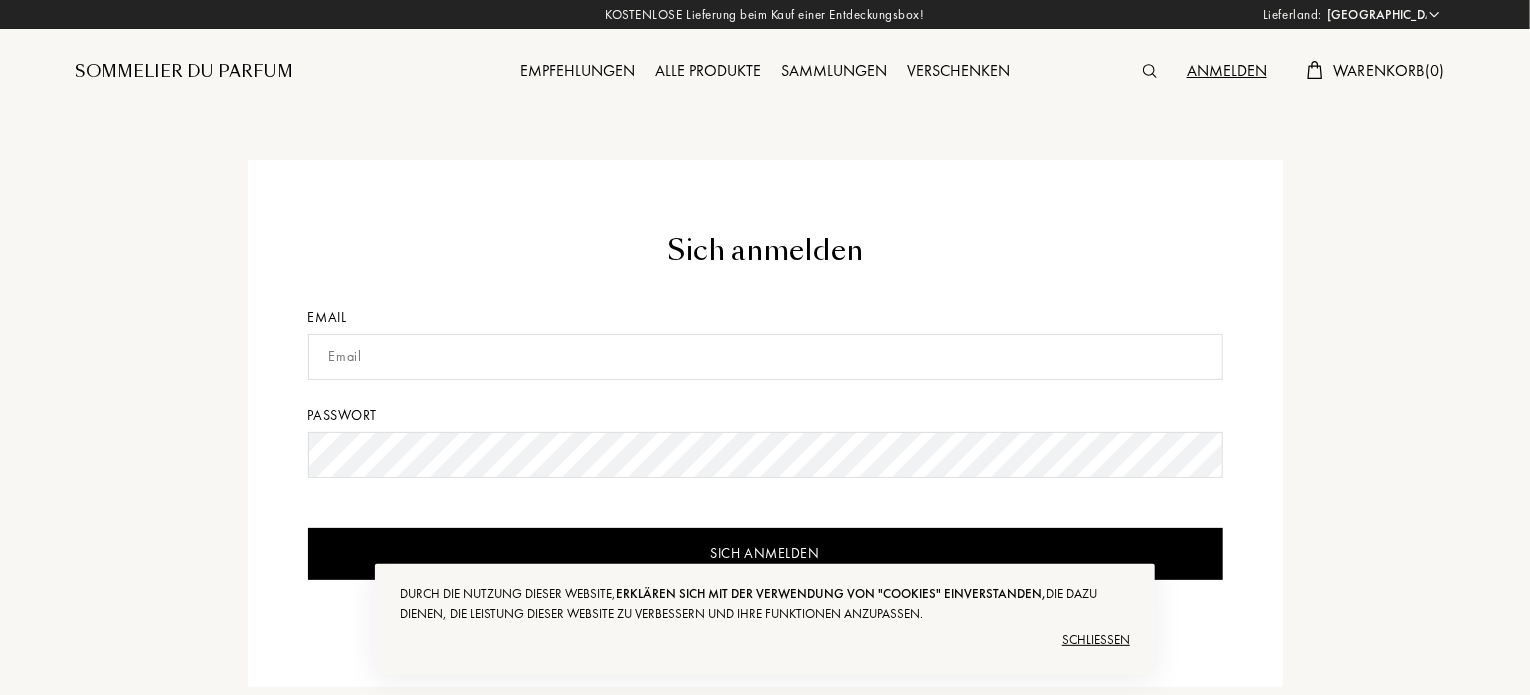 click at bounding box center (765, 357) 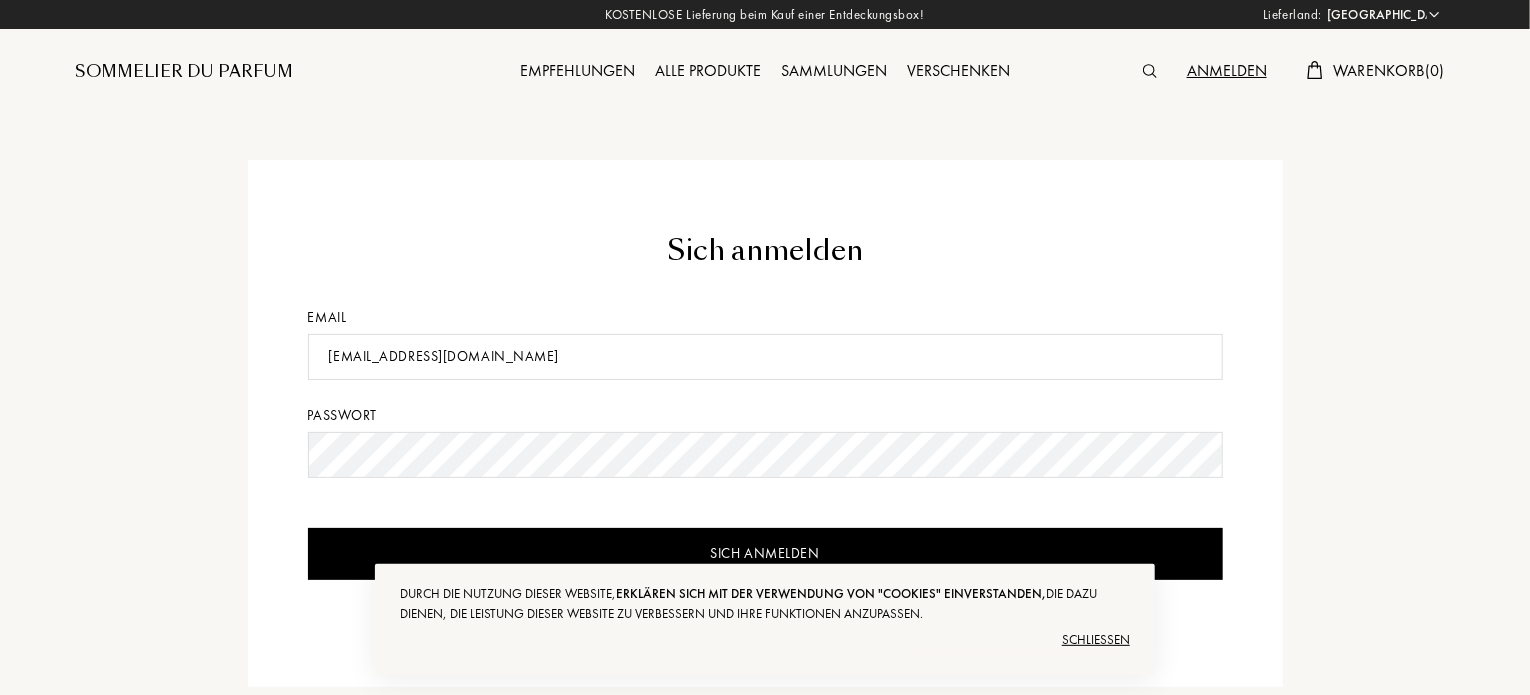 type on "[EMAIL_ADDRESS][DOMAIN_NAME]" 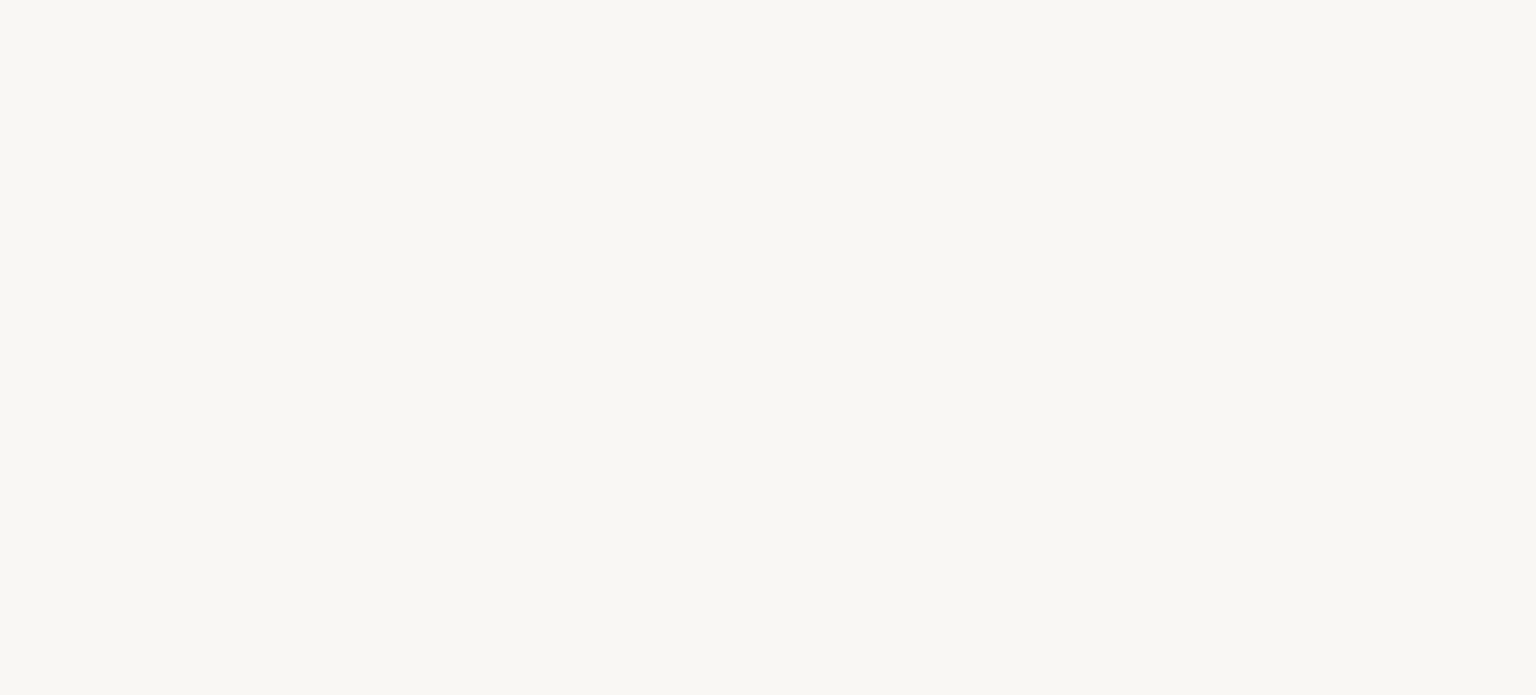 select on "DE" 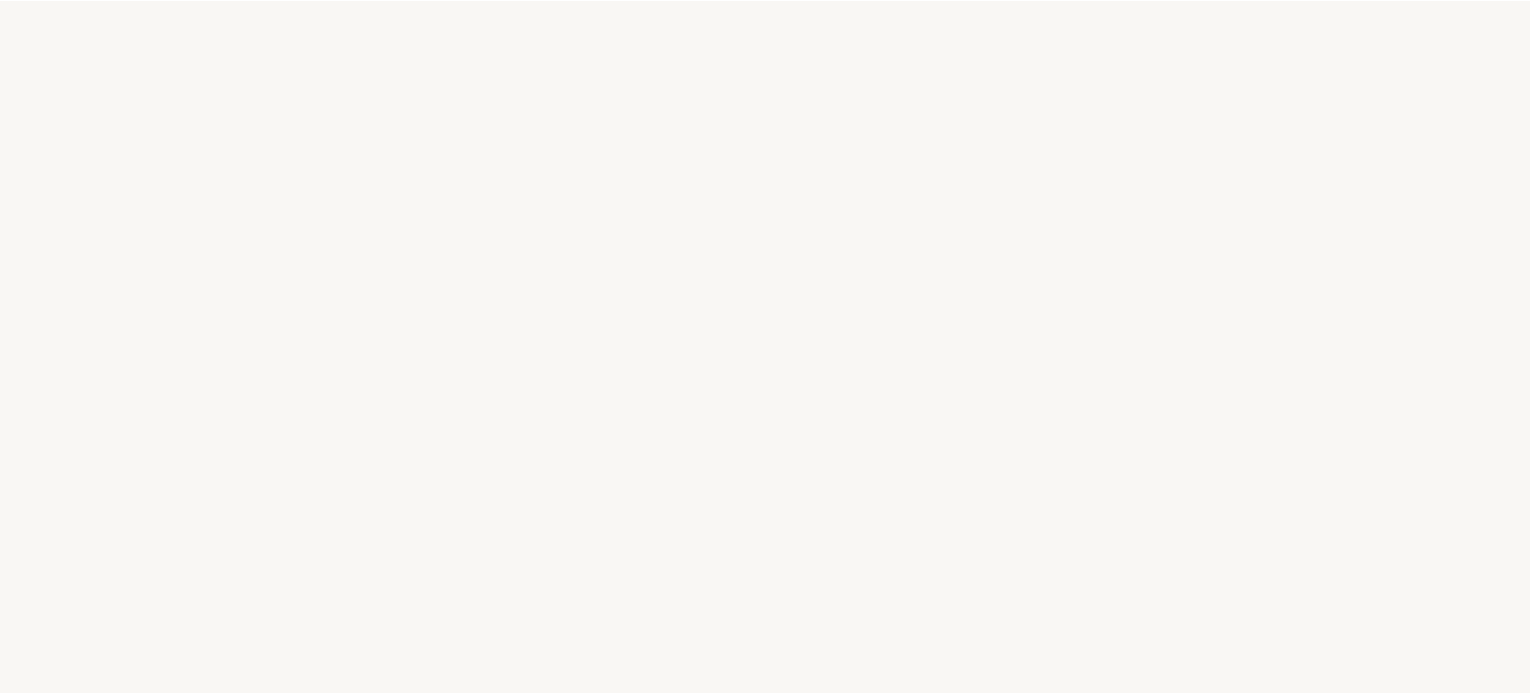 scroll, scrollTop: 0, scrollLeft: 0, axis: both 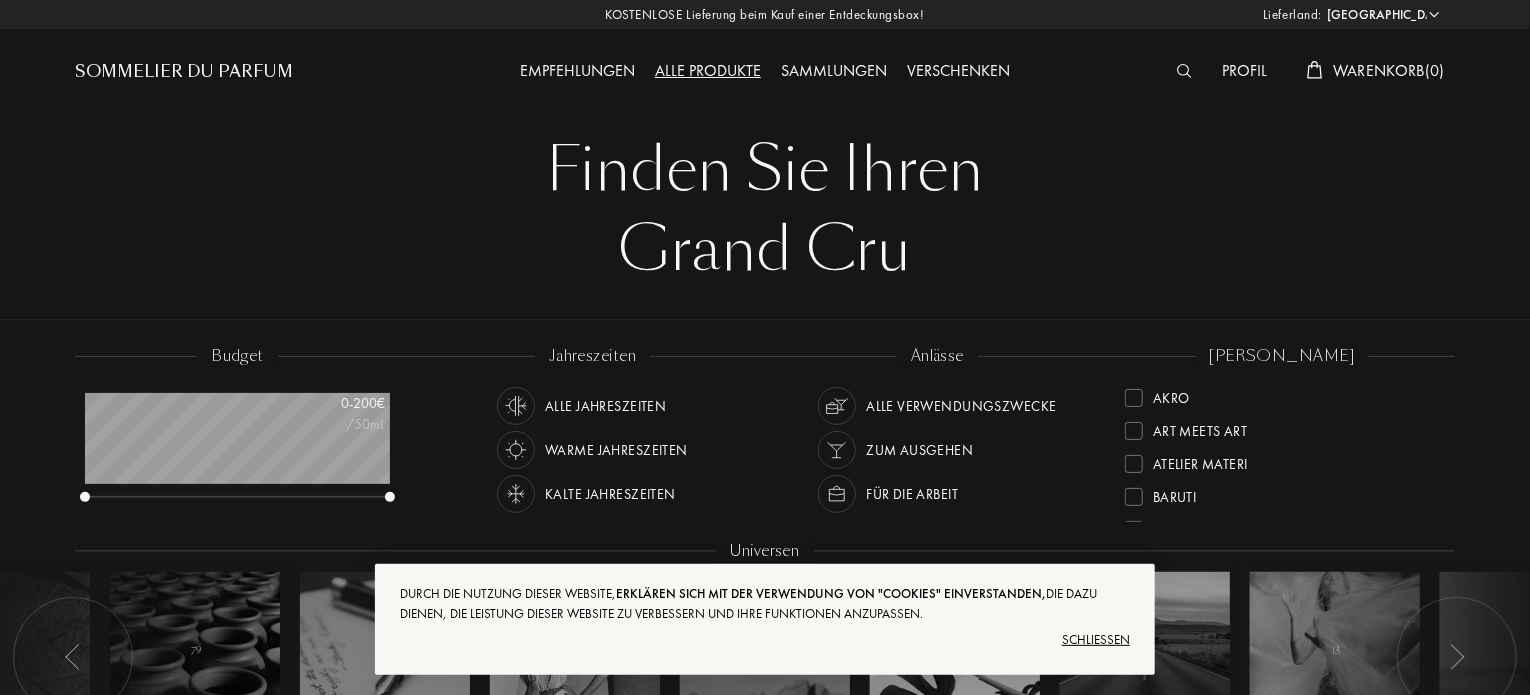 click on "Schließen" at bounding box center (765, 640) 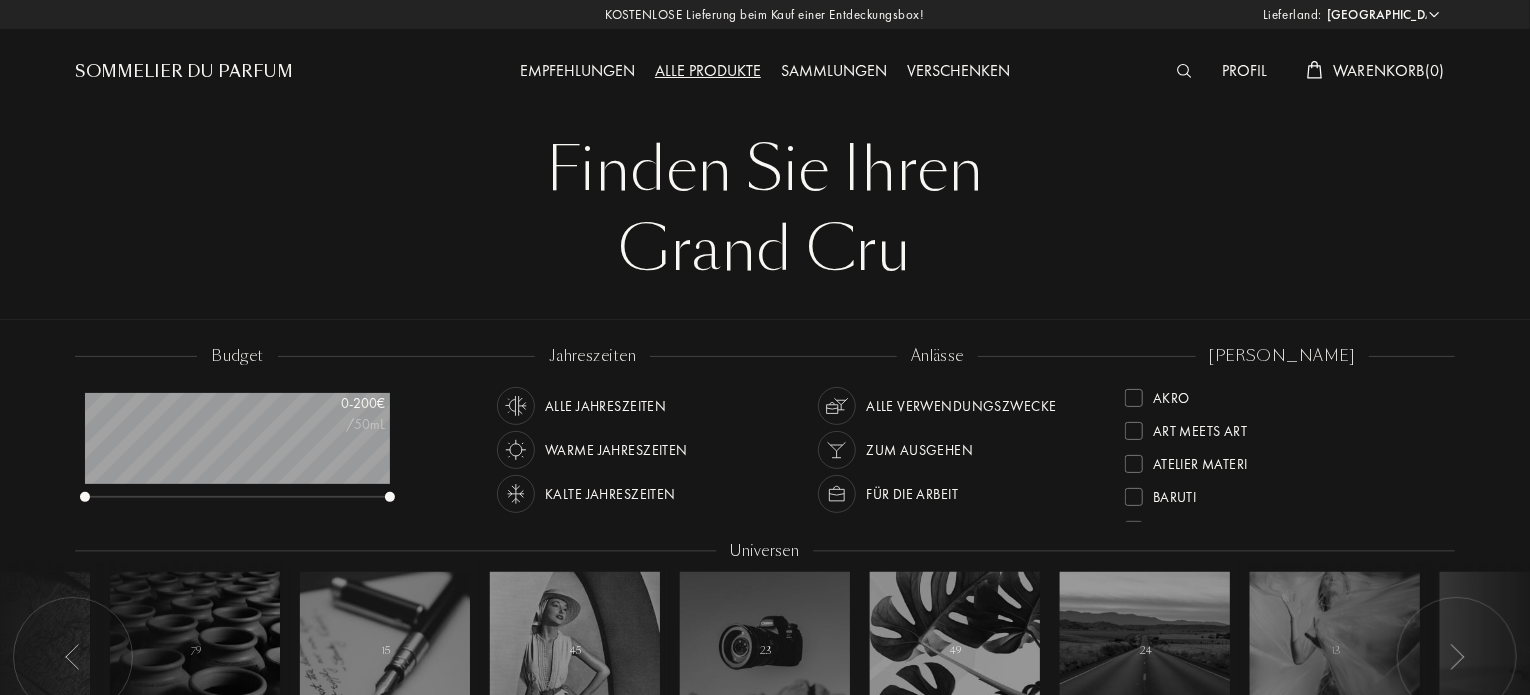 click on "Profil" at bounding box center [1244, 72] 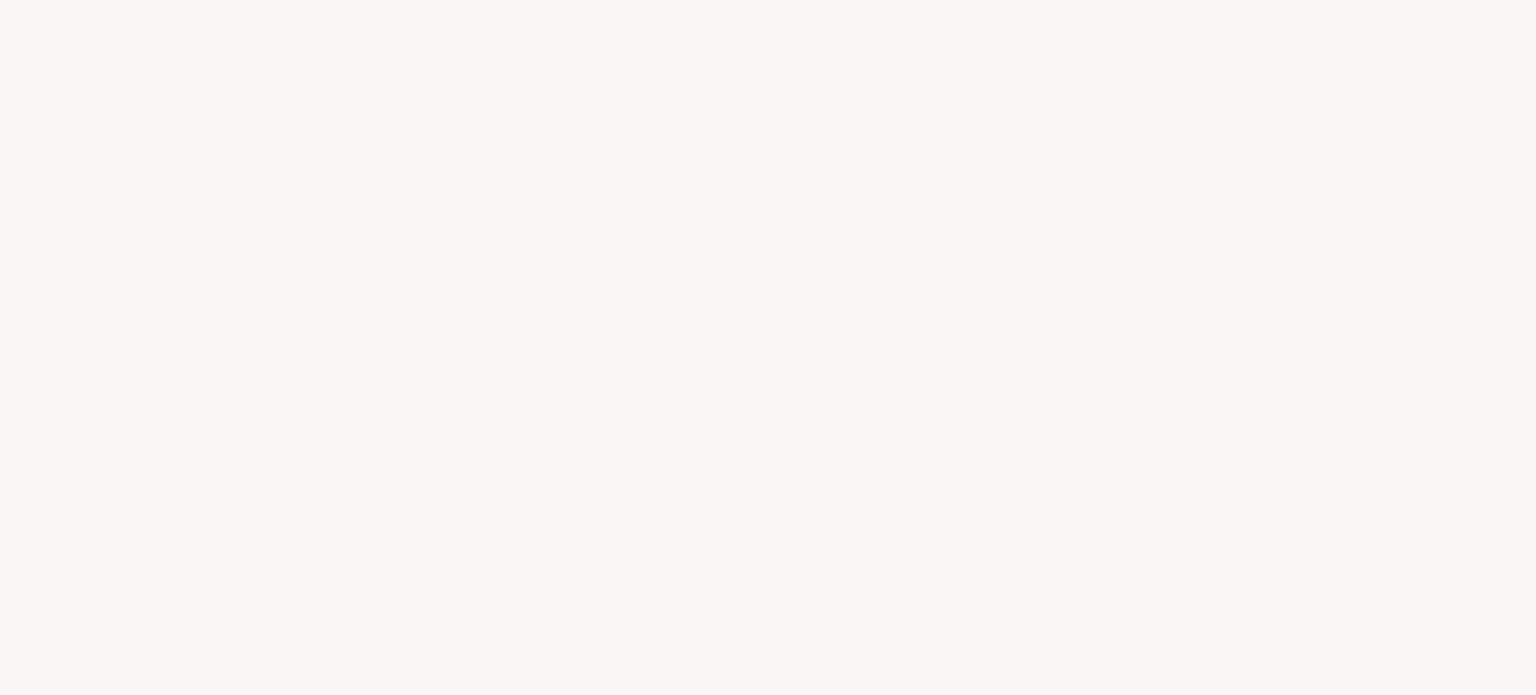 select on "DE" 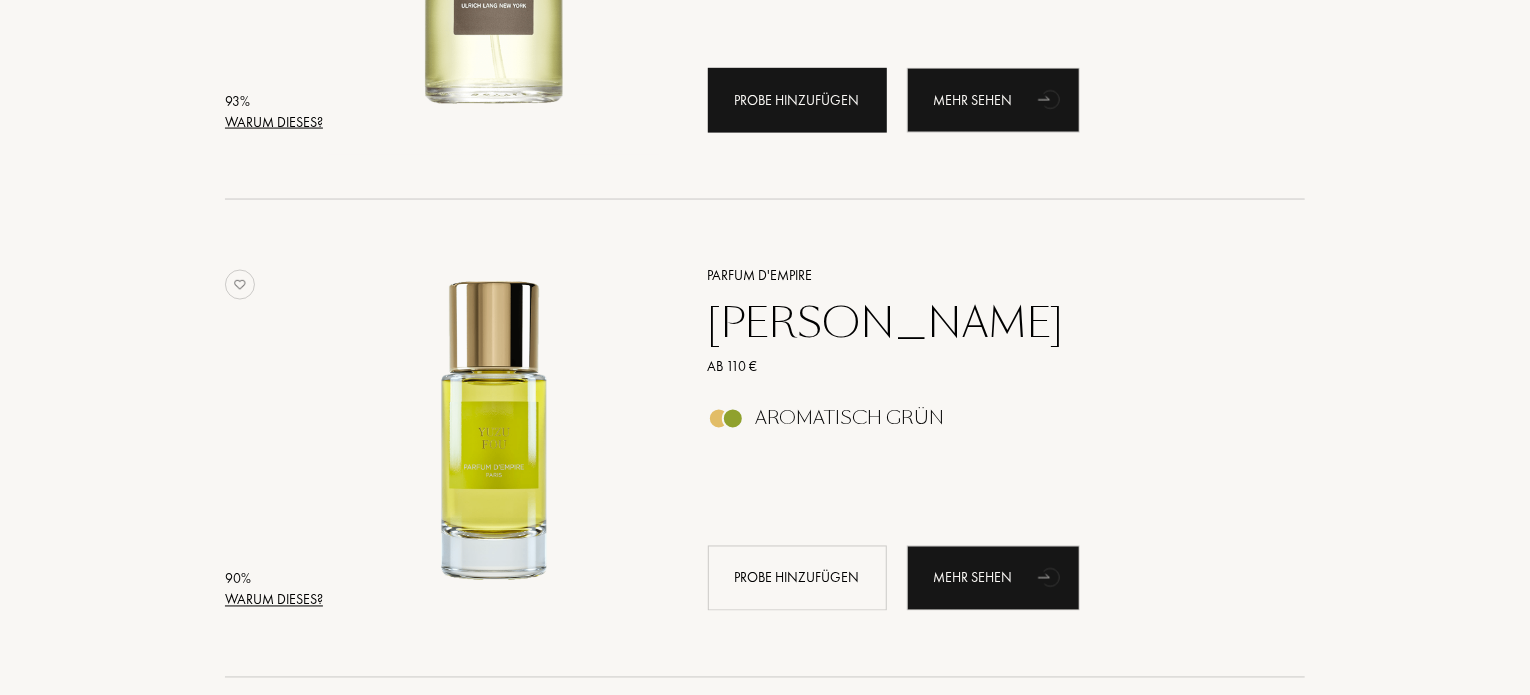 scroll, scrollTop: 1700, scrollLeft: 0, axis: vertical 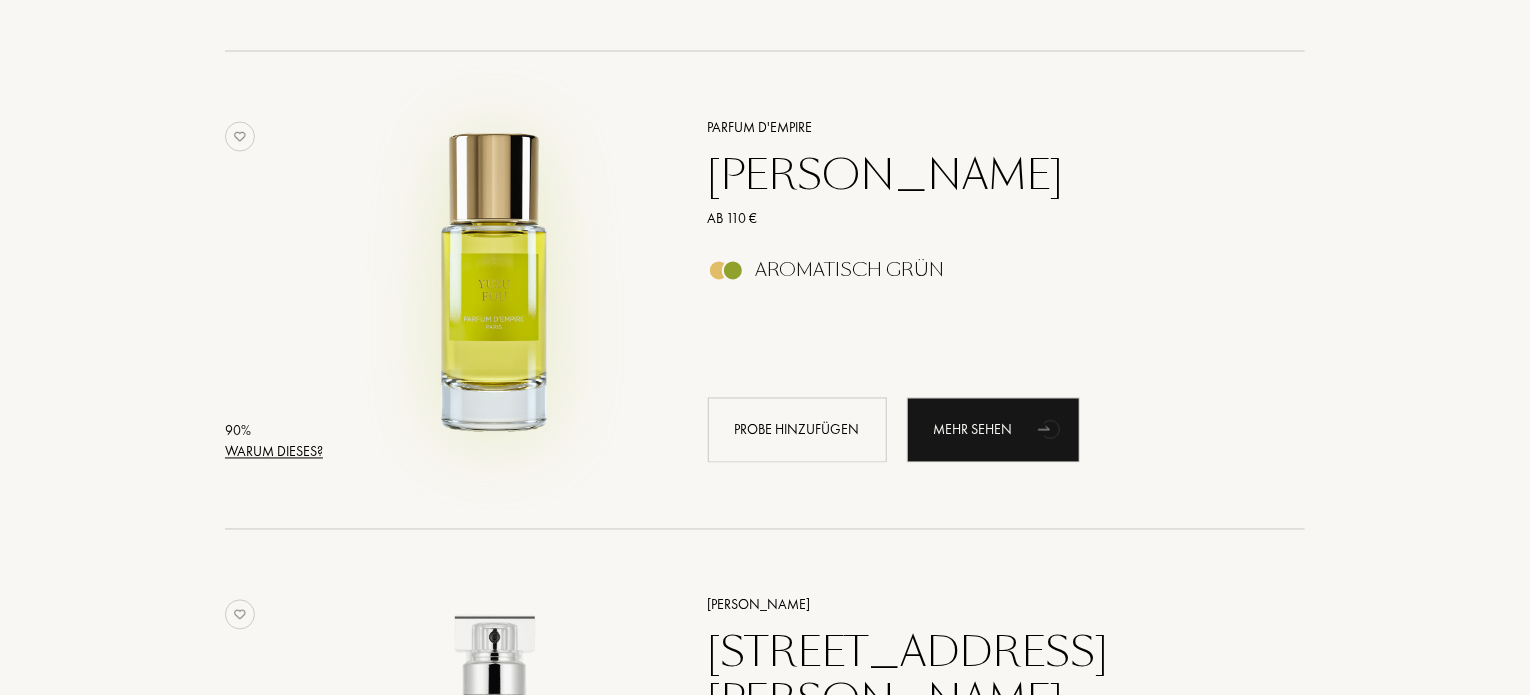 click at bounding box center (494, 280) 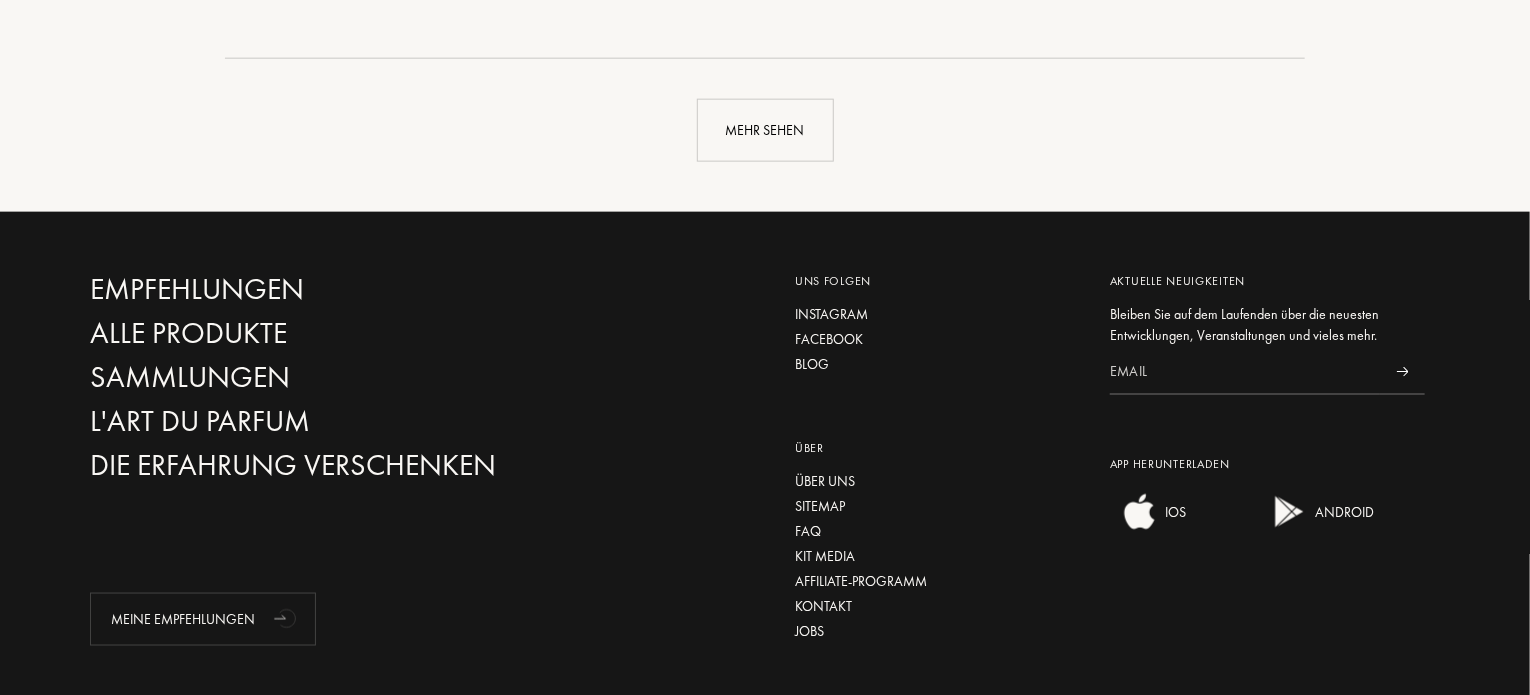 scroll, scrollTop: 5100, scrollLeft: 0, axis: vertical 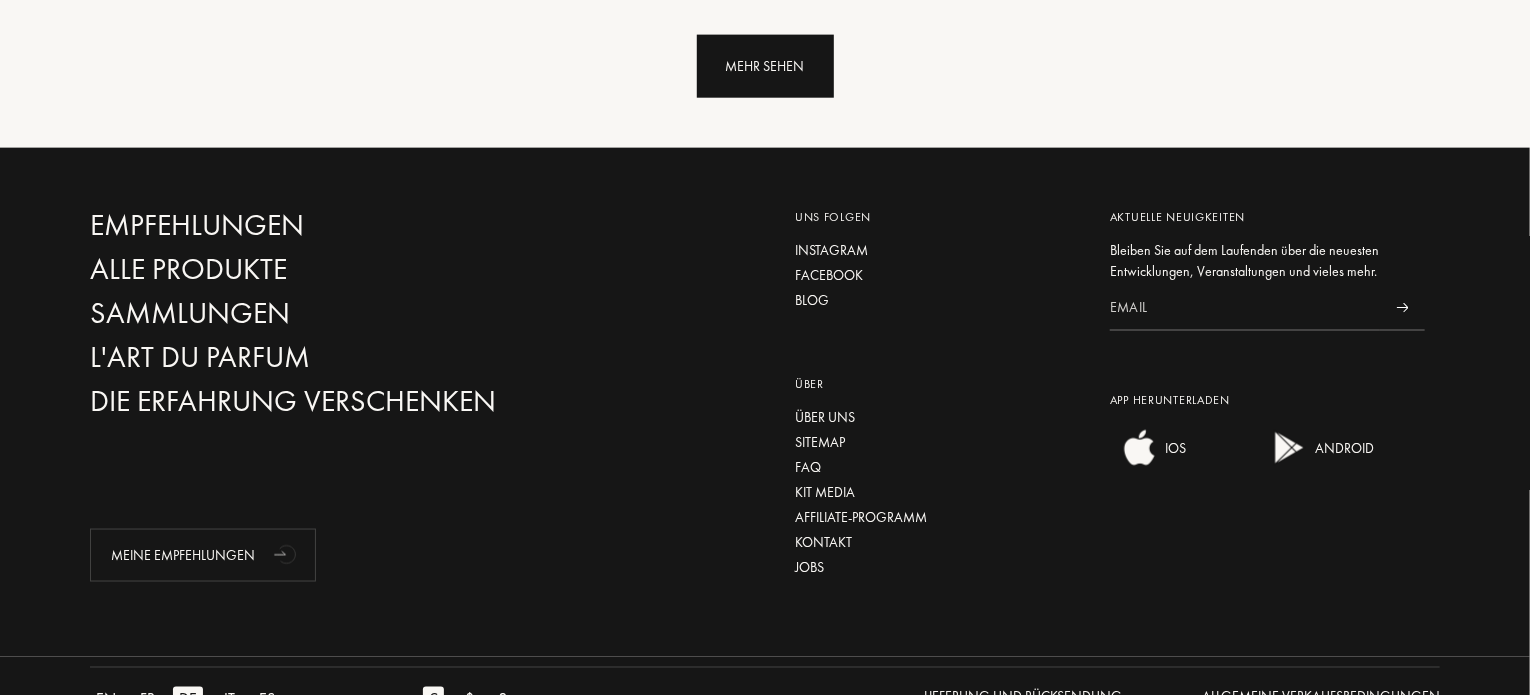click on "Mehr sehen" at bounding box center (765, 66) 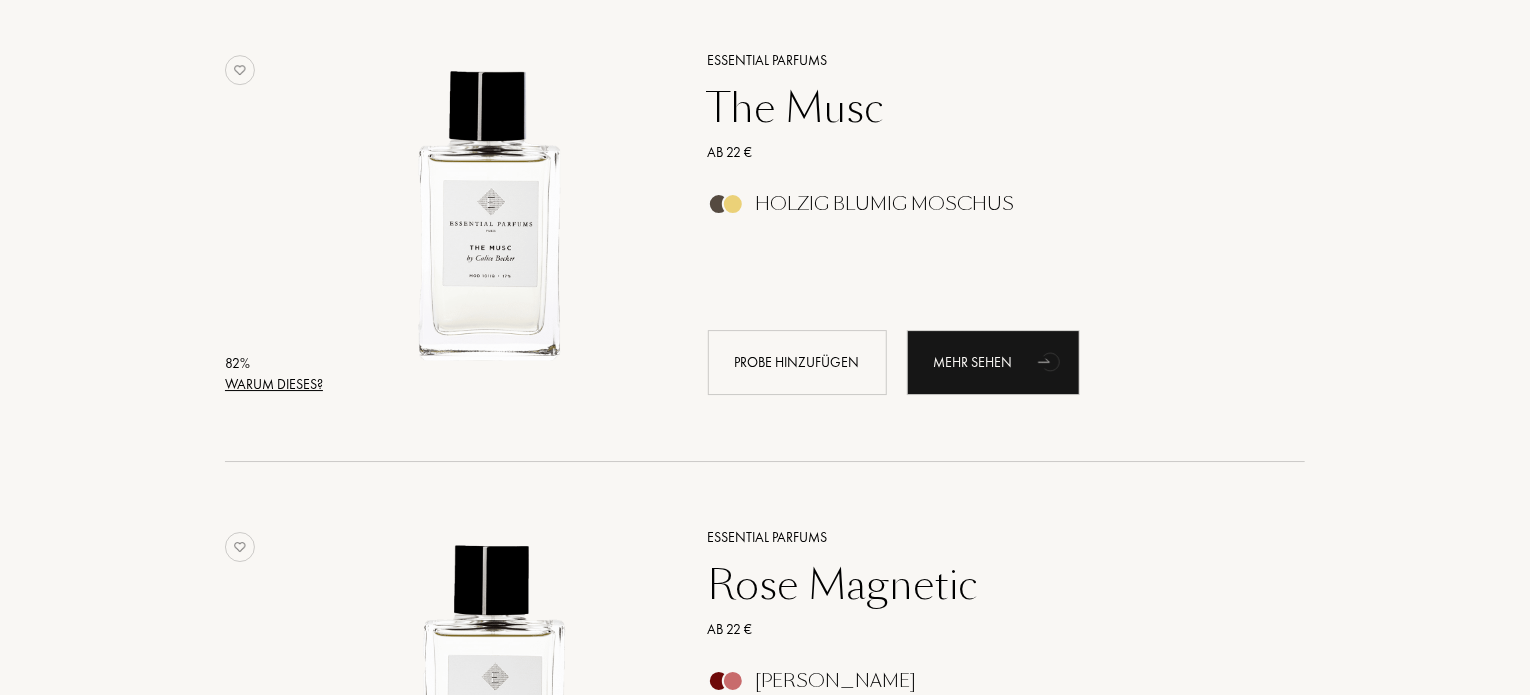 scroll, scrollTop: 6975, scrollLeft: 0, axis: vertical 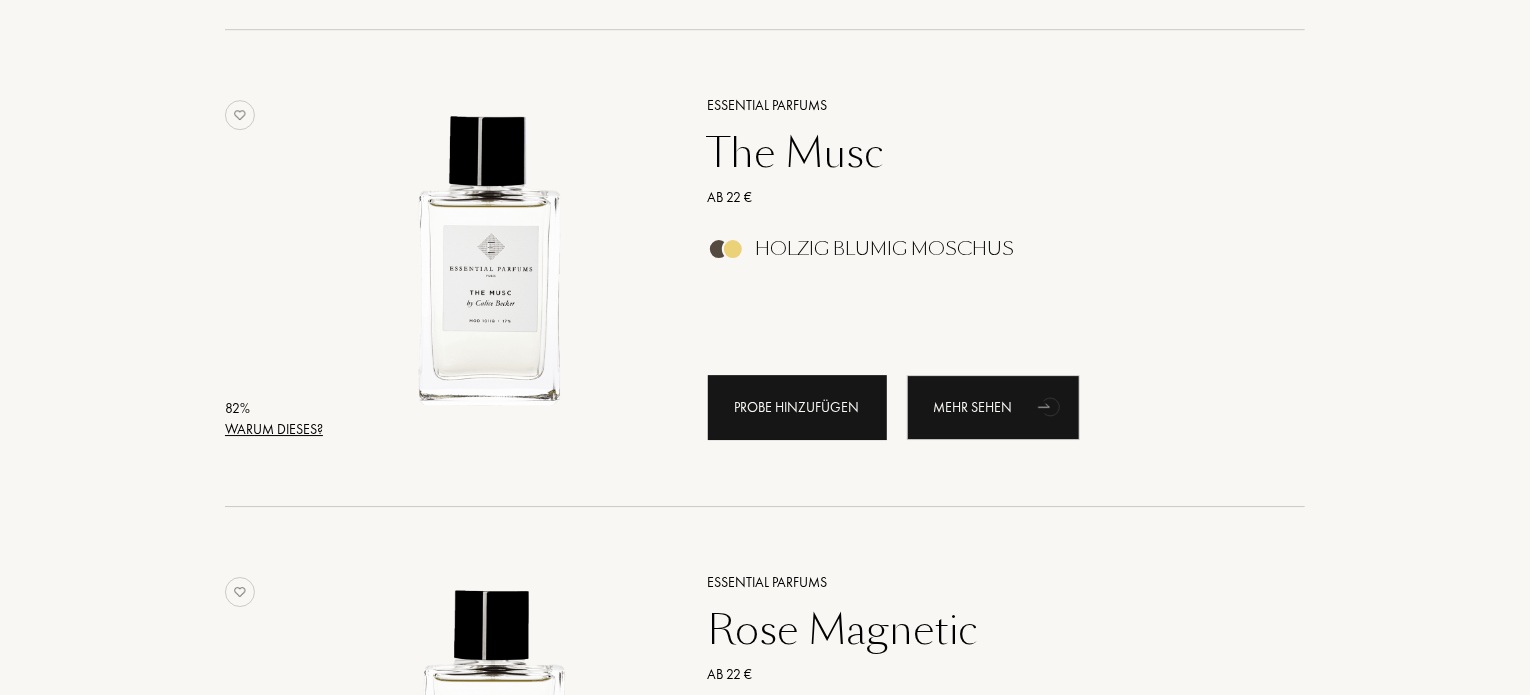 click on "Probe hinzufügen" at bounding box center [797, 407] 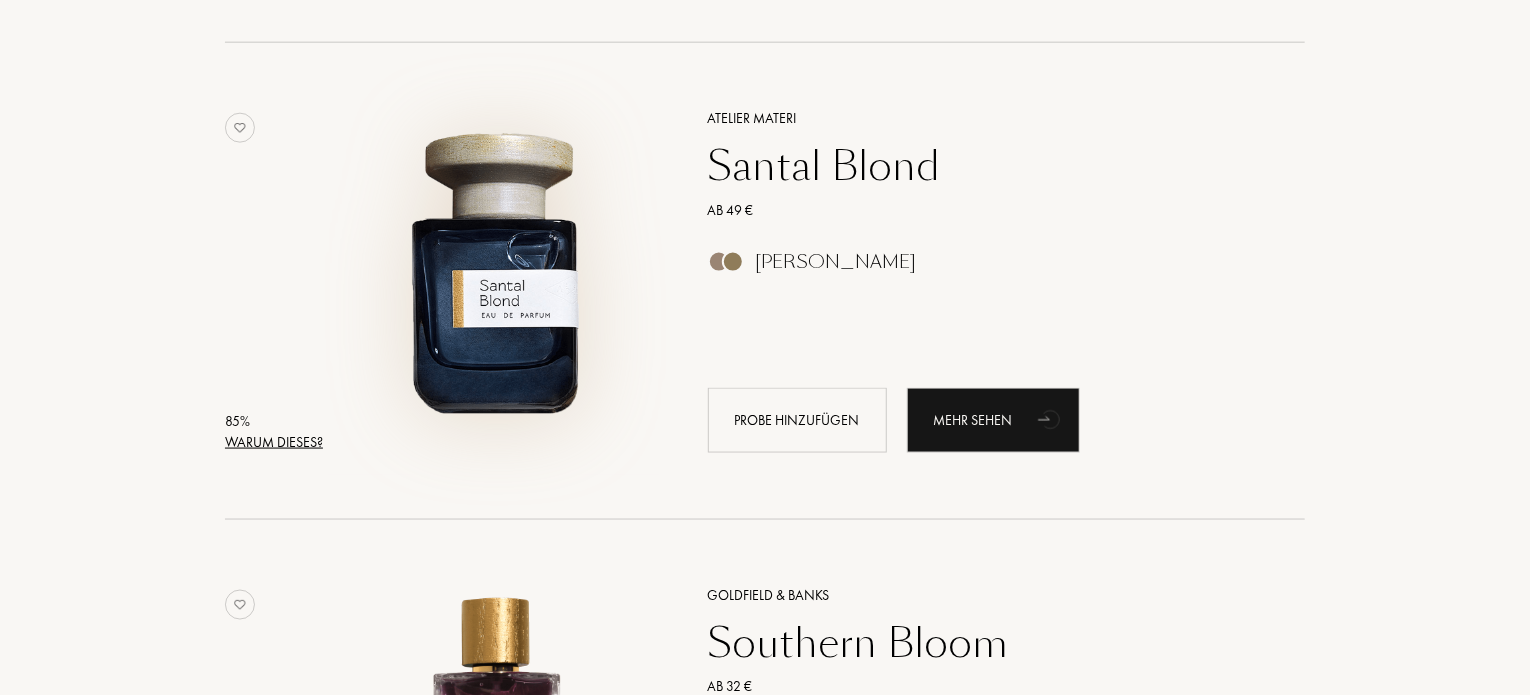 scroll, scrollTop: 5075, scrollLeft: 0, axis: vertical 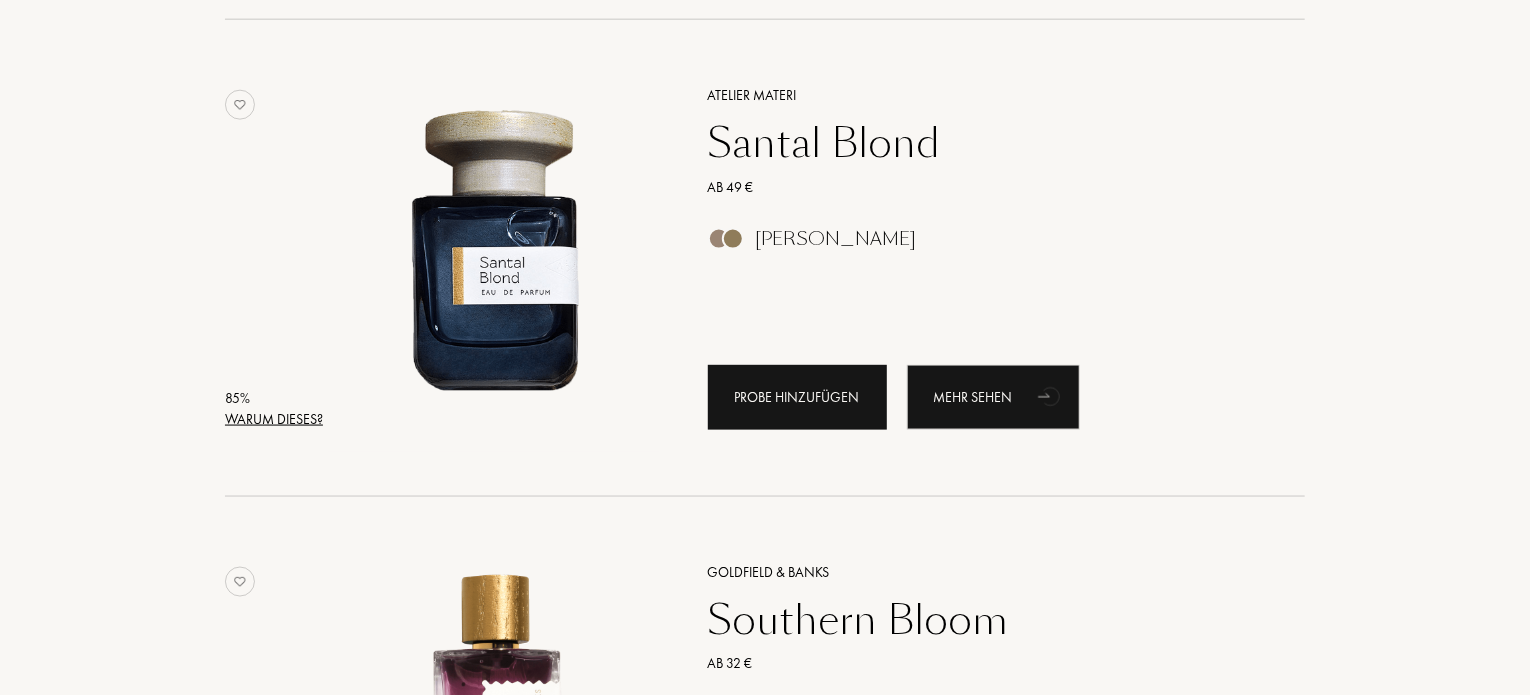 click on "Probe hinzufügen" at bounding box center [797, 397] 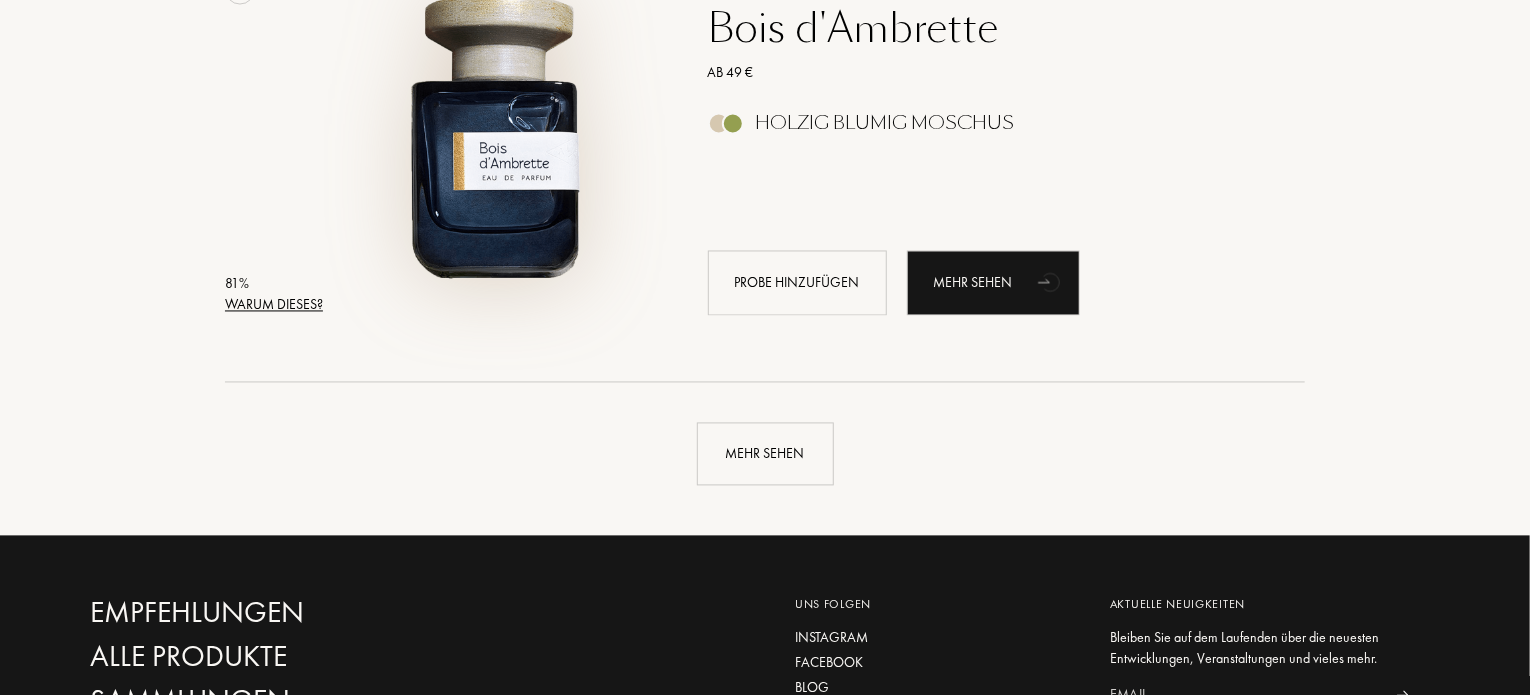 scroll, scrollTop: 9575, scrollLeft: 0, axis: vertical 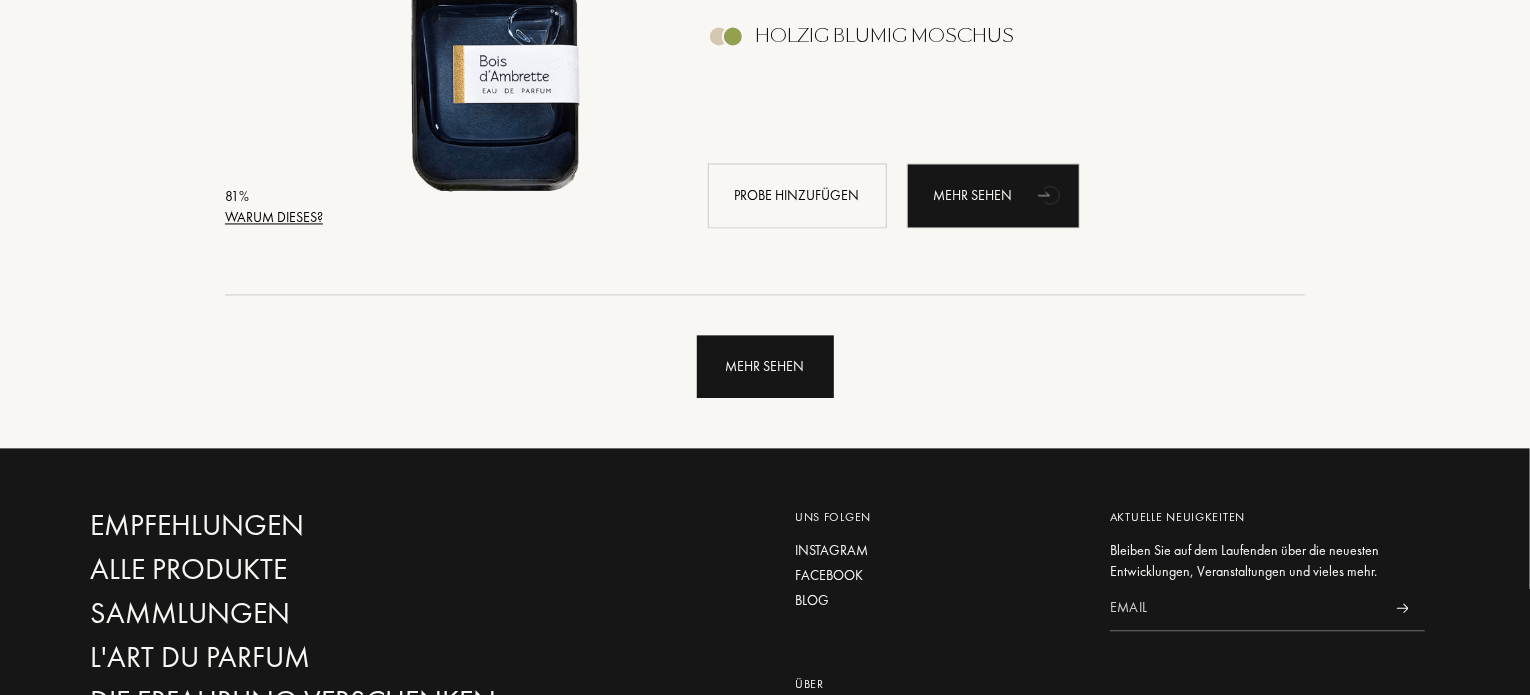 click on "Mehr sehen" at bounding box center (765, 366) 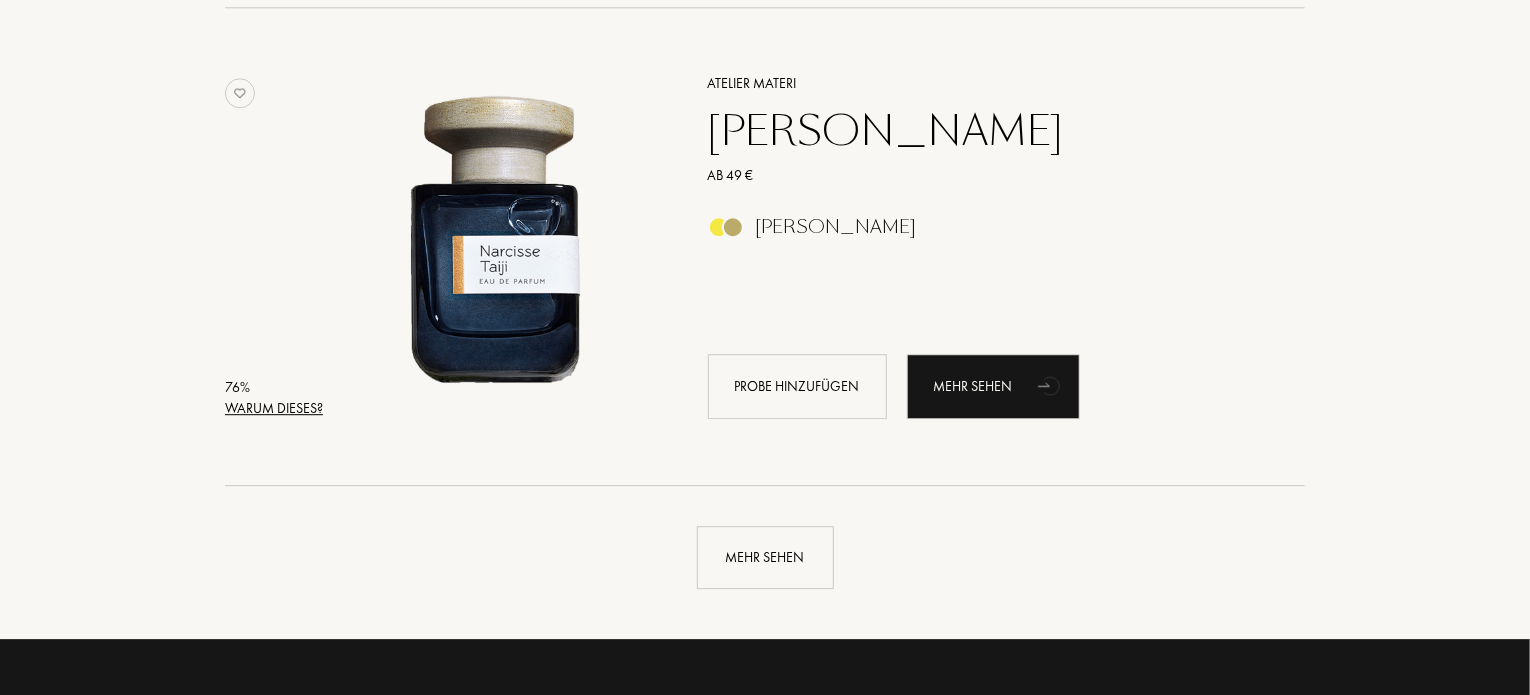 scroll, scrollTop: 14175, scrollLeft: 0, axis: vertical 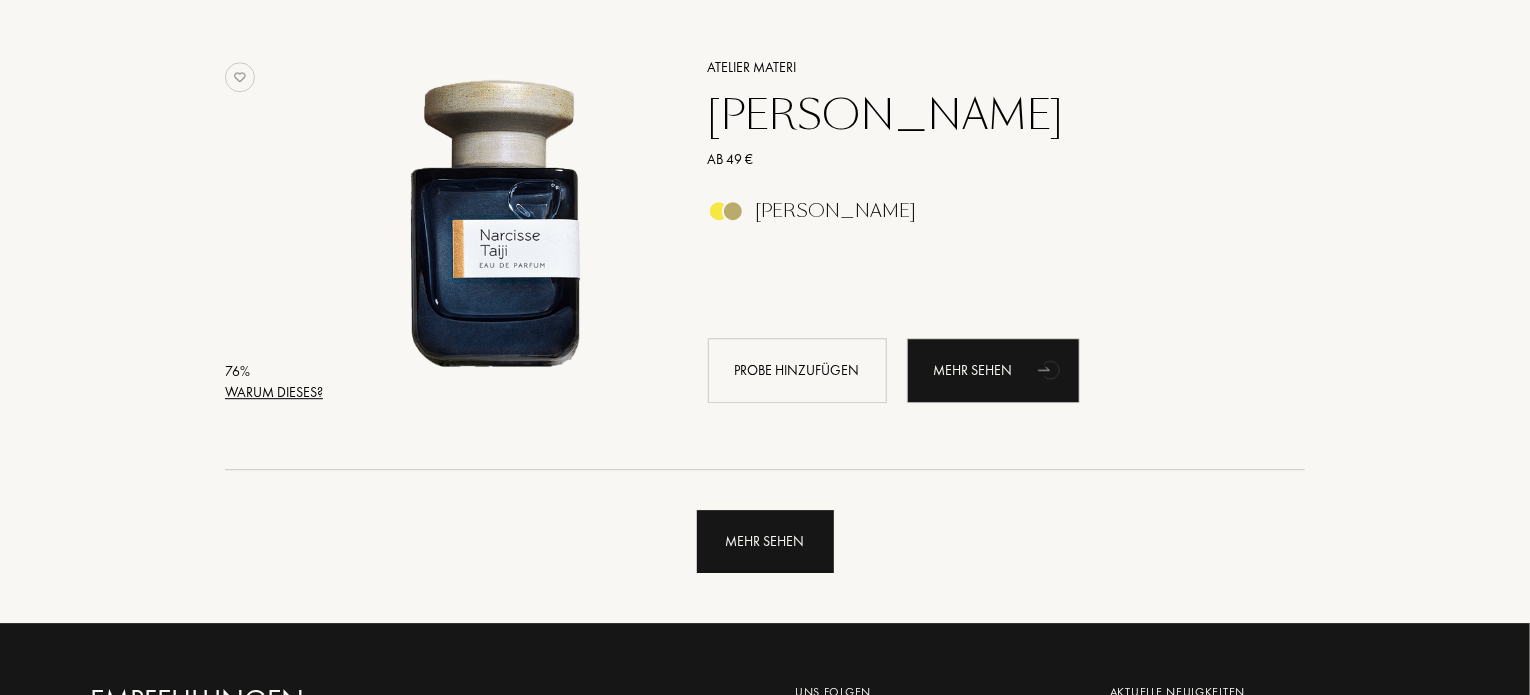 click on "Mehr sehen" at bounding box center (765, 541) 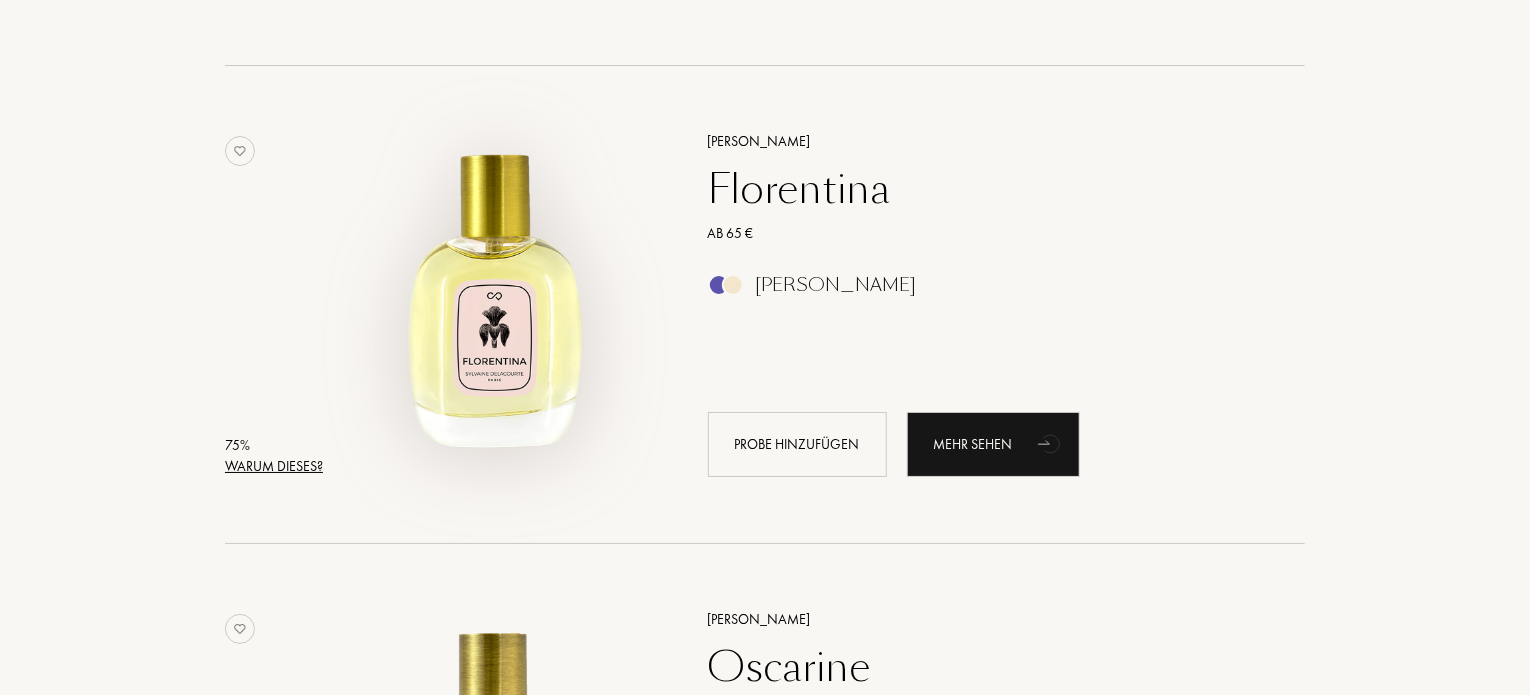 scroll, scrollTop: 15075, scrollLeft: 0, axis: vertical 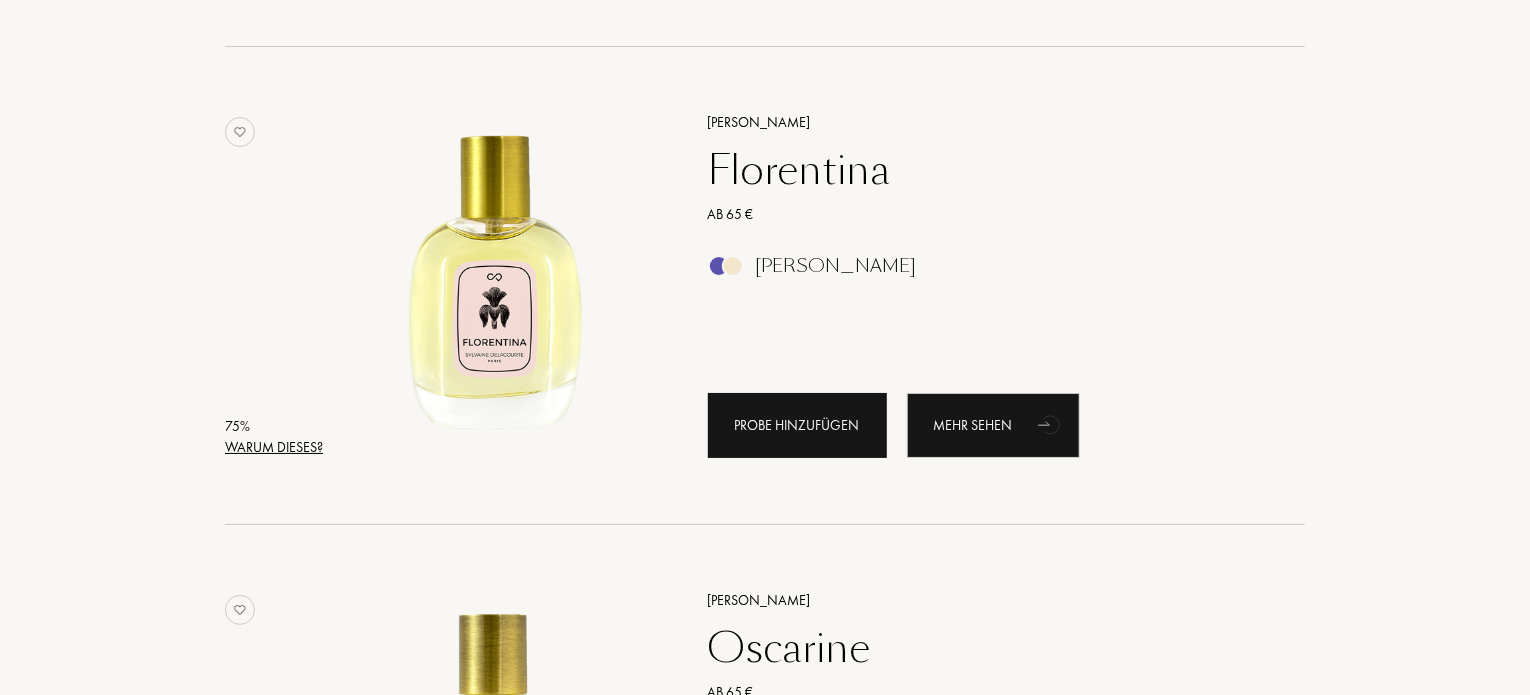 click on "Probe hinzufügen" at bounding box center [797, 425] 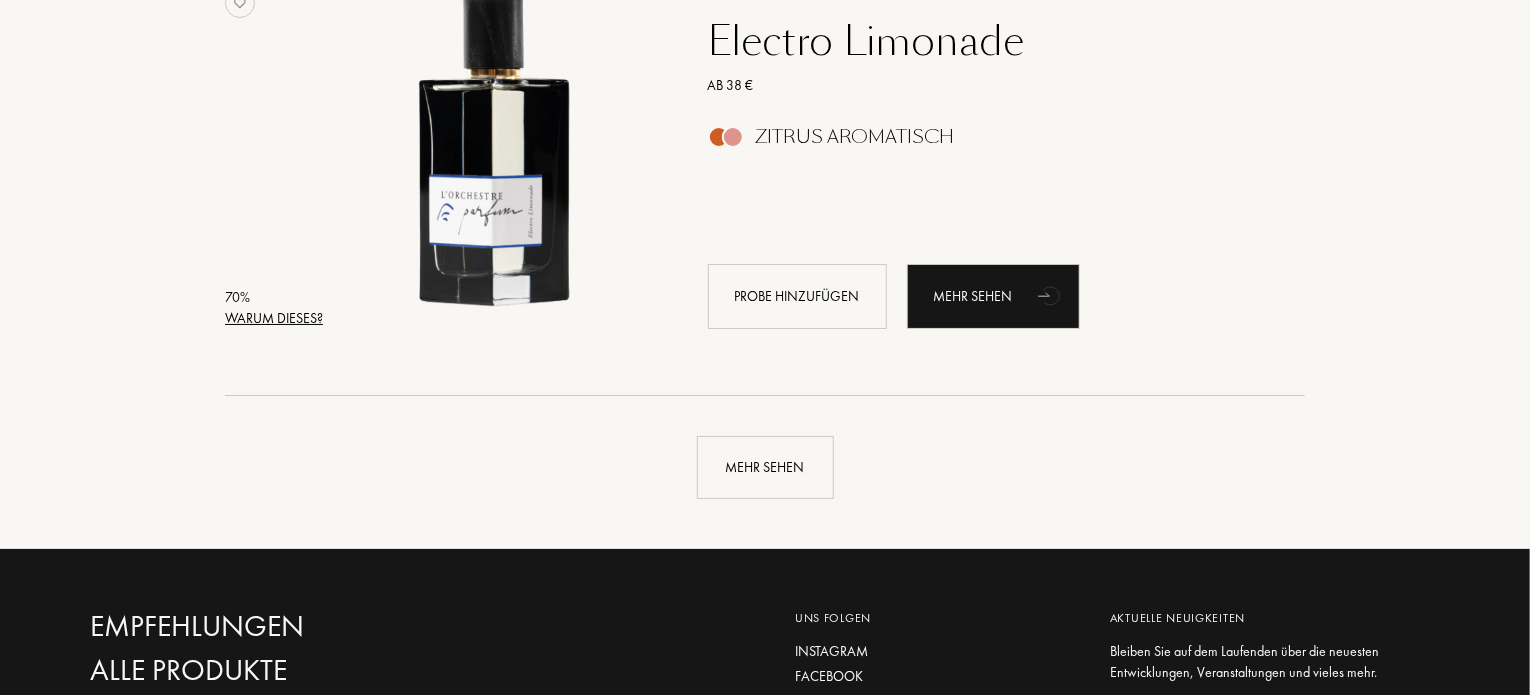 scroll, scrollTop: 19075, scrollLeft: 0, axis: vertical 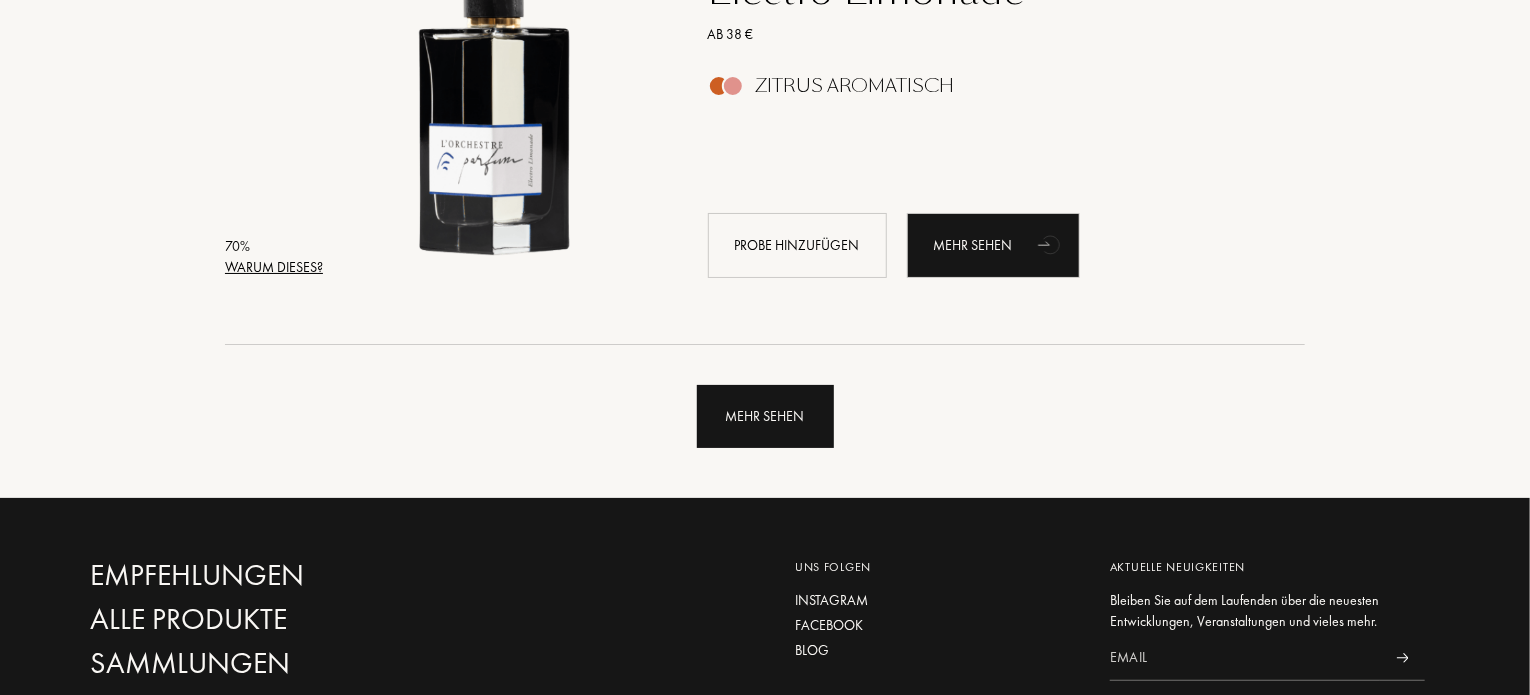 click on "Mehr sehen" at bounding box center [765, 416] 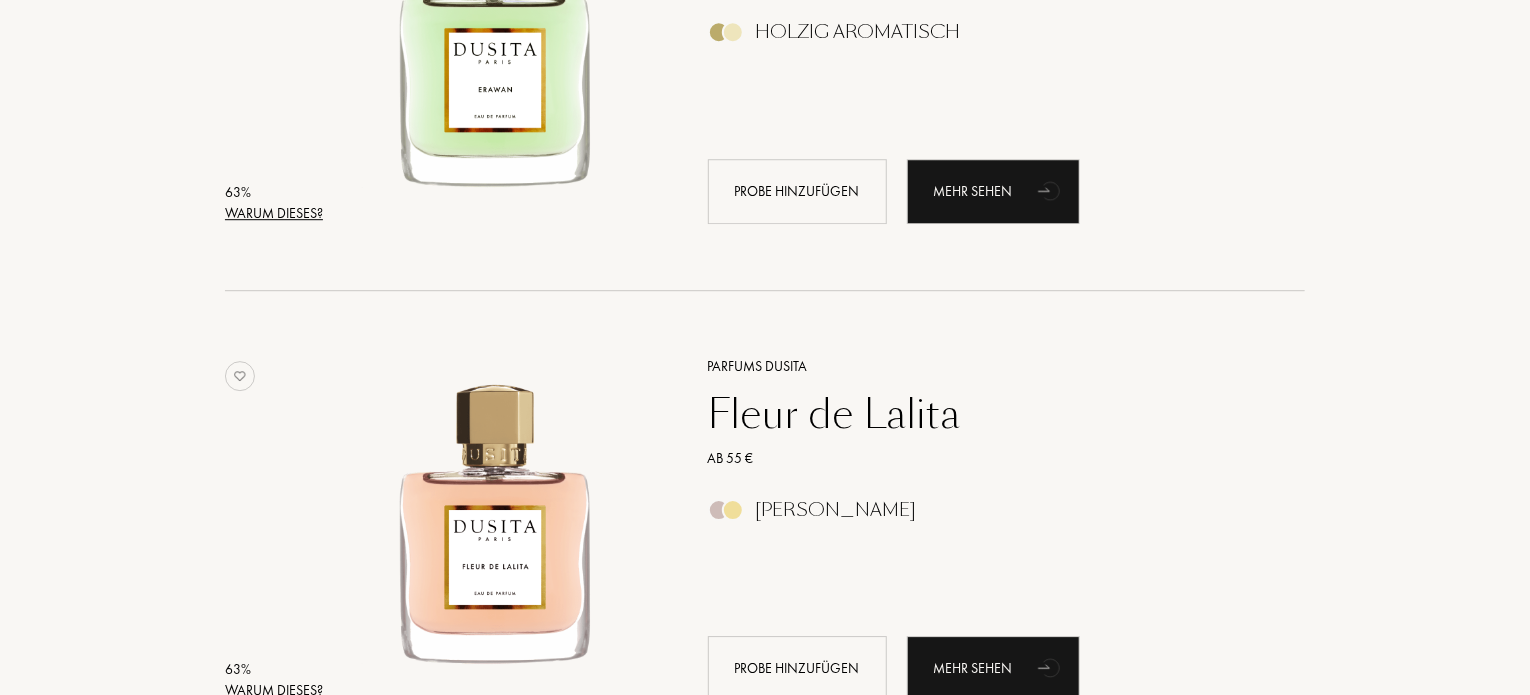 scroll, scrollTop: 22075, scrollLeft: 0, axis: vertical 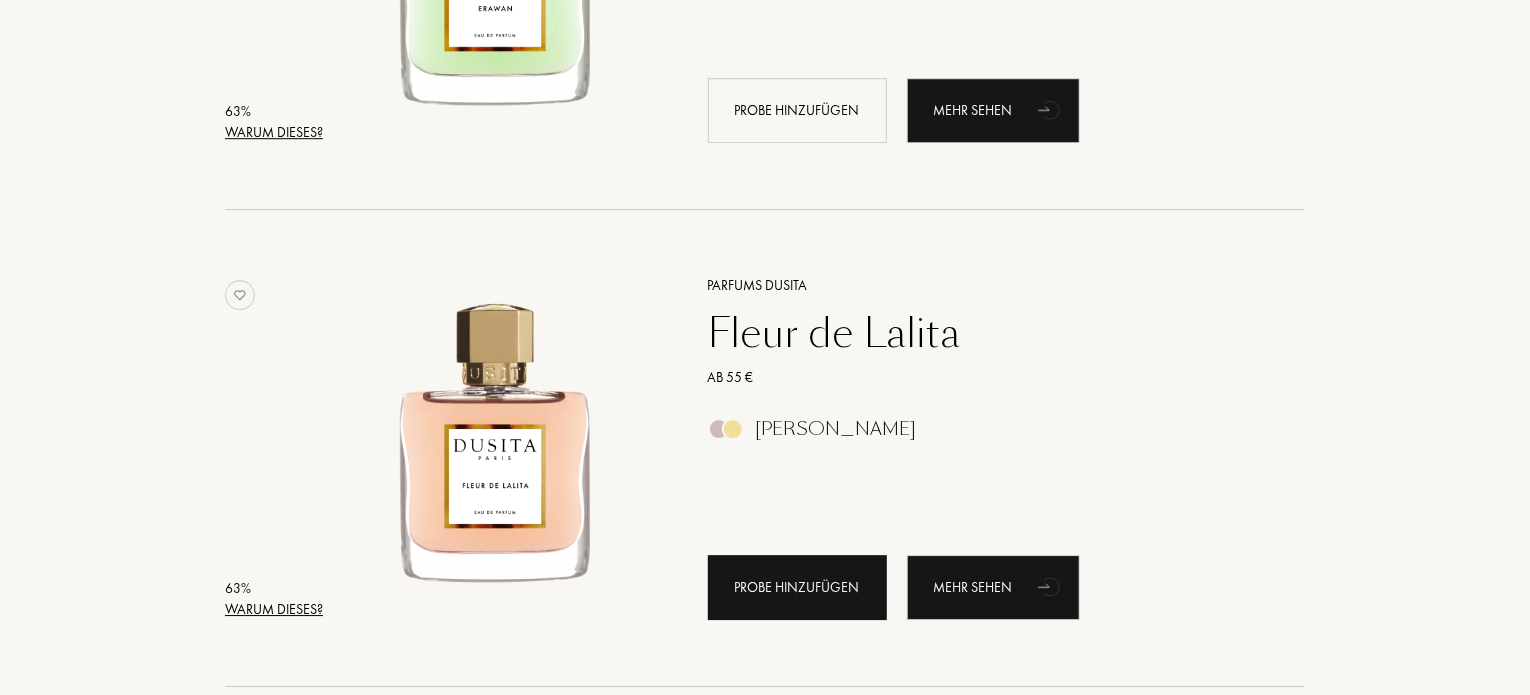 click on "Probe hinzufügen" at bounding box center [797, 587] 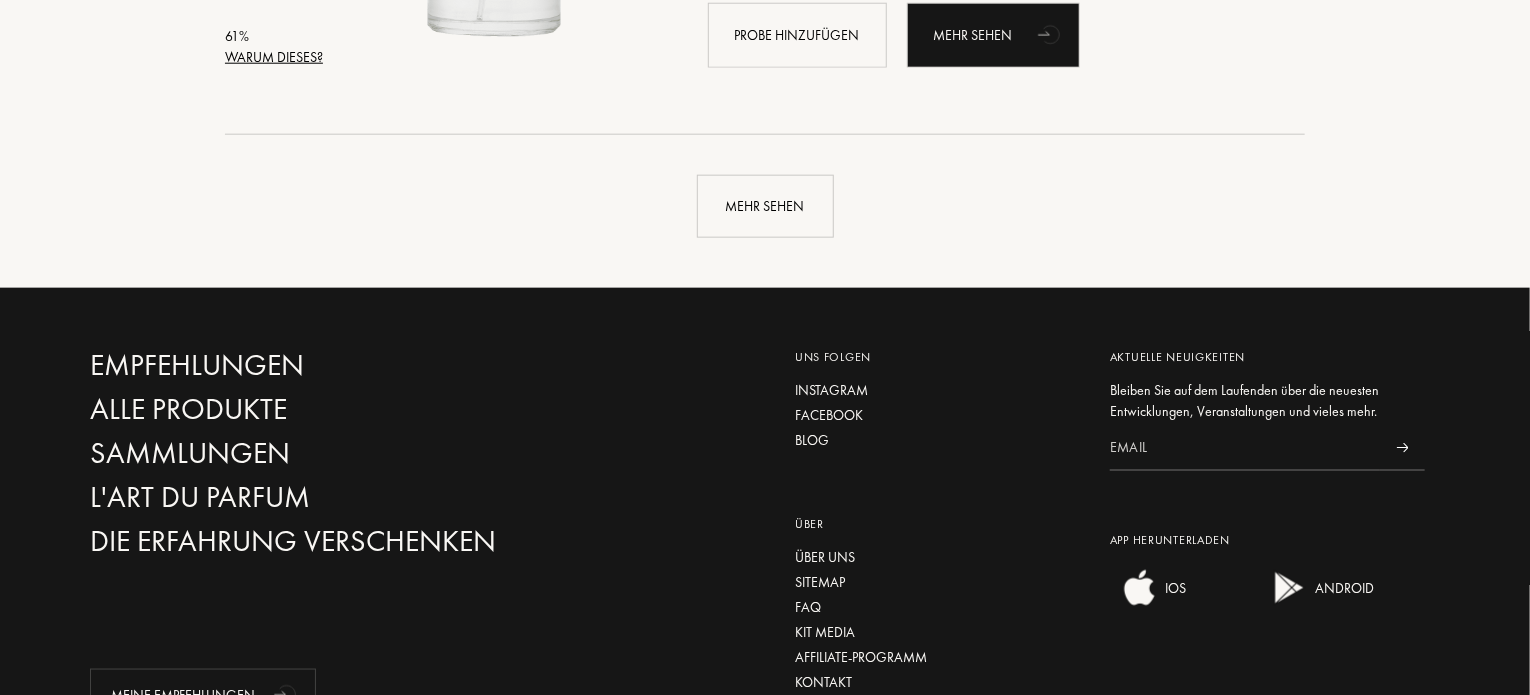 scroll, scrollTop: 24075, scrollLeft: 0, axis: vertical 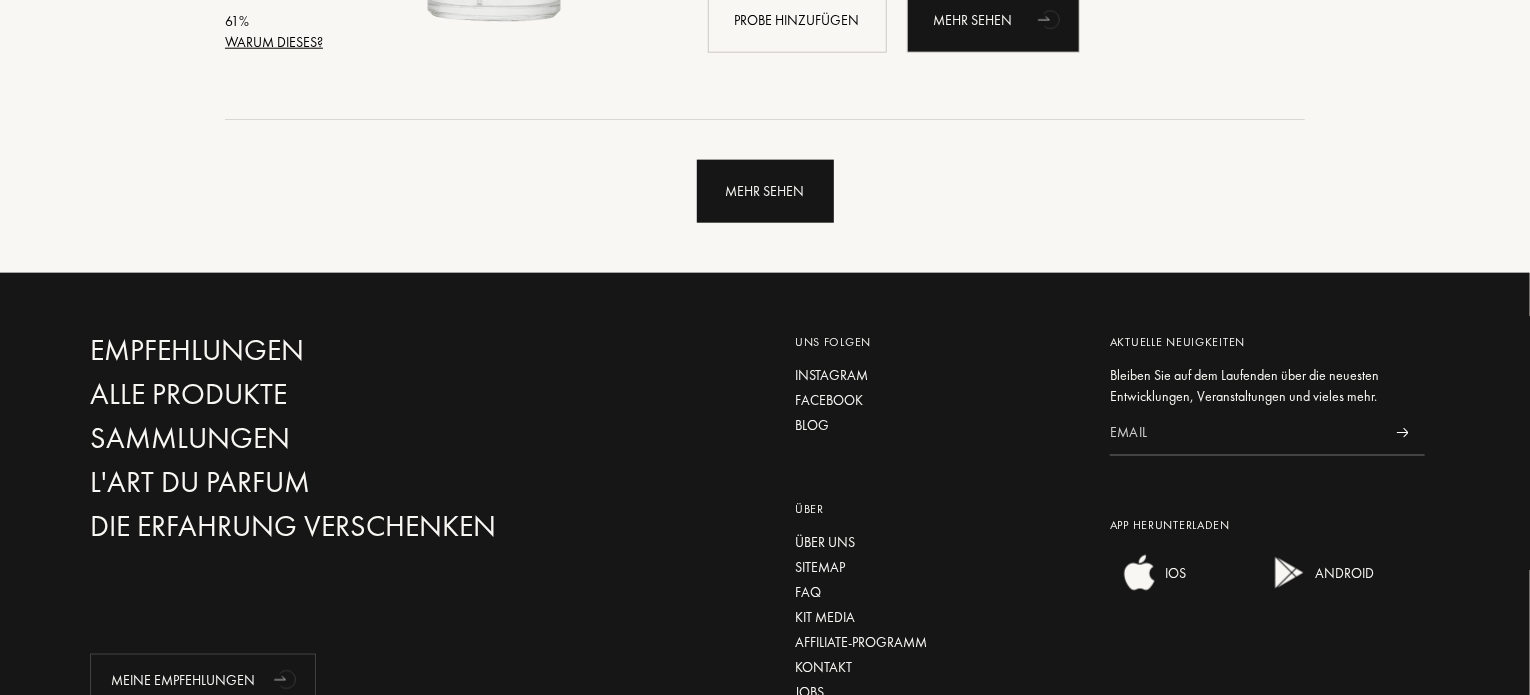 click on "Mehr sehen" at bounding box center [765, 191] 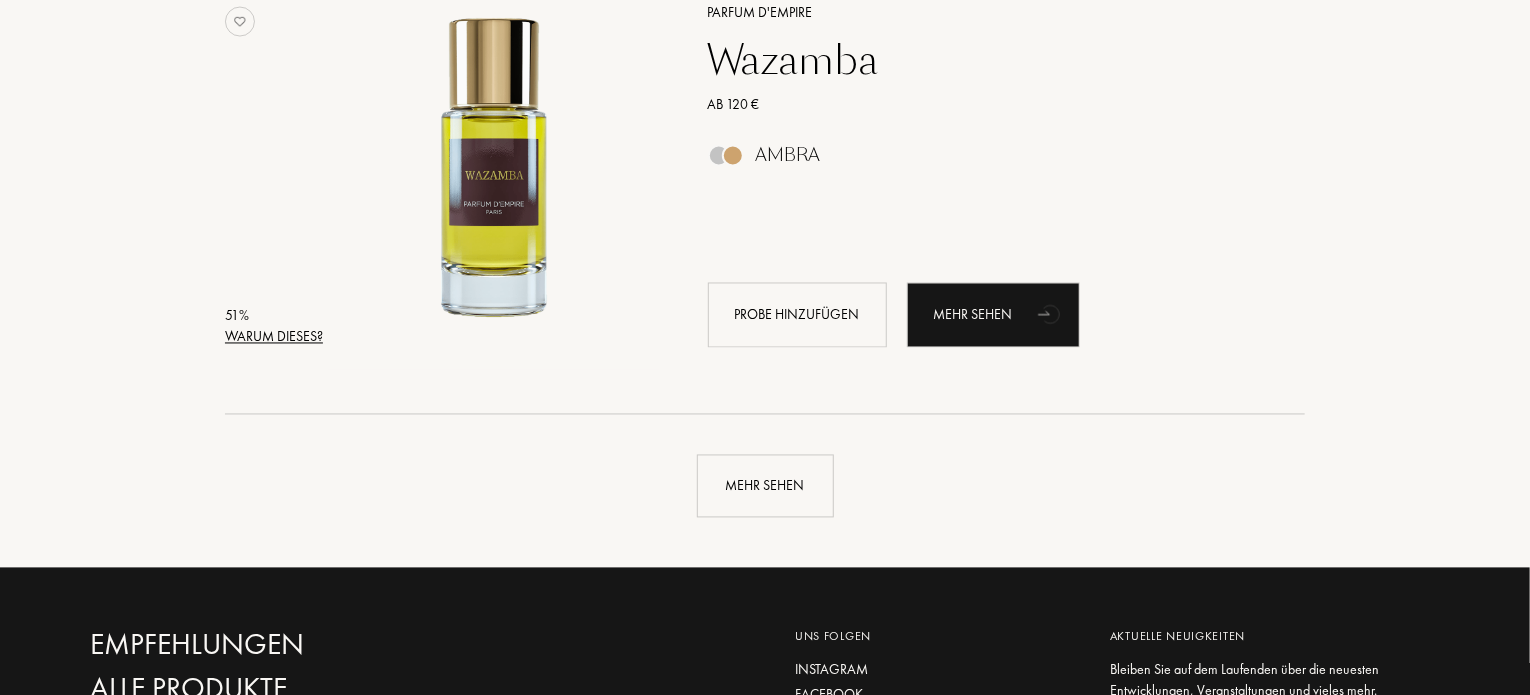 scroll, scrollTop: 28575, scrollLeft: 0, axis: vertical 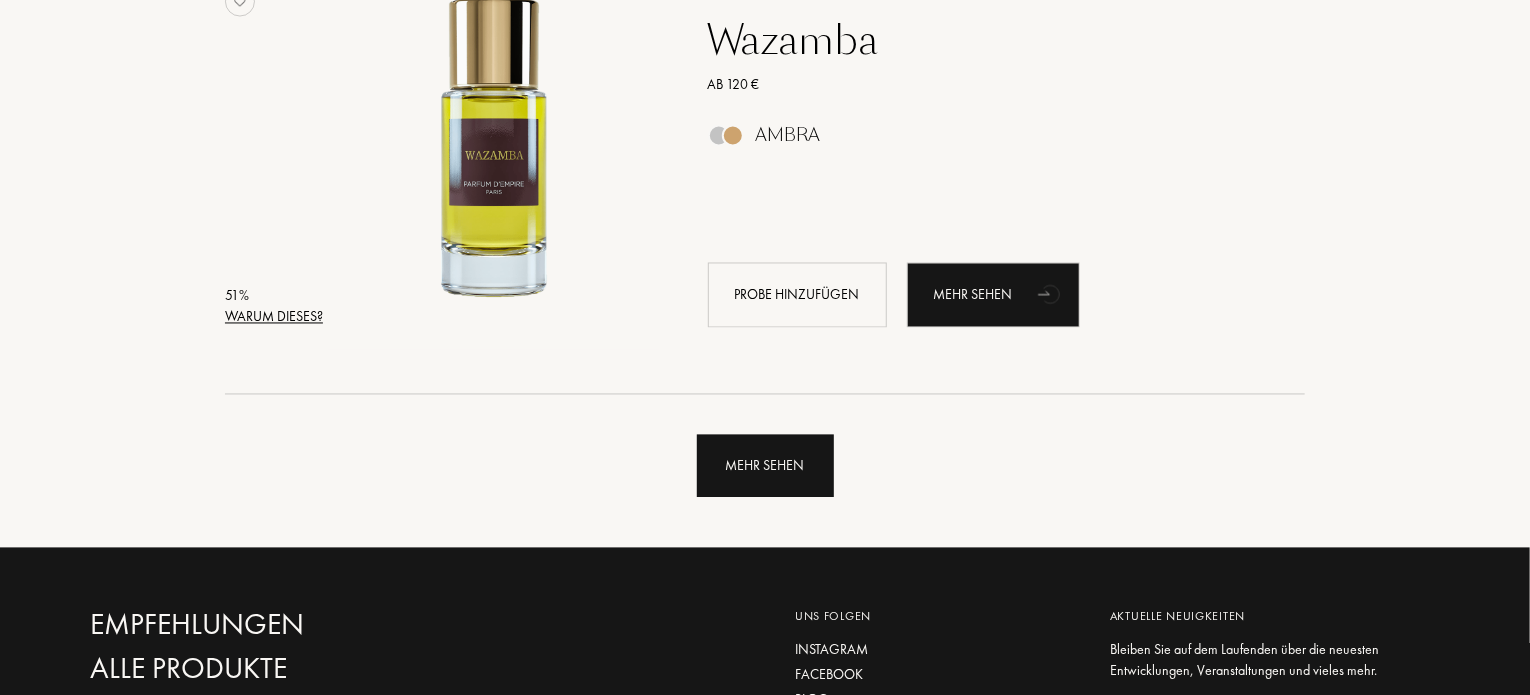 click on "Mehr sehen" at bounding box center [765, 466] 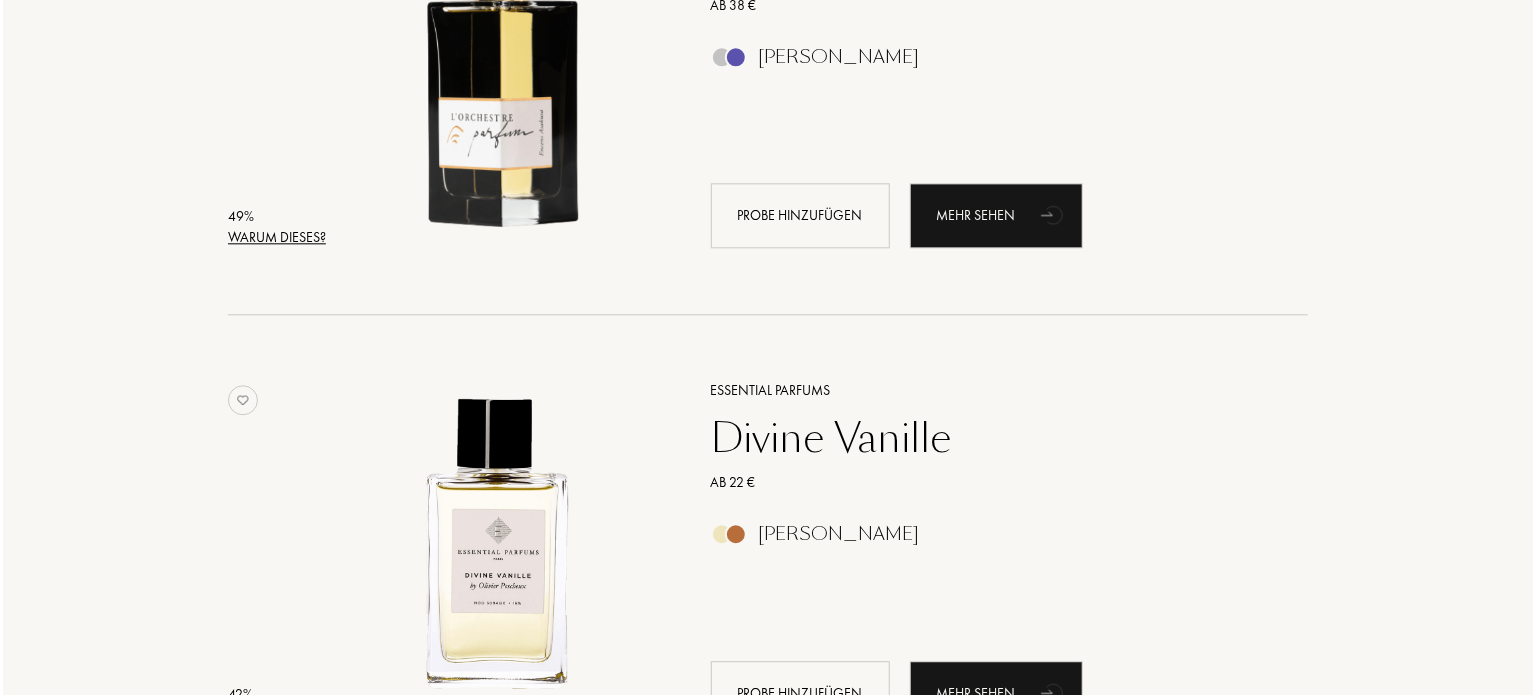 scroll, scrollTop: 29375, scrollLeft: 0, axis: vertical 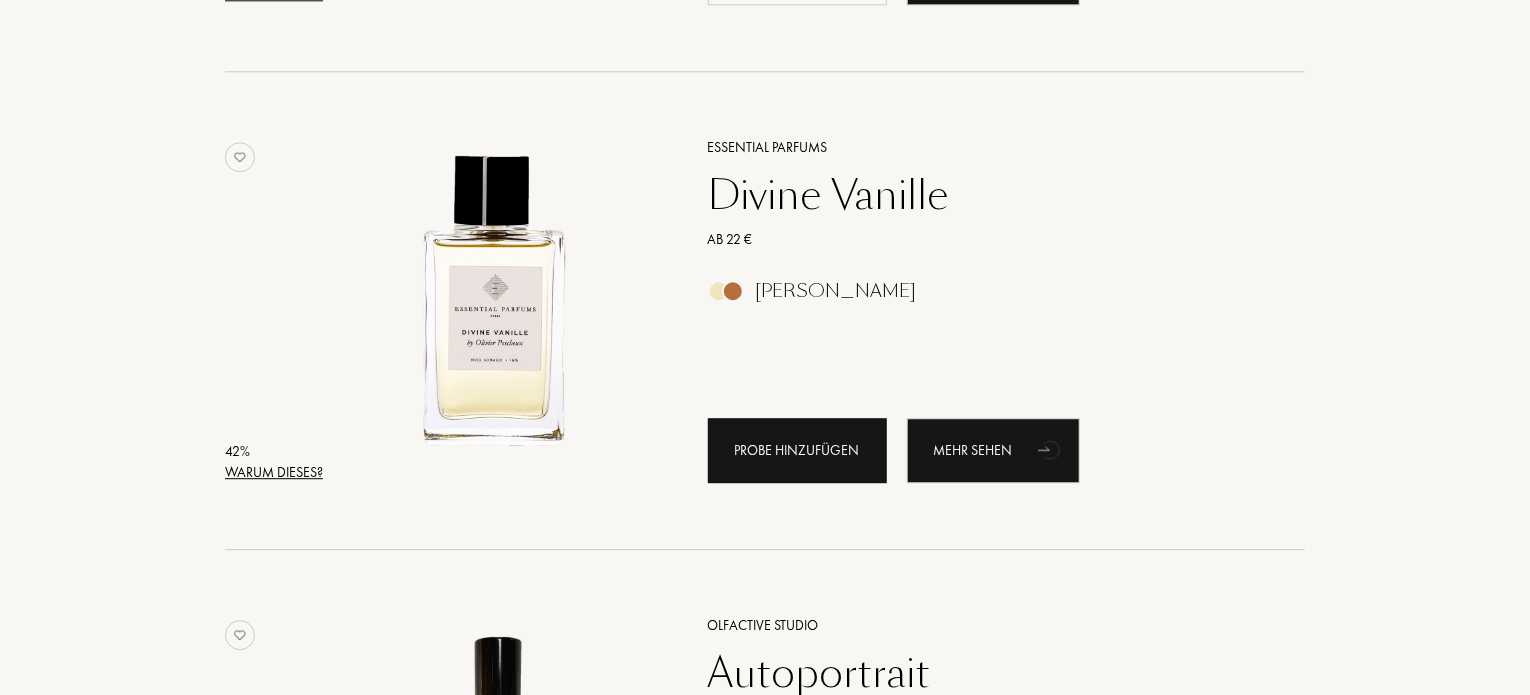 click on "Probe hinzufügen" at bounding box center (797, 450) 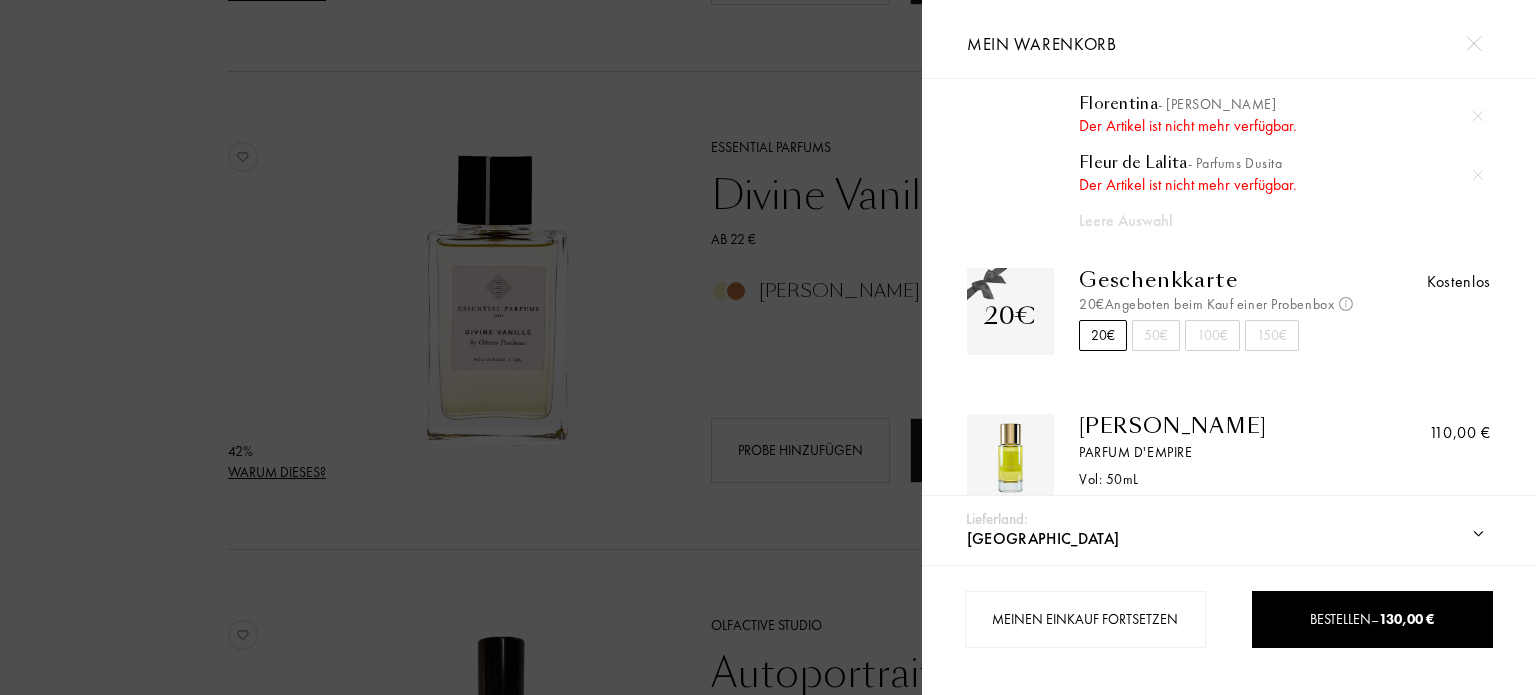 scroll, scrollTop: 0, scrollLeft: 0, axis: both 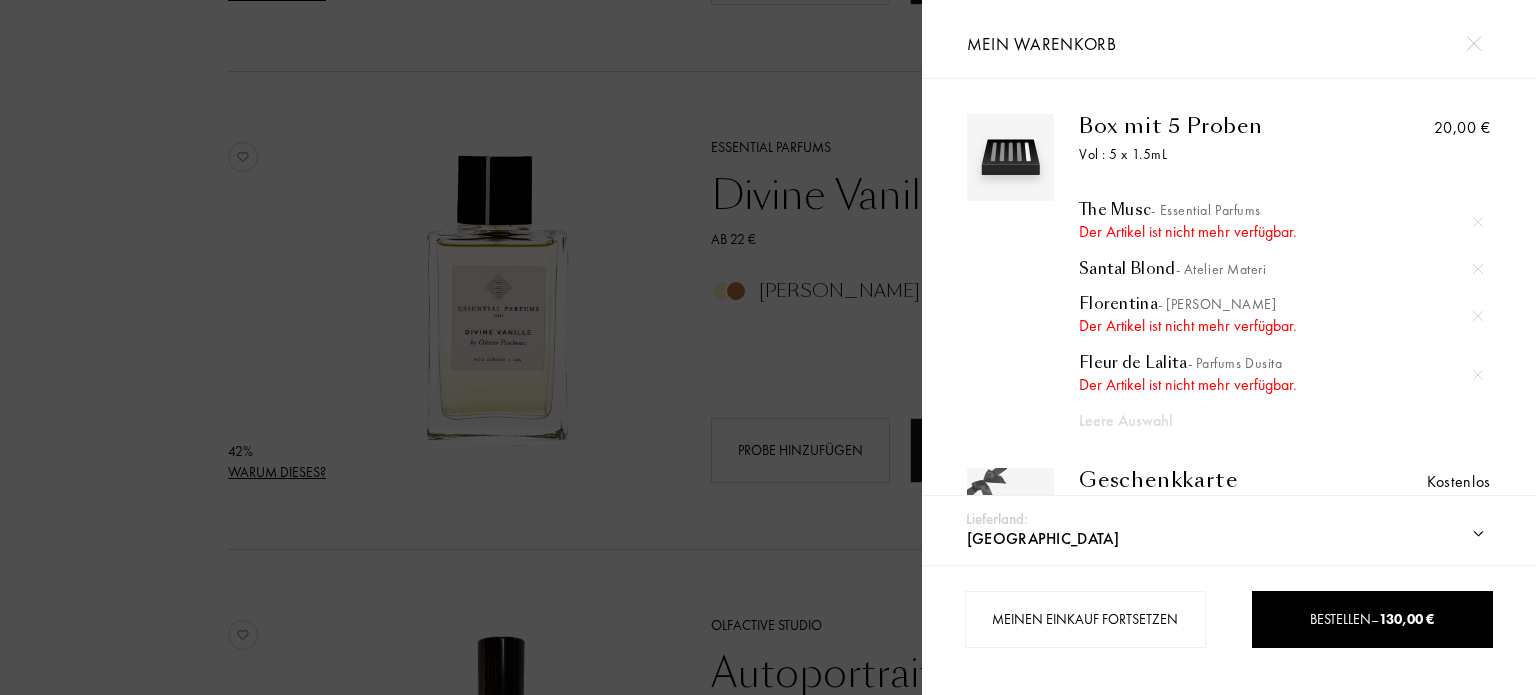 click at bounding box center [1010, 157] 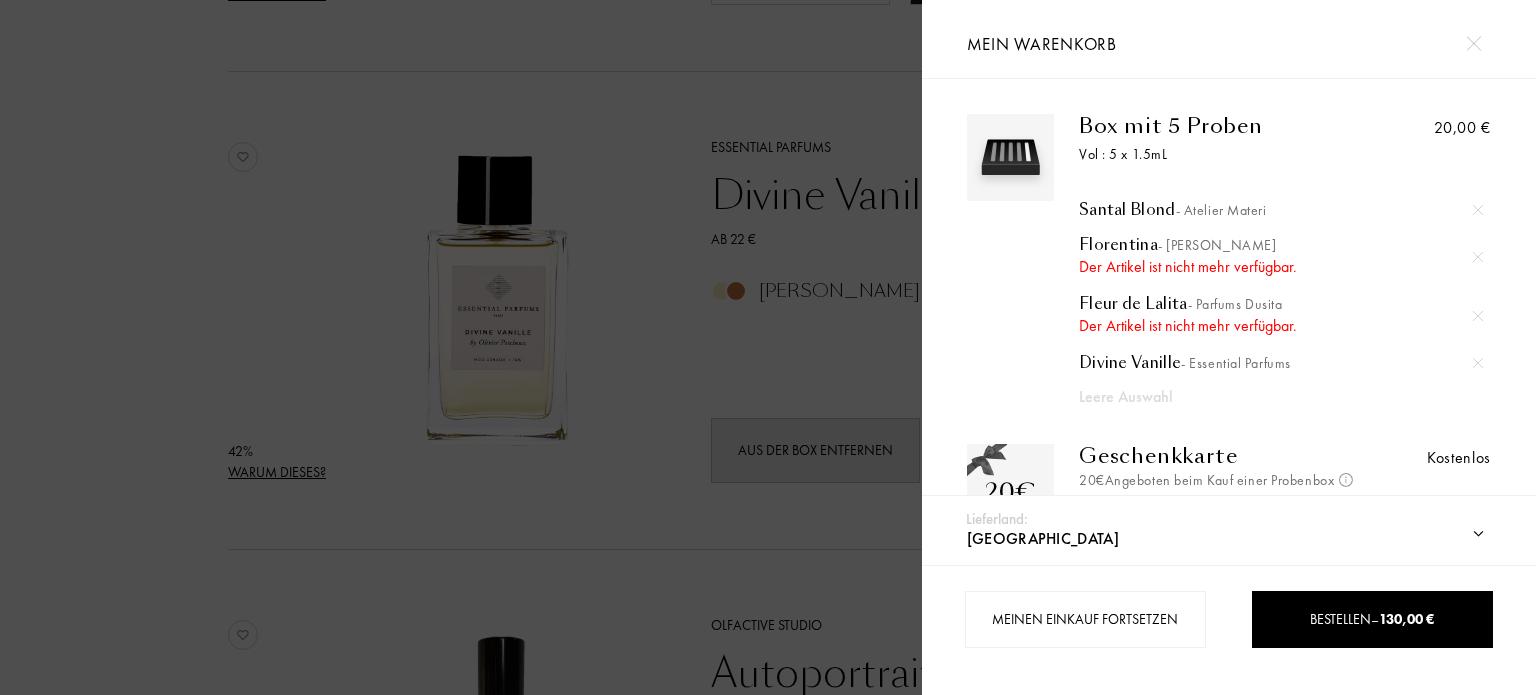 click at bounding box center [1478, 210] 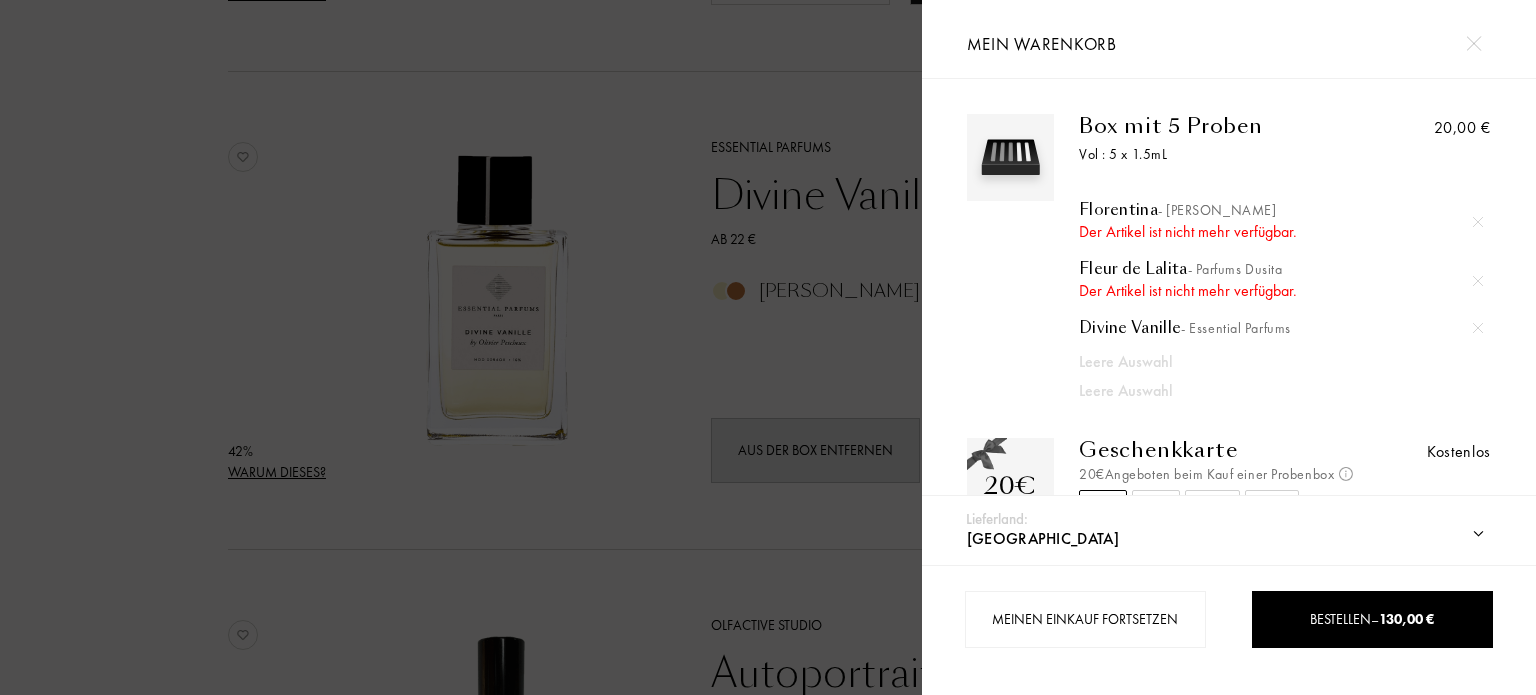 click at bounding box center (1478, 222) 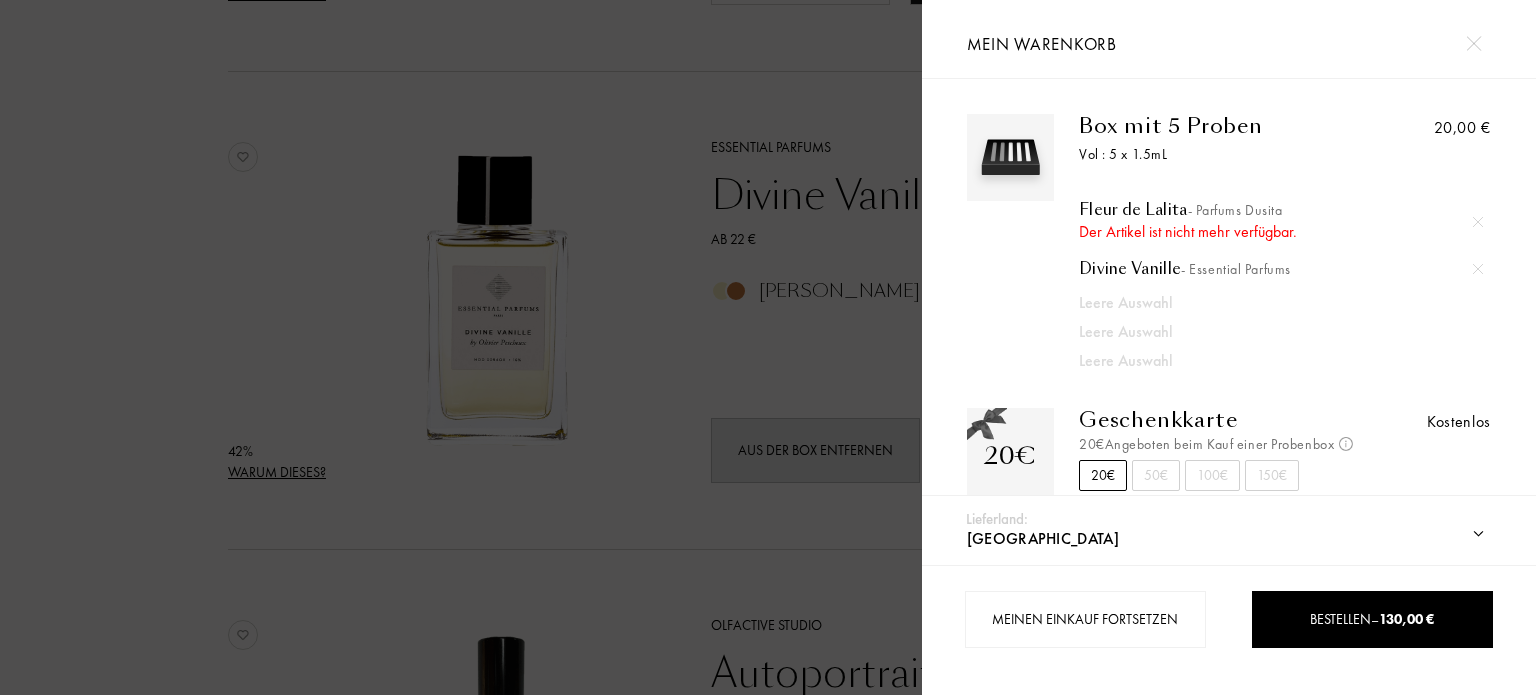 click at bounding box center [1478, 222] 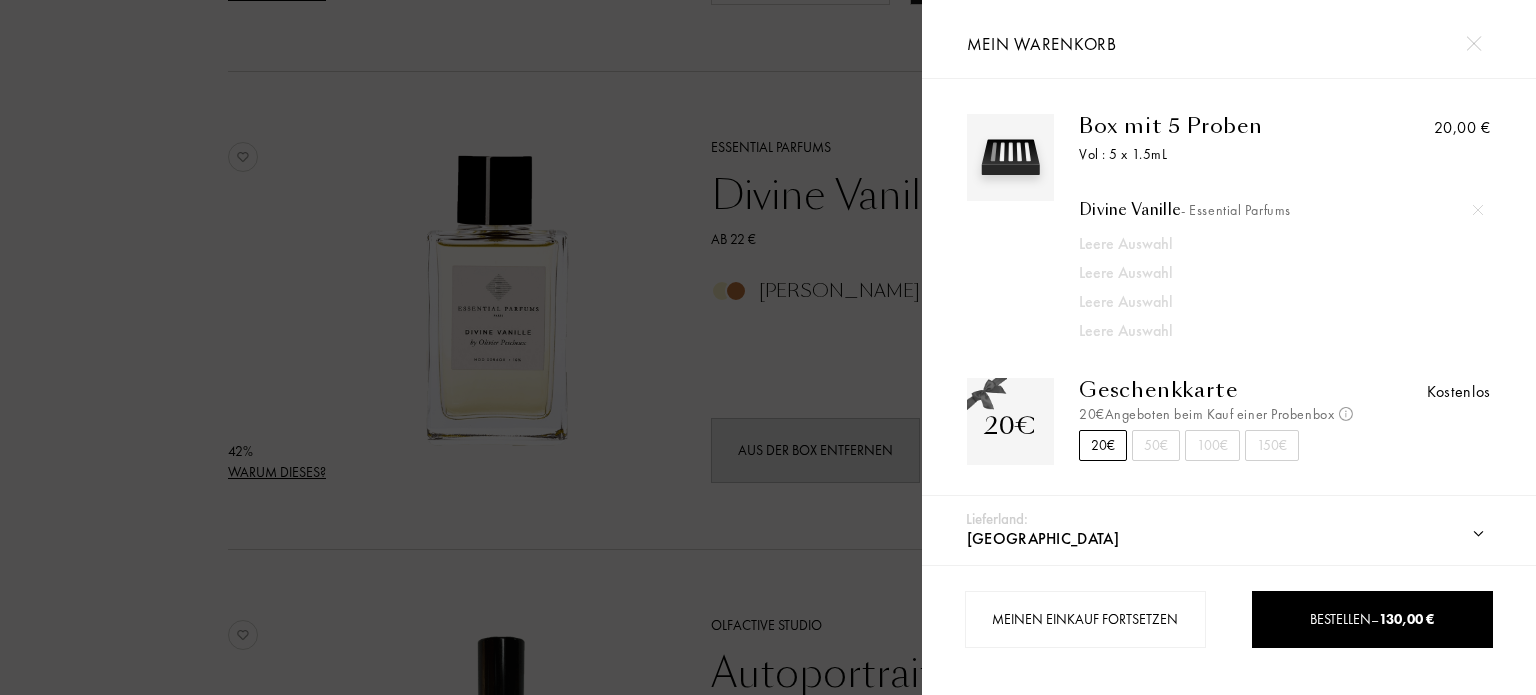click at bounding box center [1478, 210] 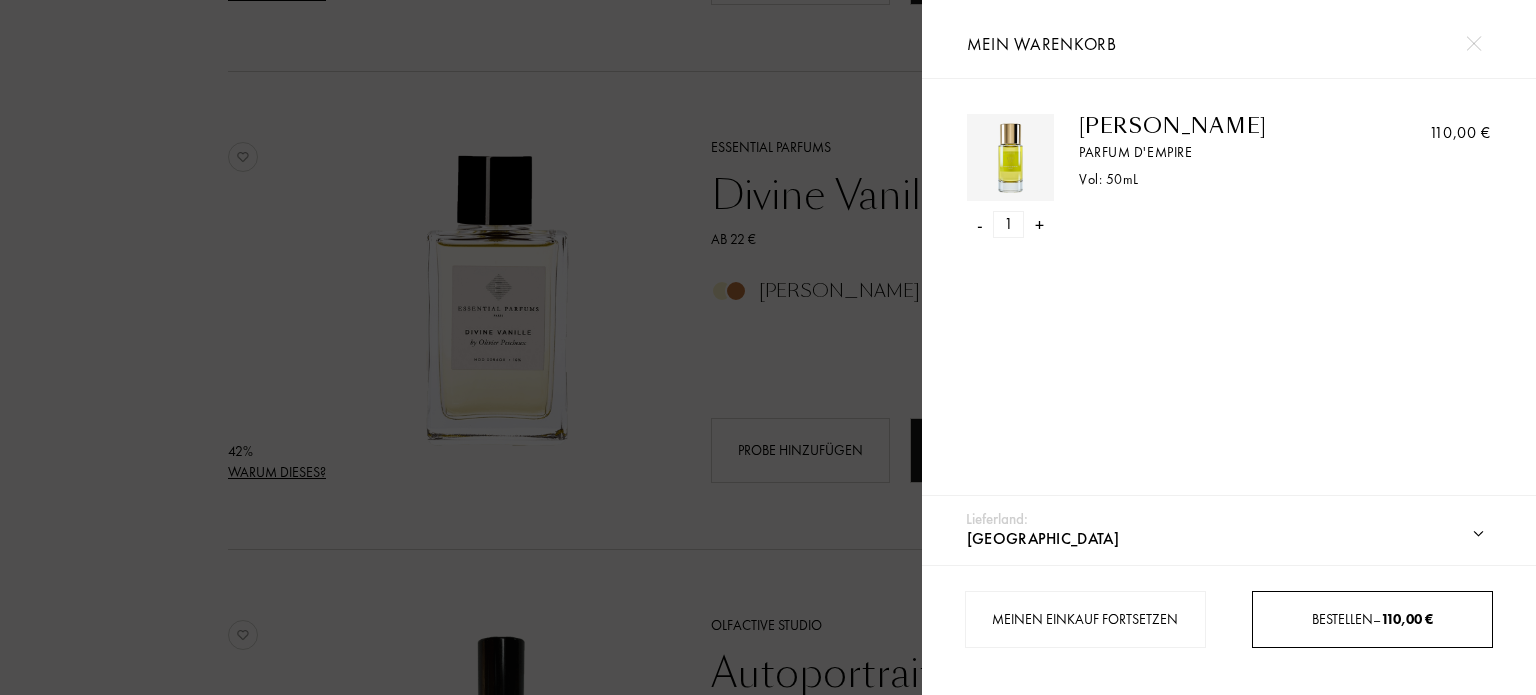 click on "Bestellen  –  110,00 €" at bounding box center (1372, 619) 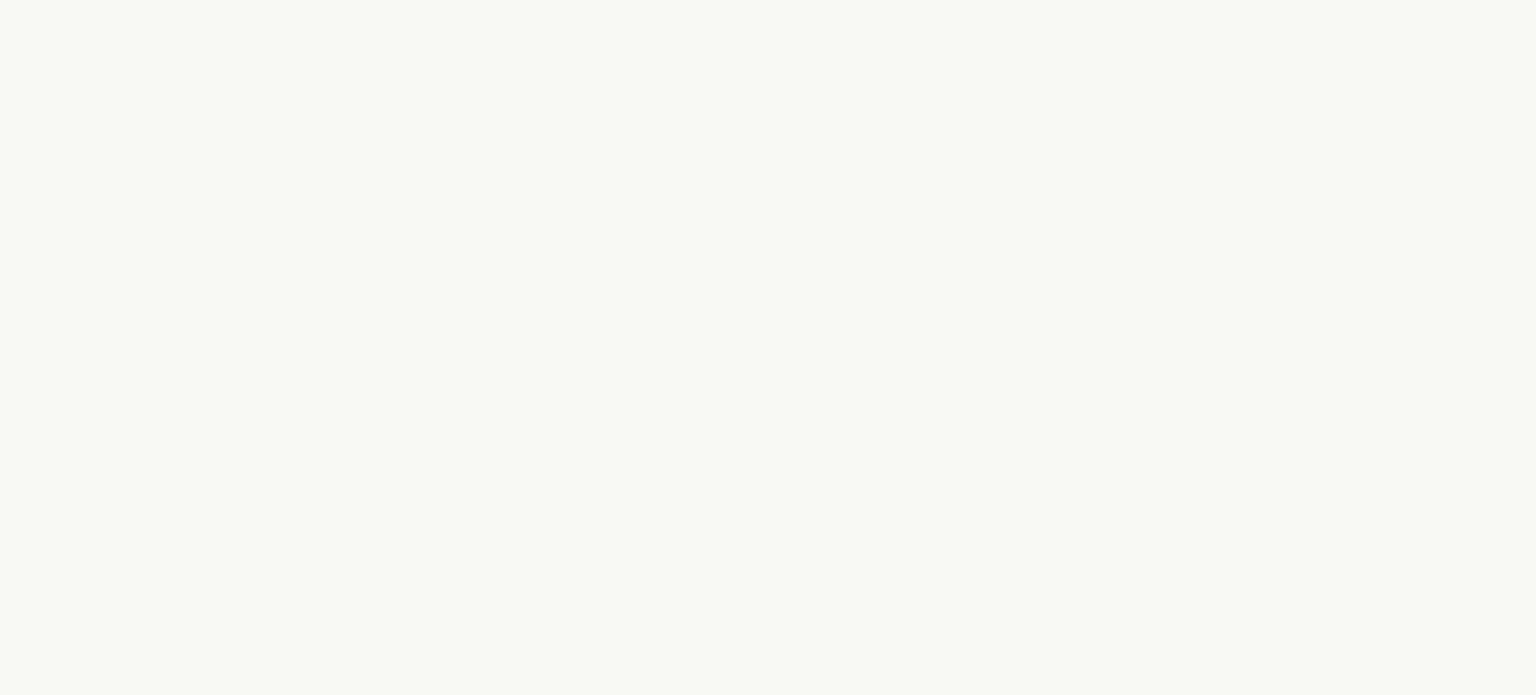 select on "DE" 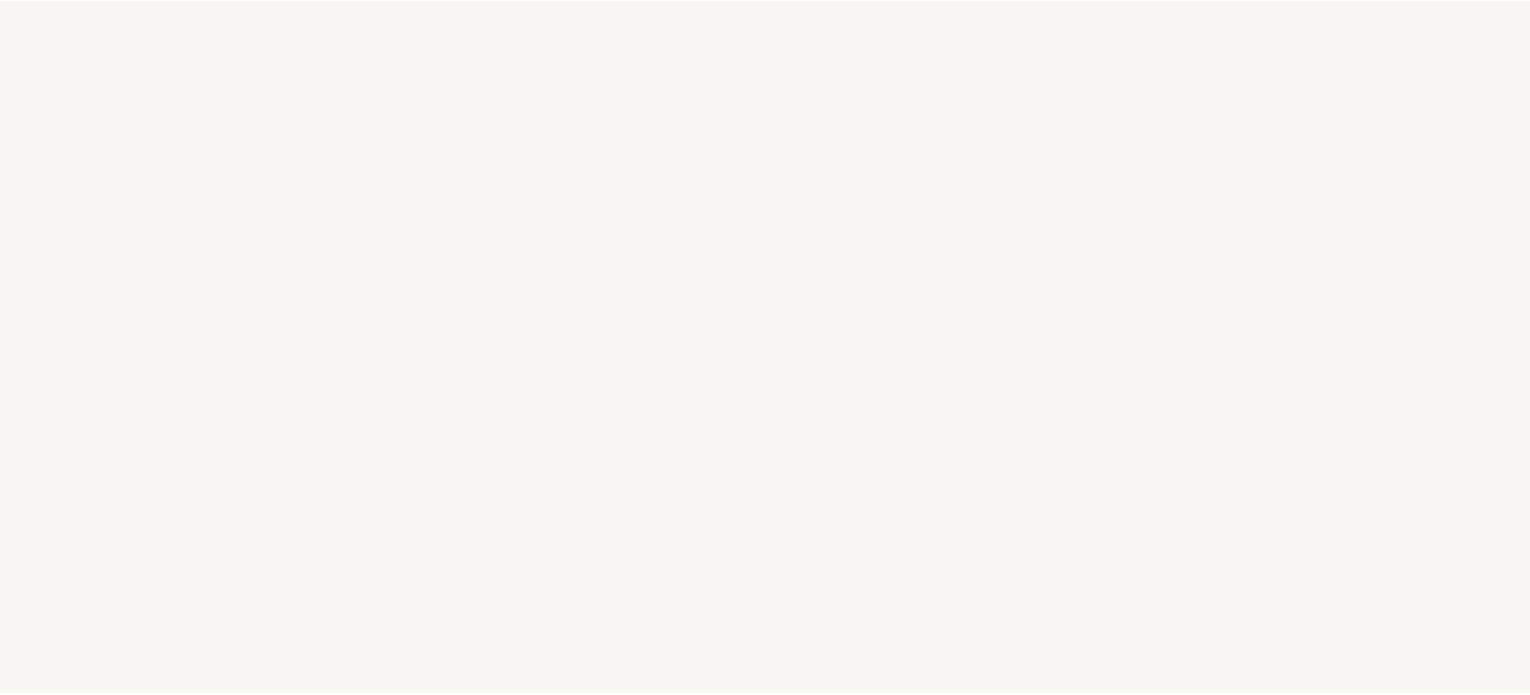 scroll, scrollTop: 0, scrollLeft: 0, axis: both 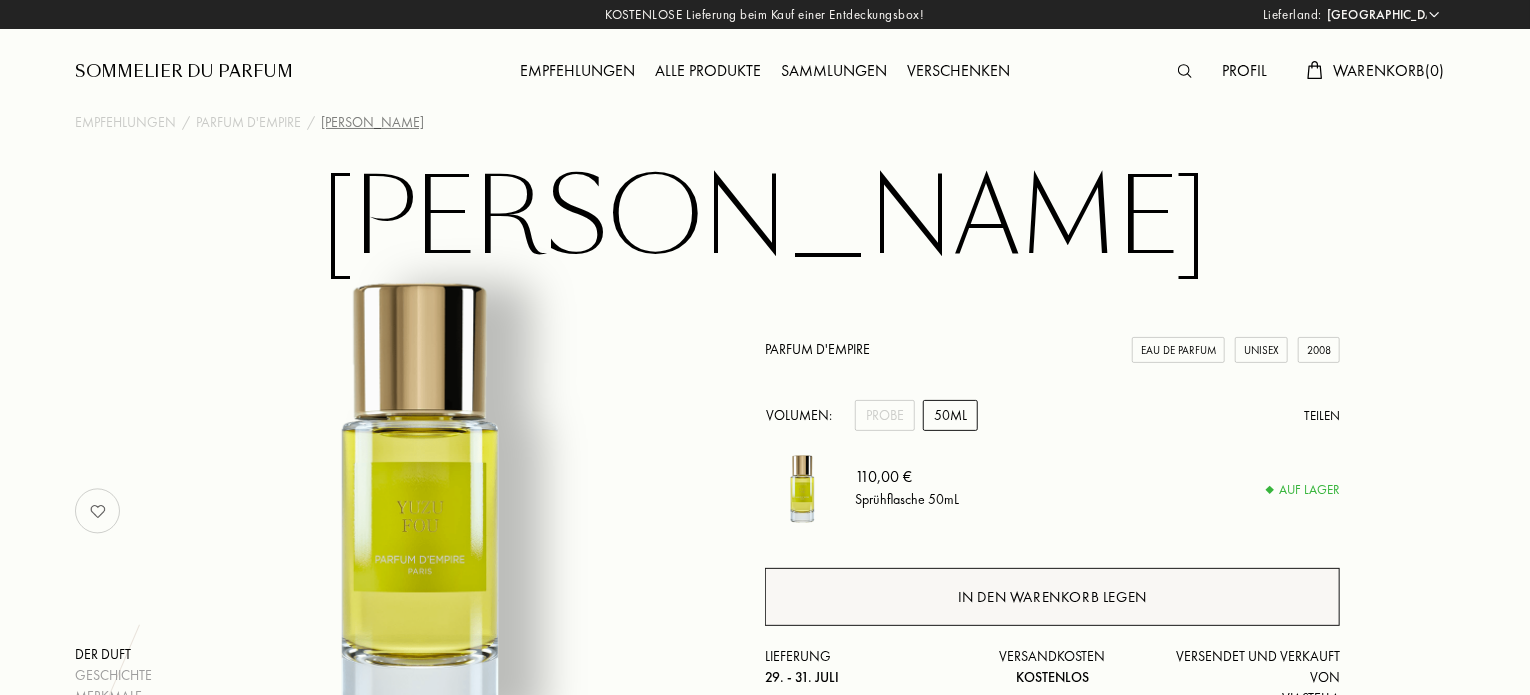 click on "In den Warenkorb legen" at bounding box center (1052, 597) 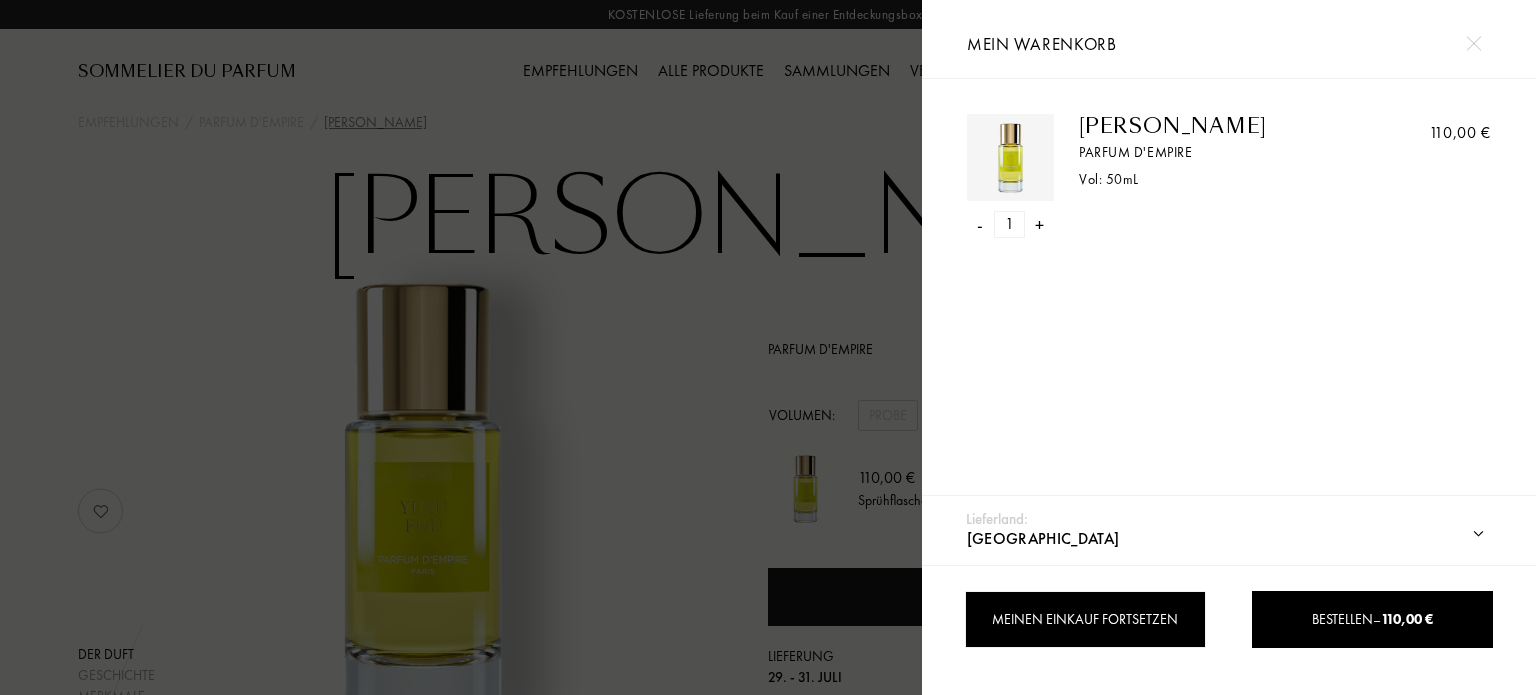 click on "Meinen Einkauf fortsetzen" at bounding box center [1085, 619] 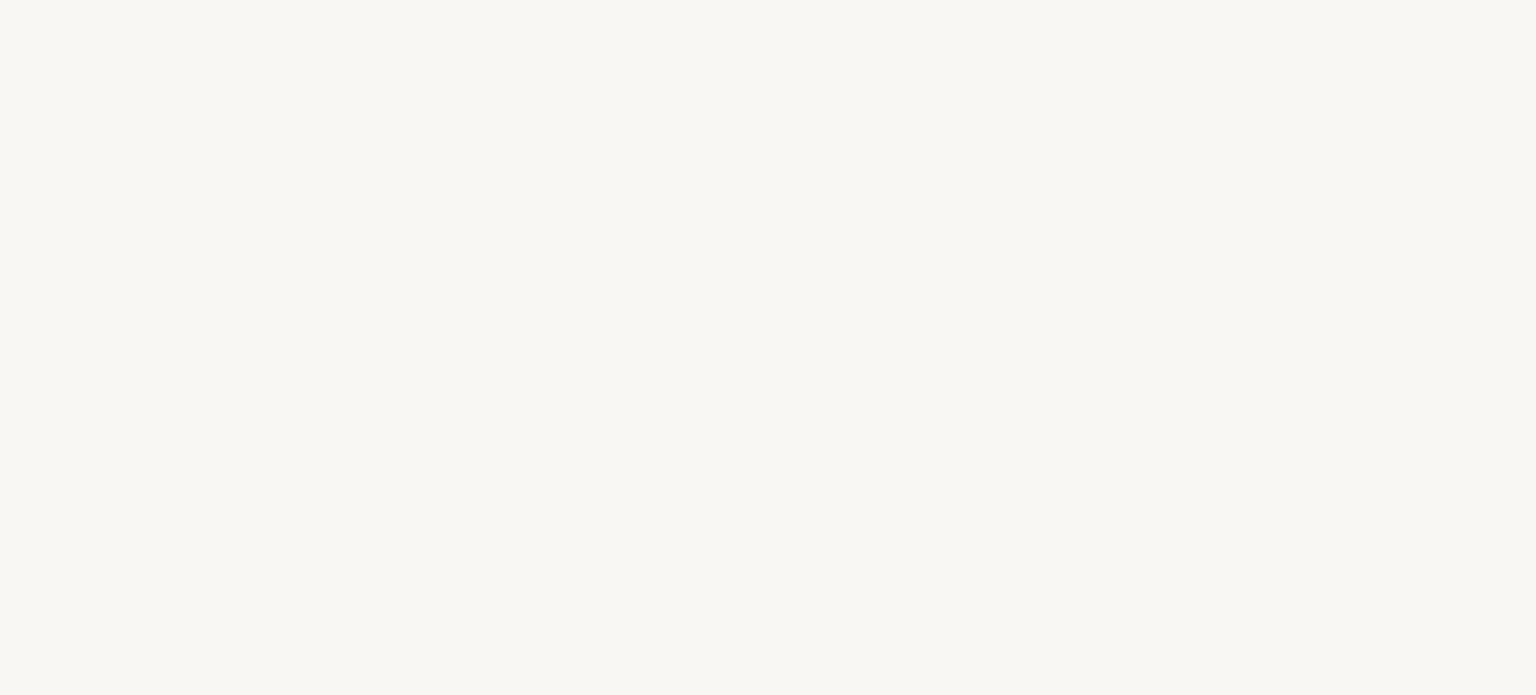 scroll, scrollTop: 0, scrollLeft: 0, axis: both 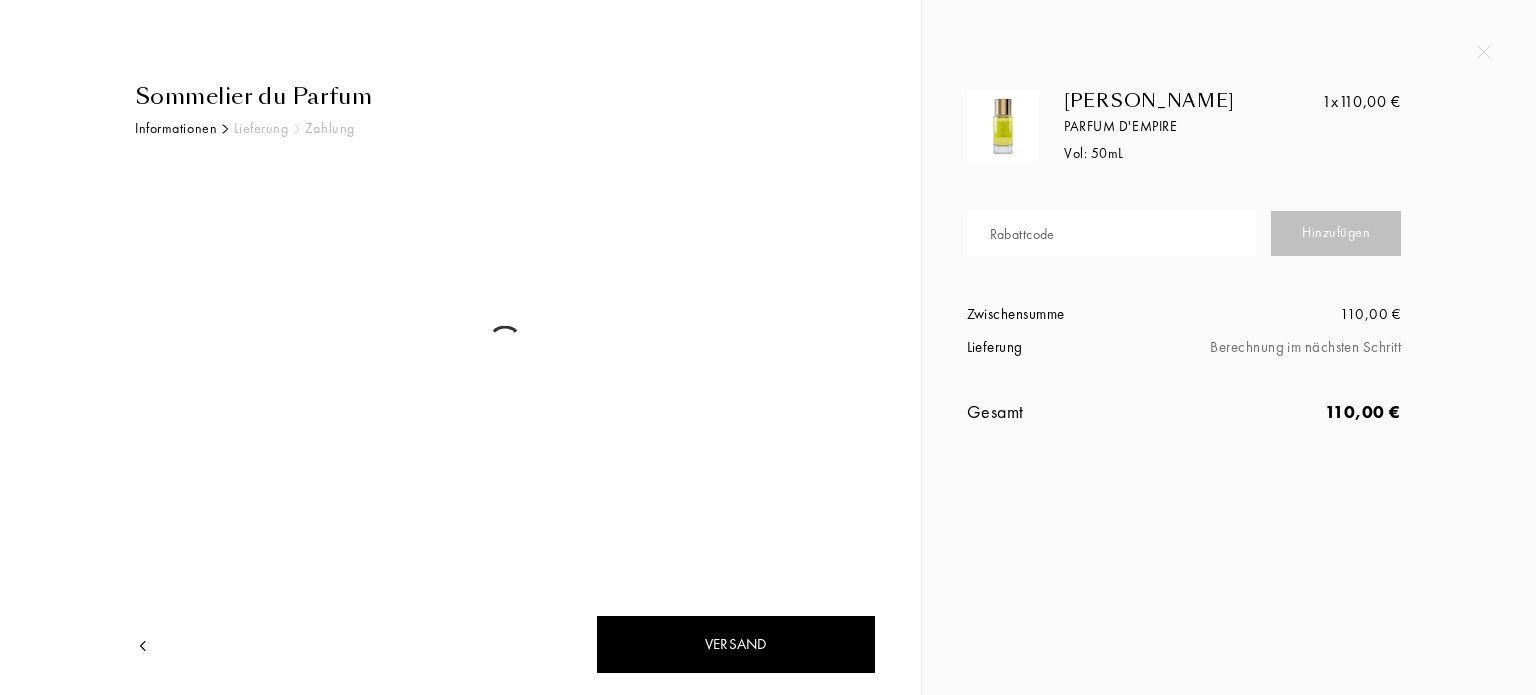 select on "DE" 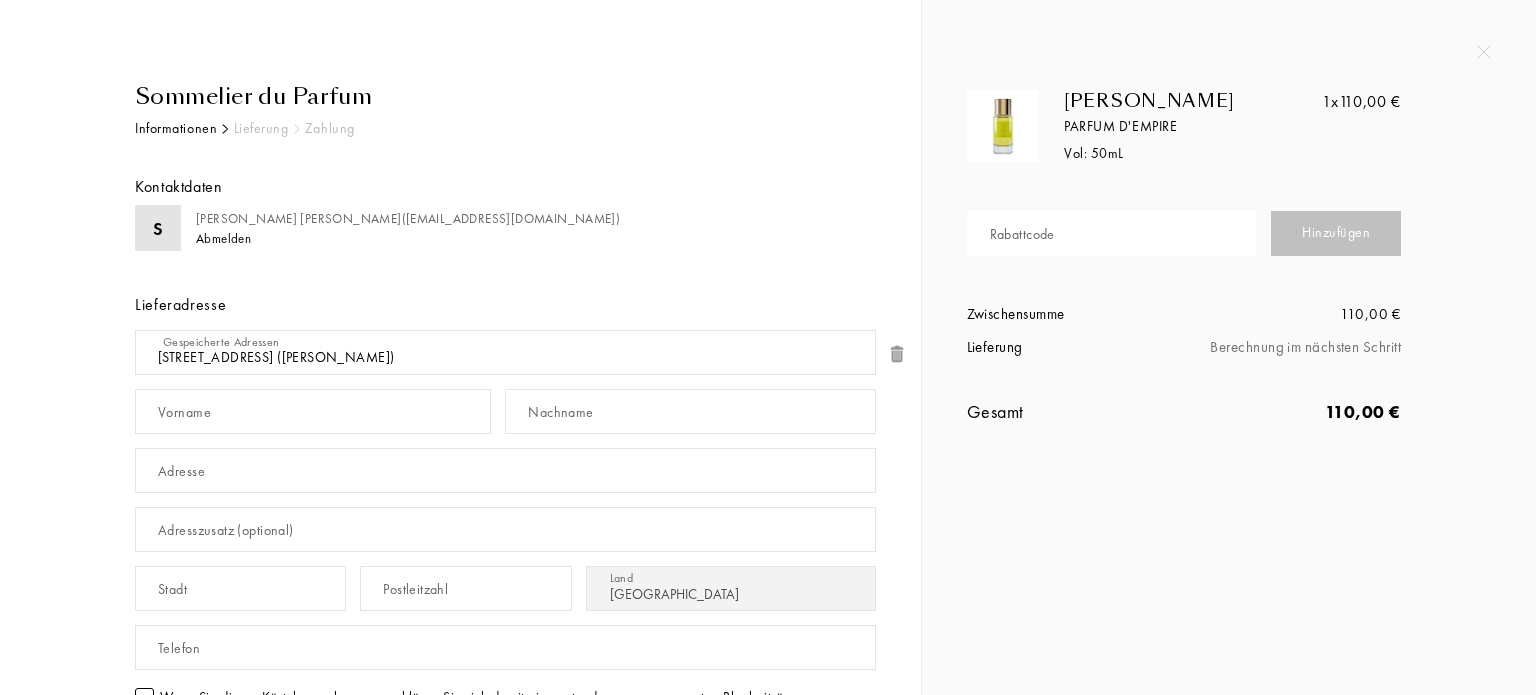 click on "Vorname" at bounding box center (184, 412) 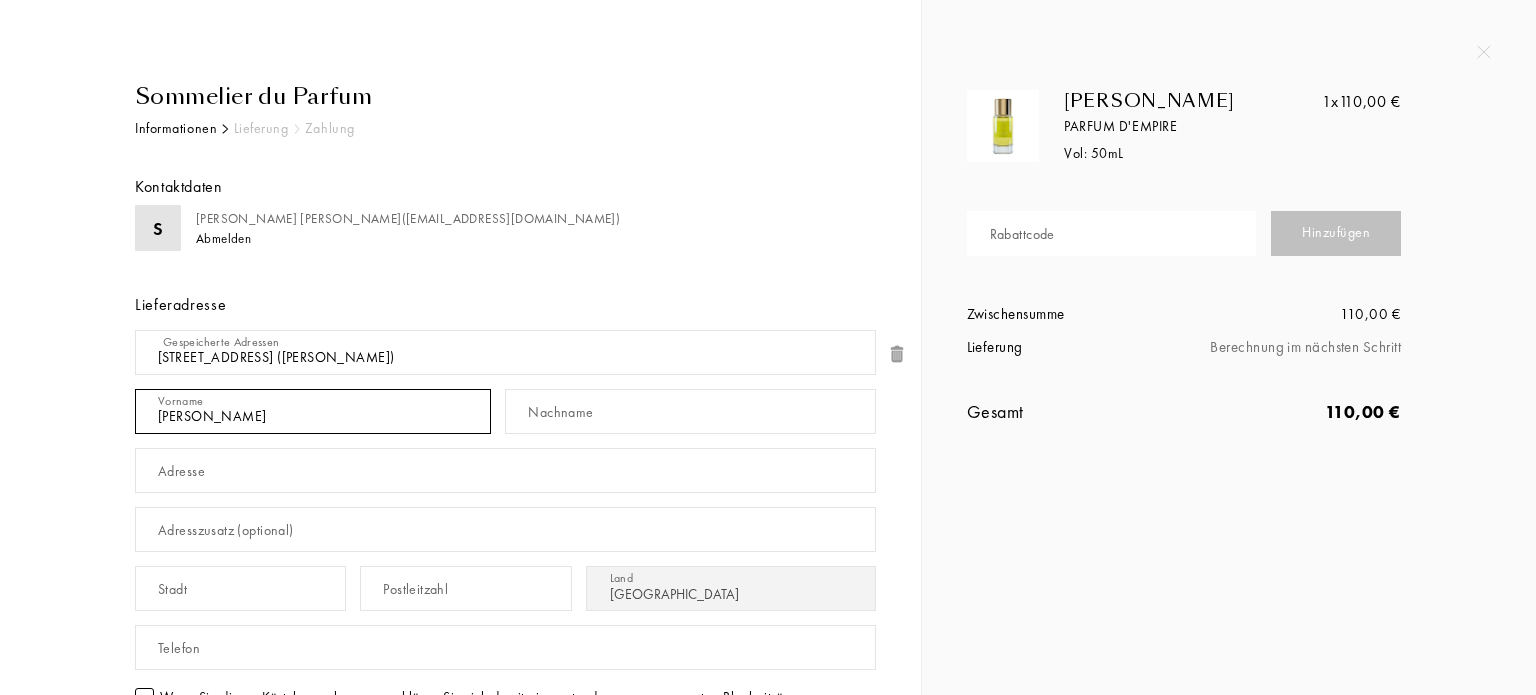type on "[PERSON_NAME]" 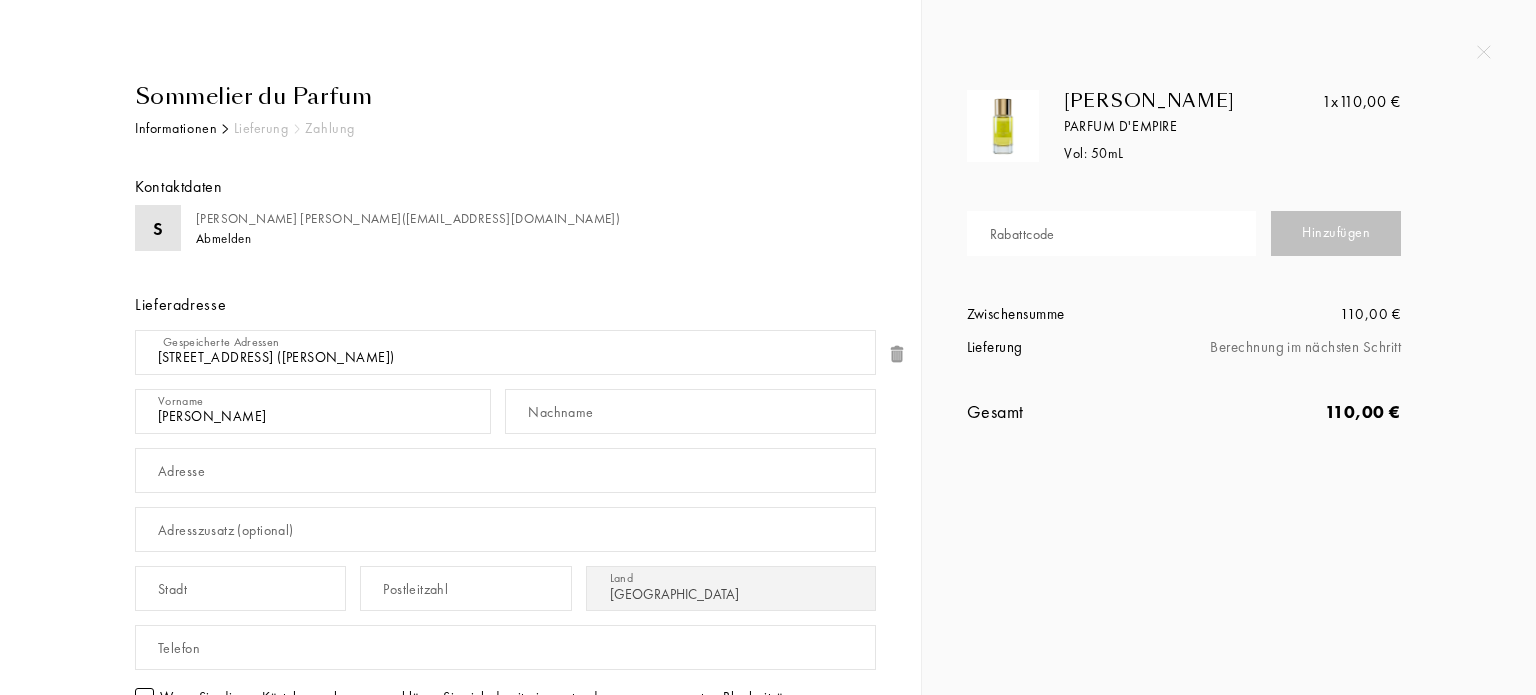 click on "Nachname" at bounding box center [560, 412] 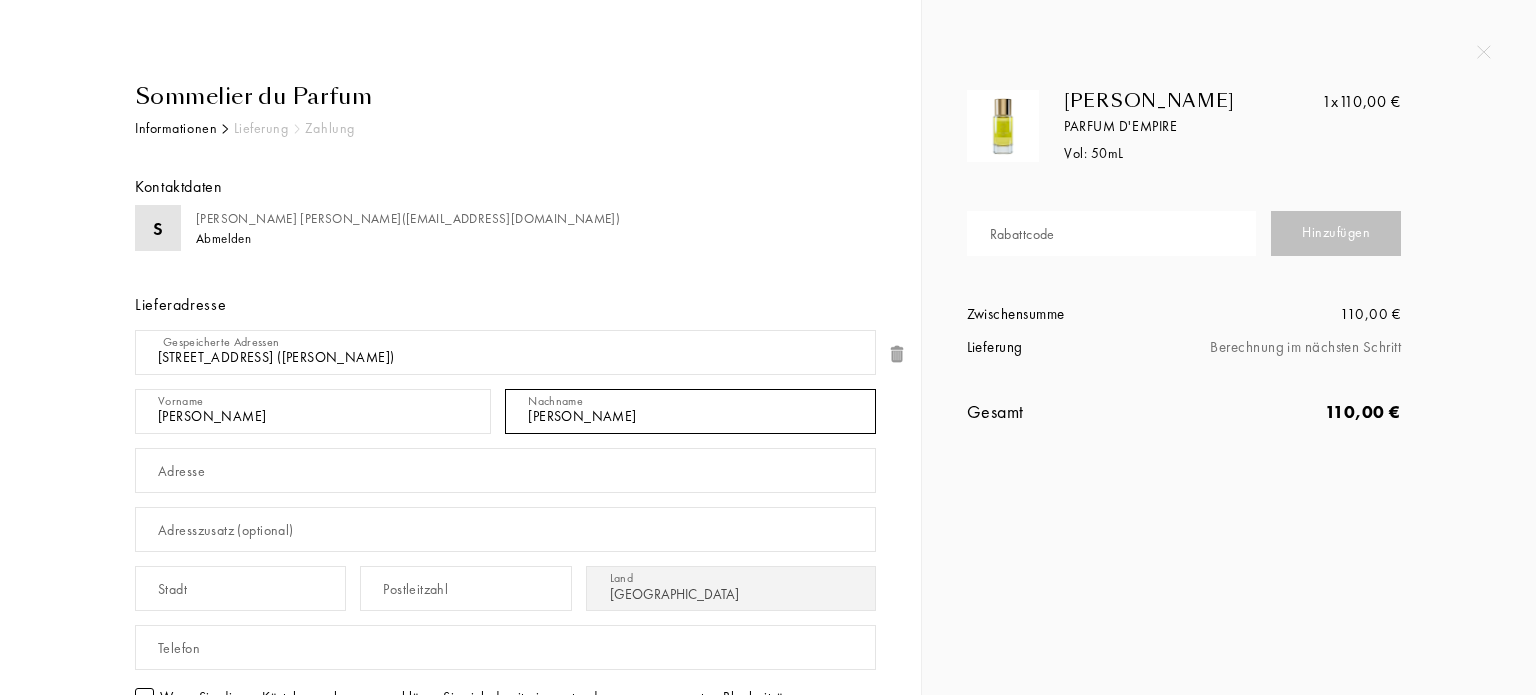 type on "[PERSON_NAME]" 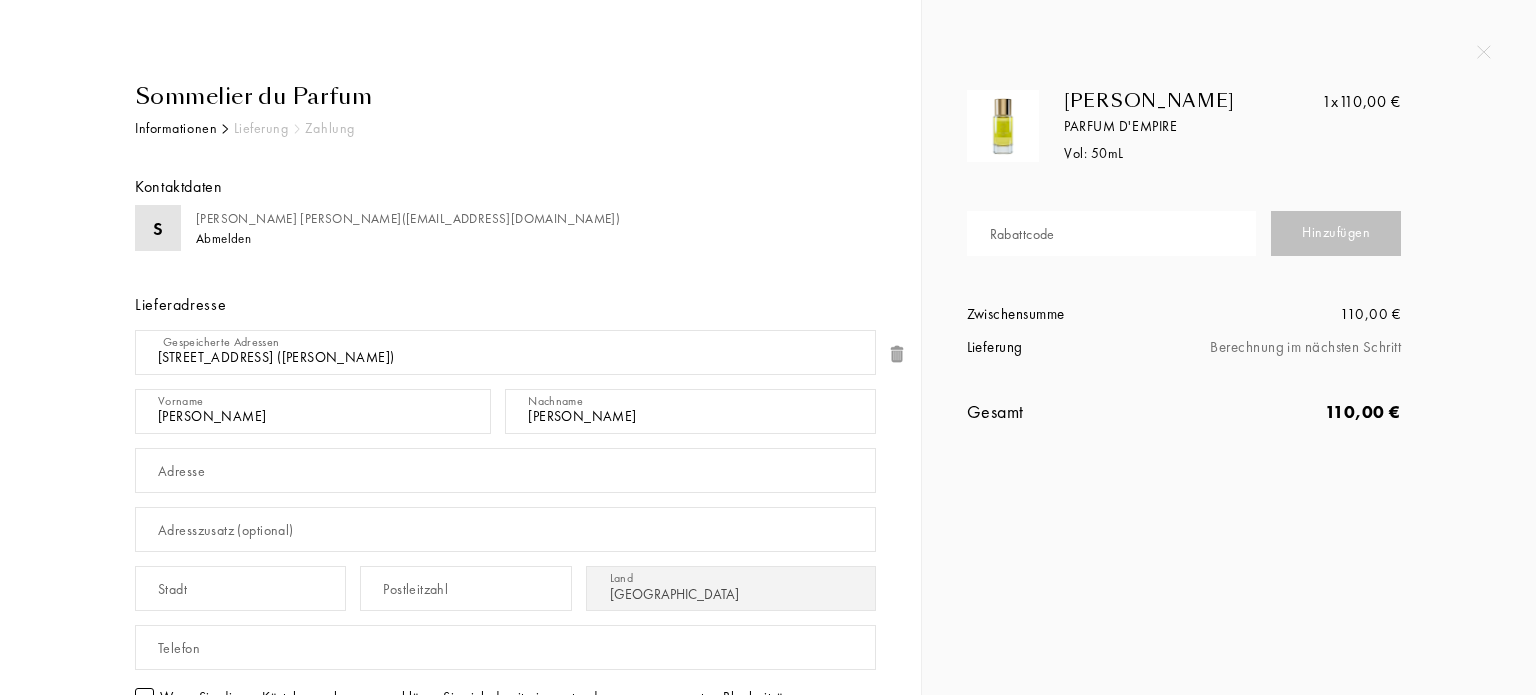 click on "Adresse" at bounding box center (181, 471) 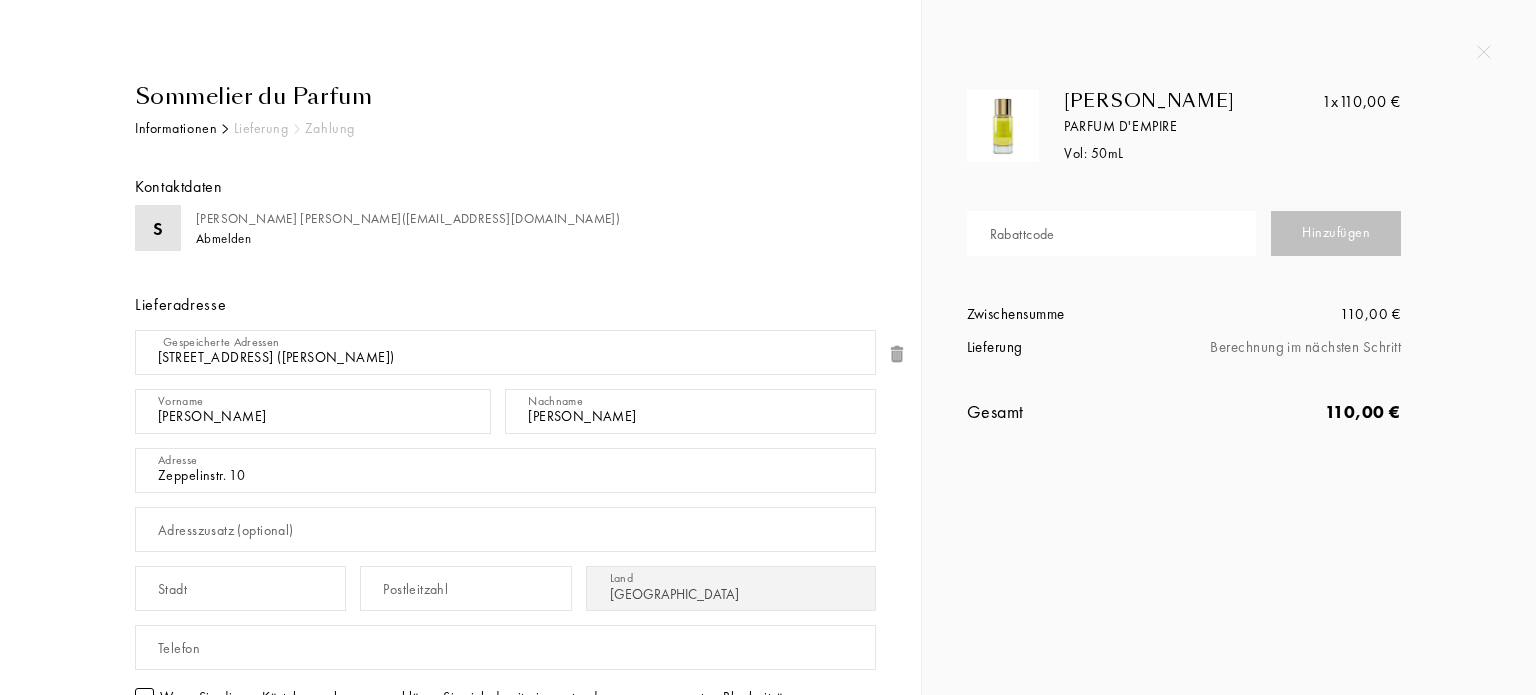 type on "Zeppelinstr. 10" 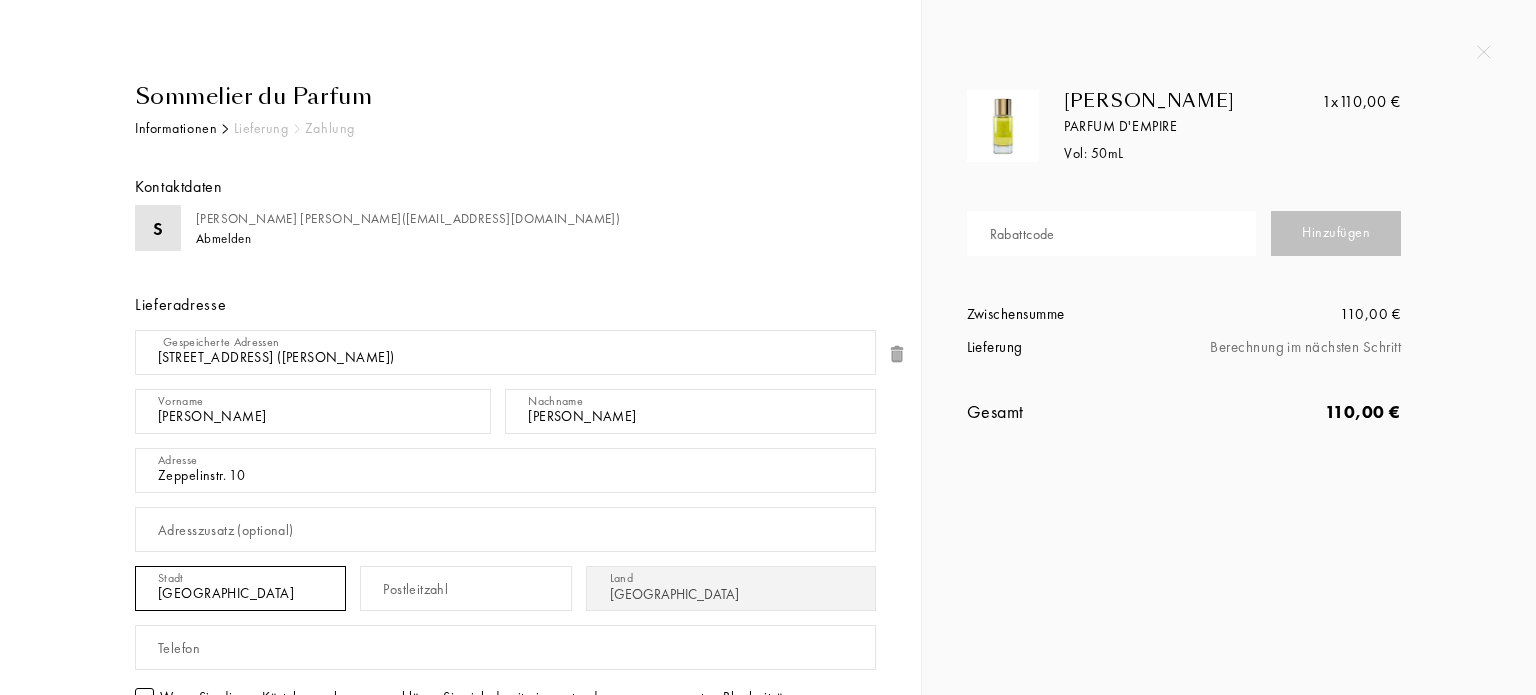 type on "Tuttlingen" 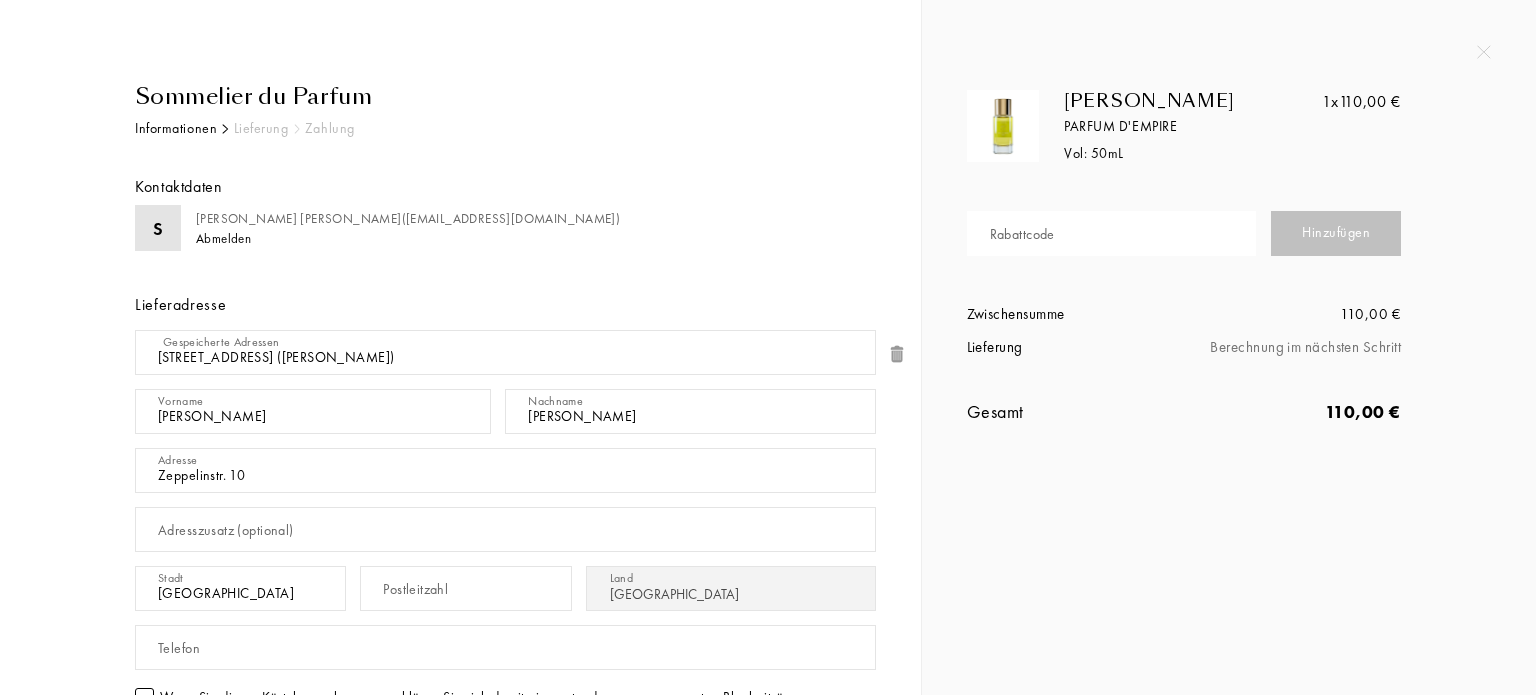click on "Postleitzahl" at bounding box center [415, 589] 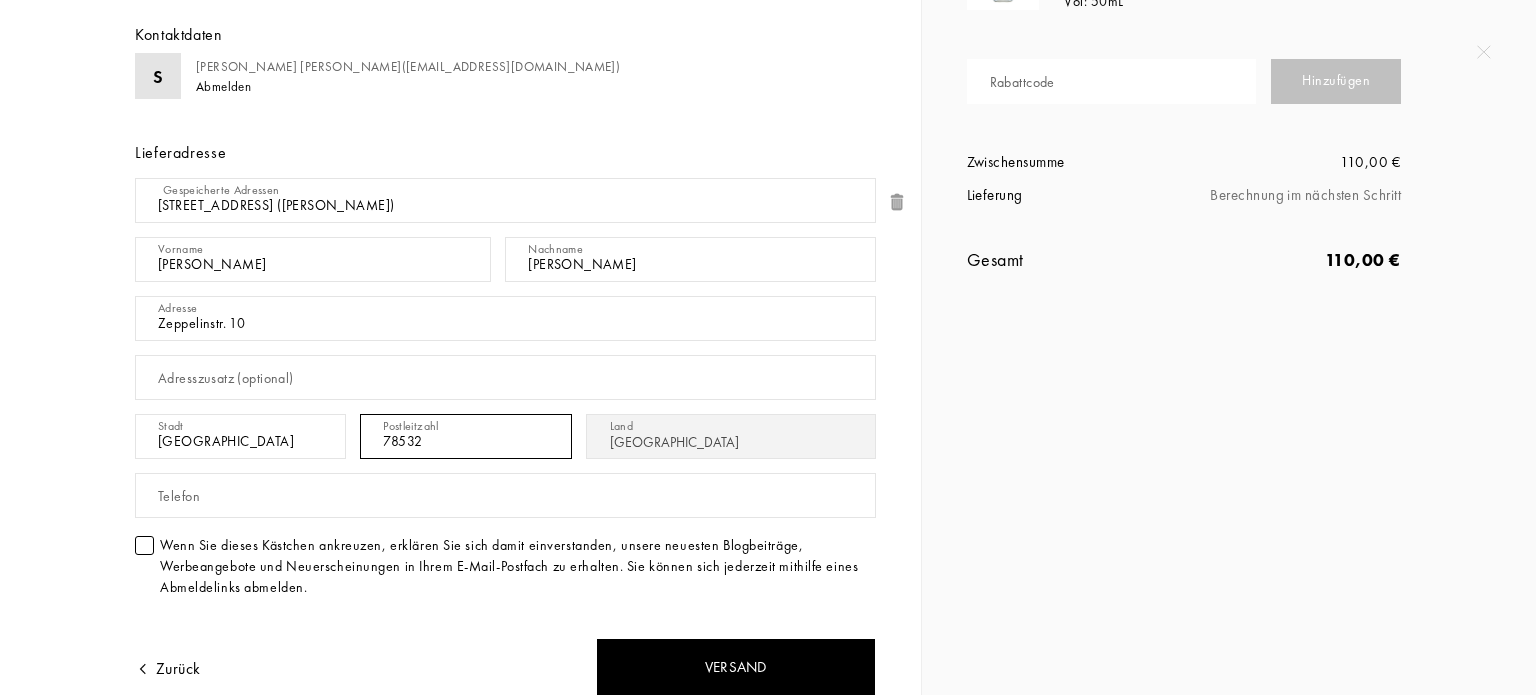 scroll, scrollTop: 200, scrollLeft: 0, axis: vertical 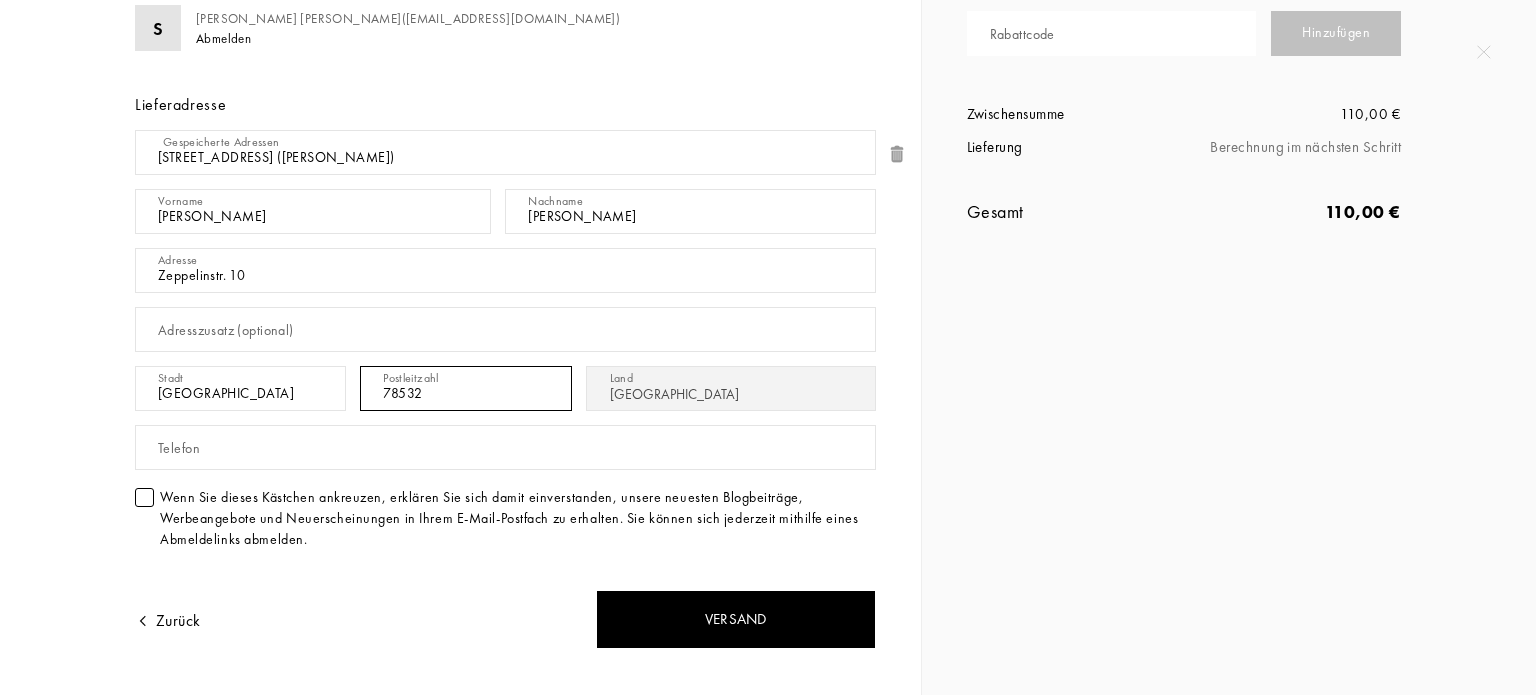 type on "78532" 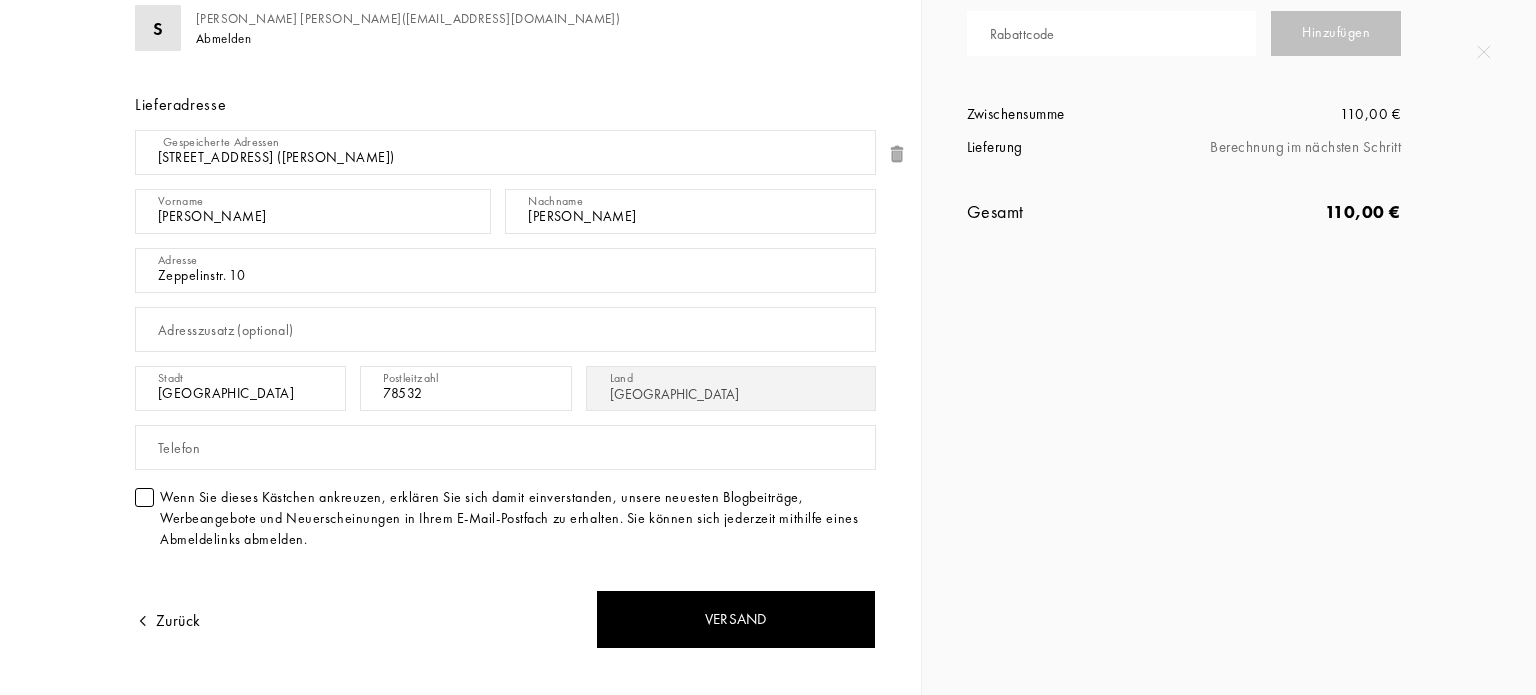 click on "Telefon" at bounding box center (179, 448) 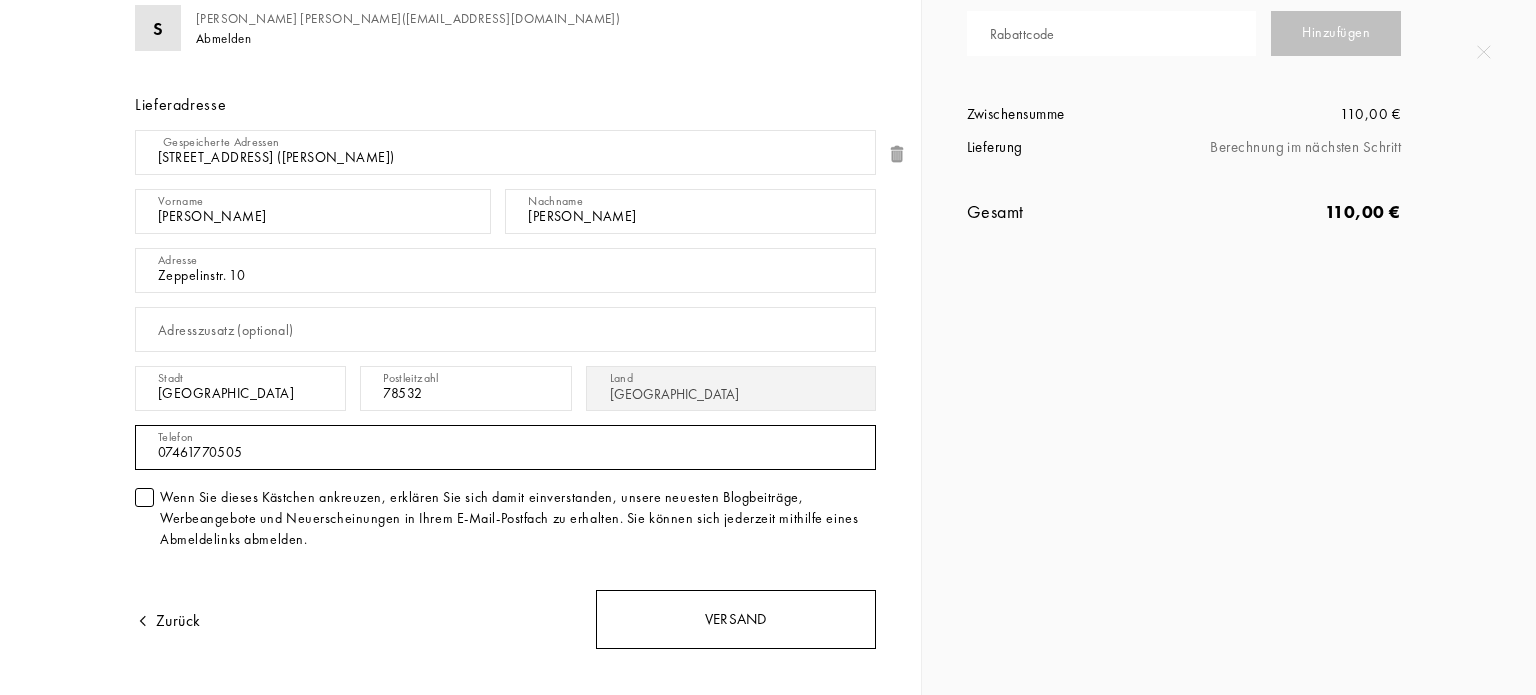type on "07461770505" 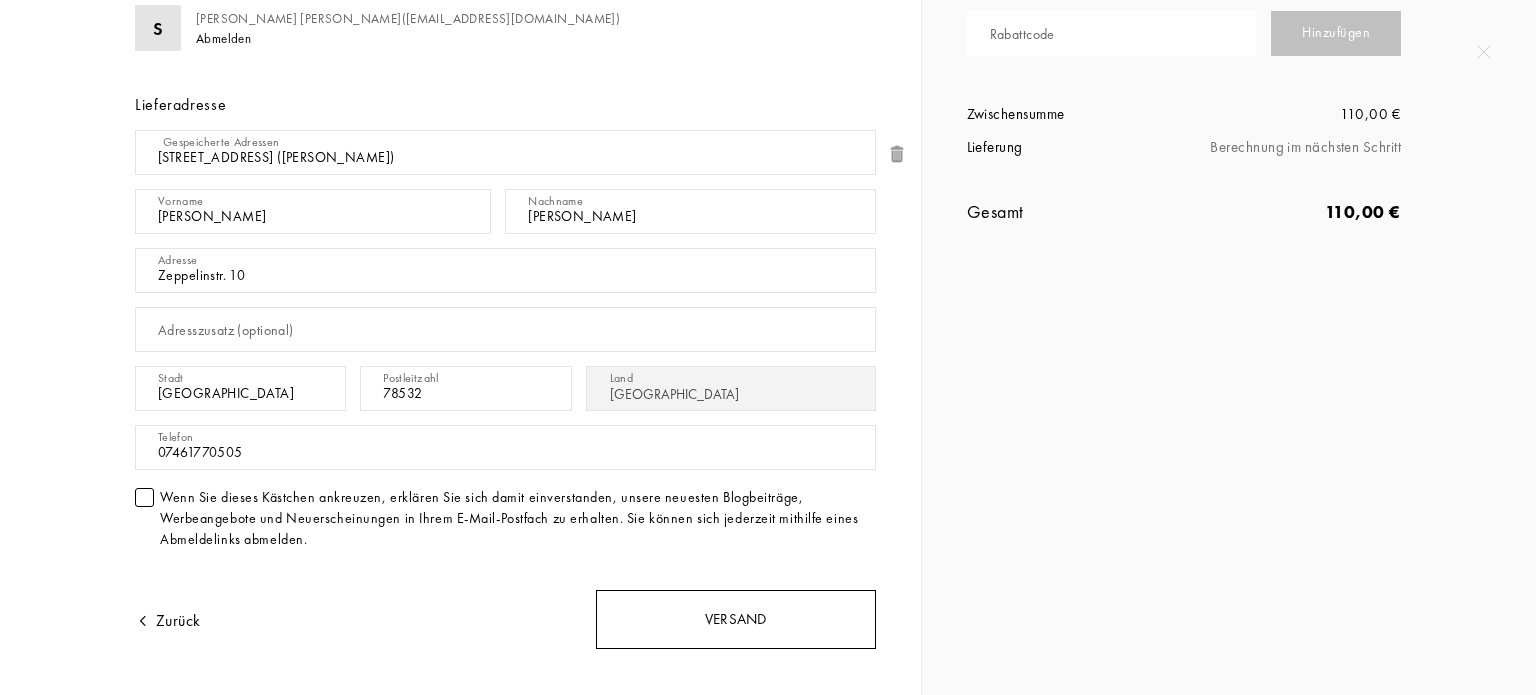 click on "Versand" at bounding box center (736, 619) 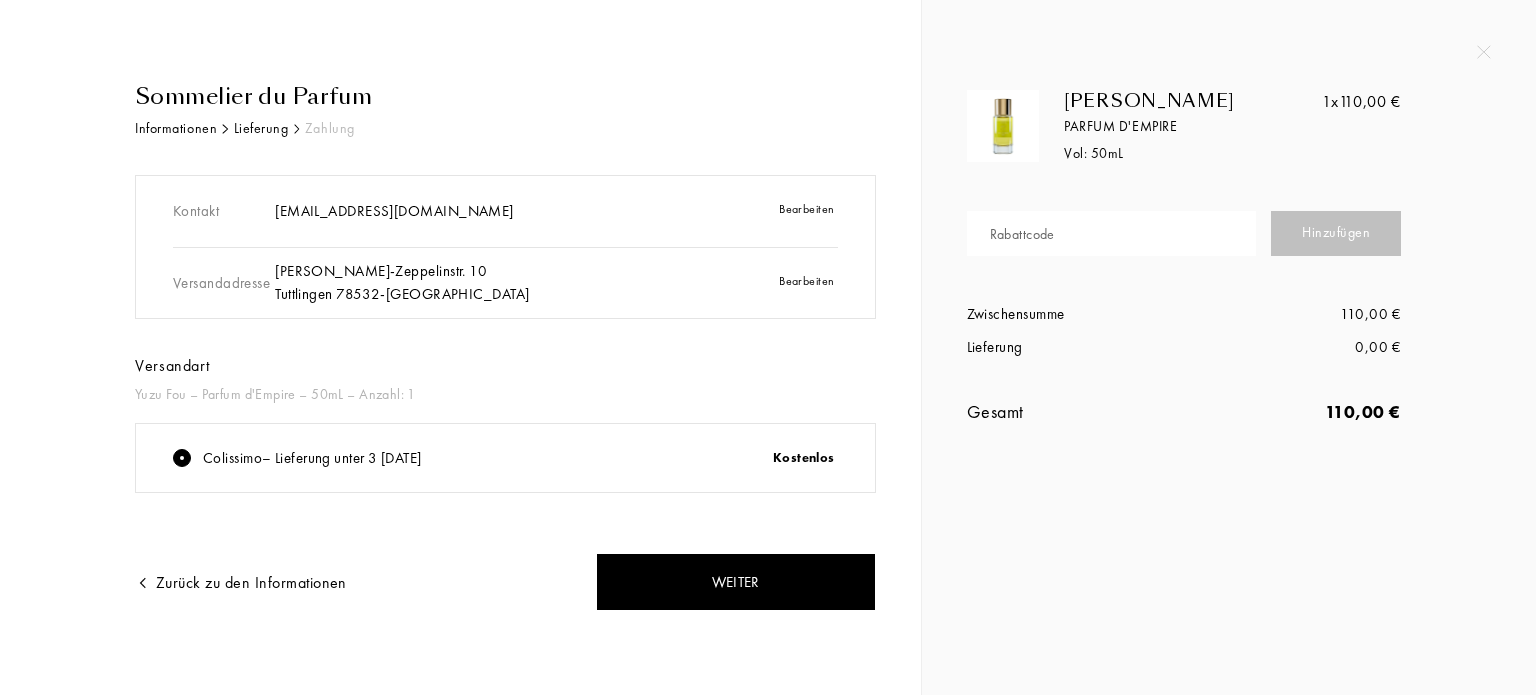 scroll, scrollTop: 0, scrollLeft: 0, axis: both 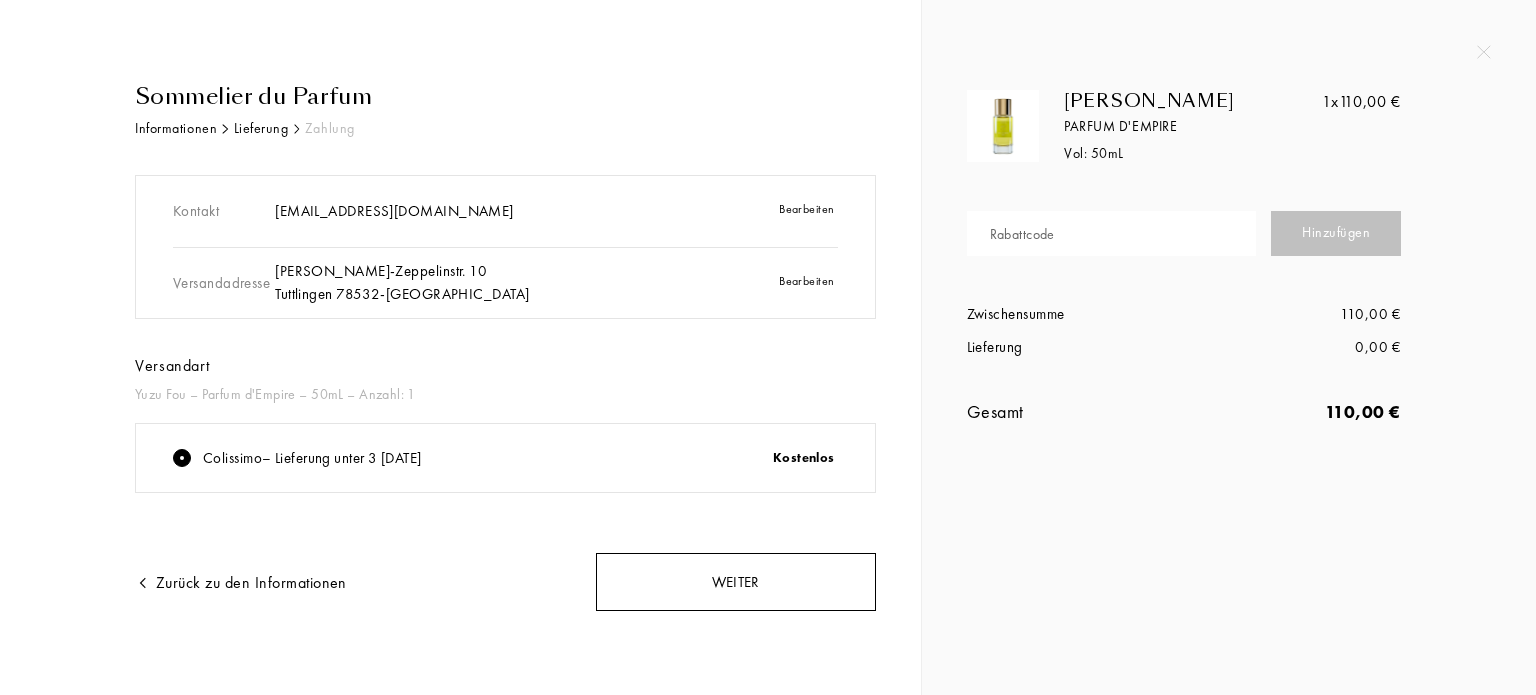 click on "Weiter" at bounding box center (736, 582) 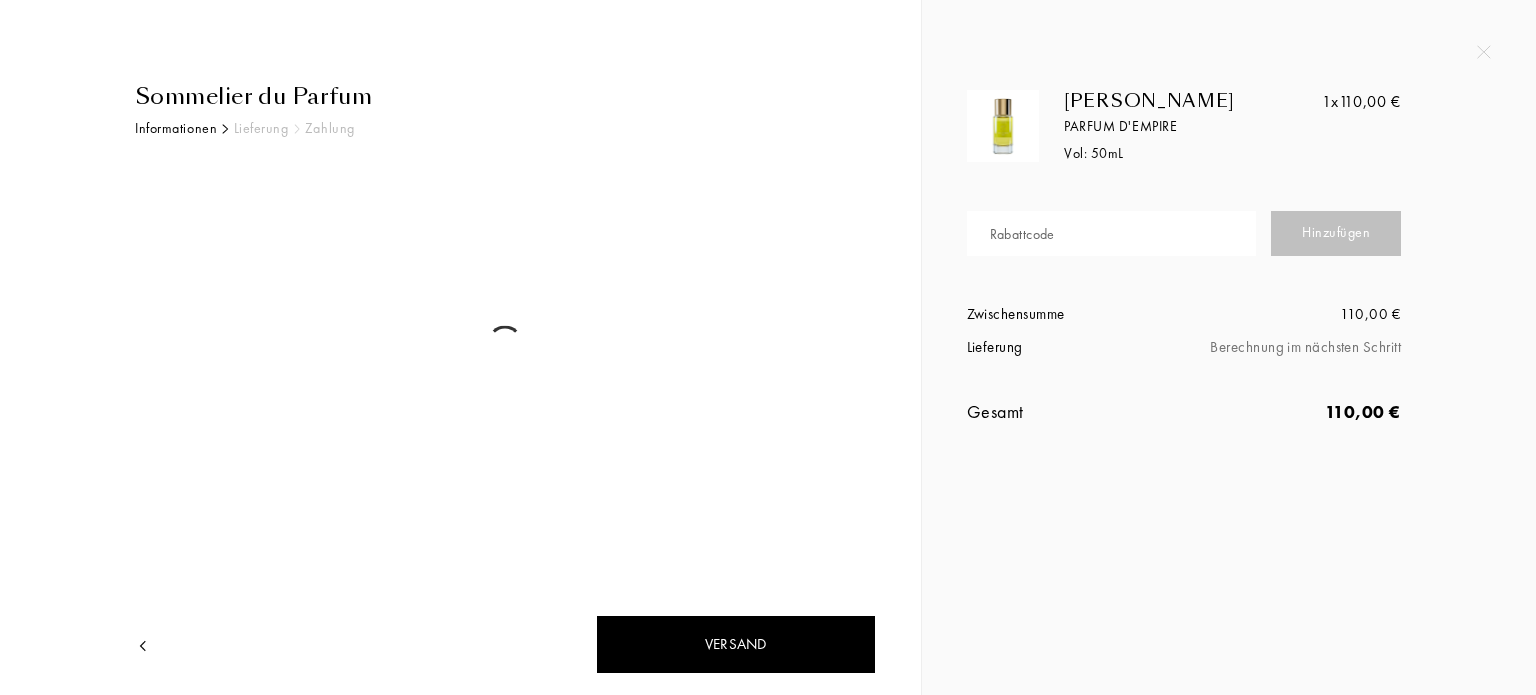 scroll, scrollTop: 0, scrollLeft: 0, axis: both 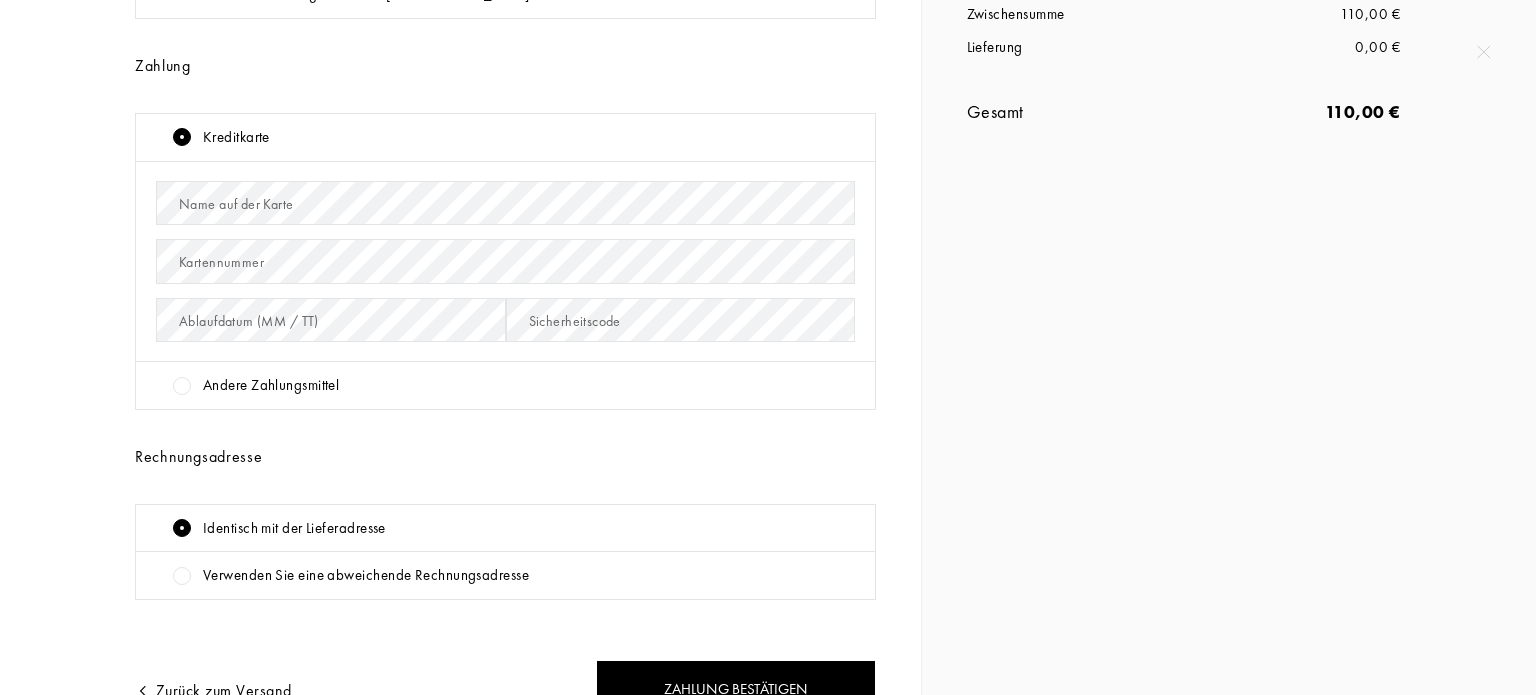 click at bounding box center [182, 386] 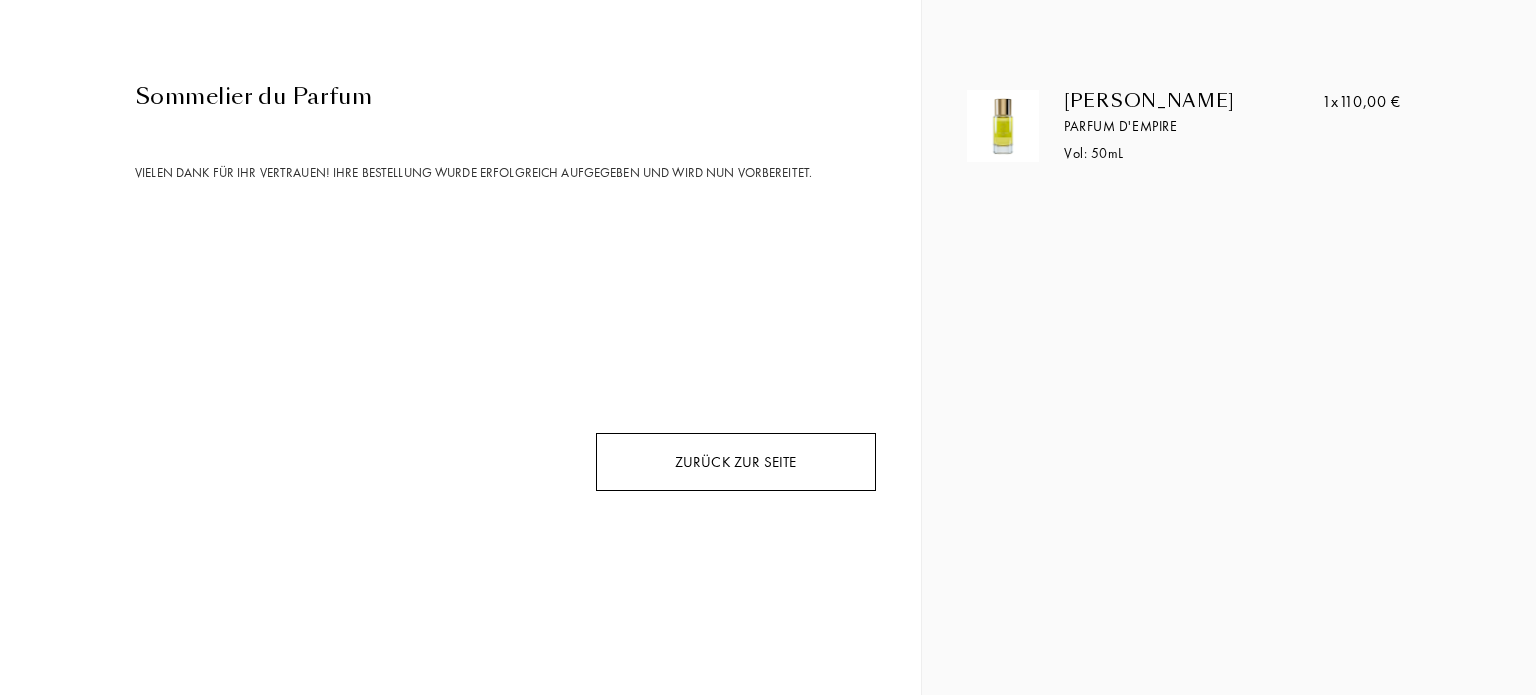 click on "Zurück zur Seite" at bounding box center (736, 462) 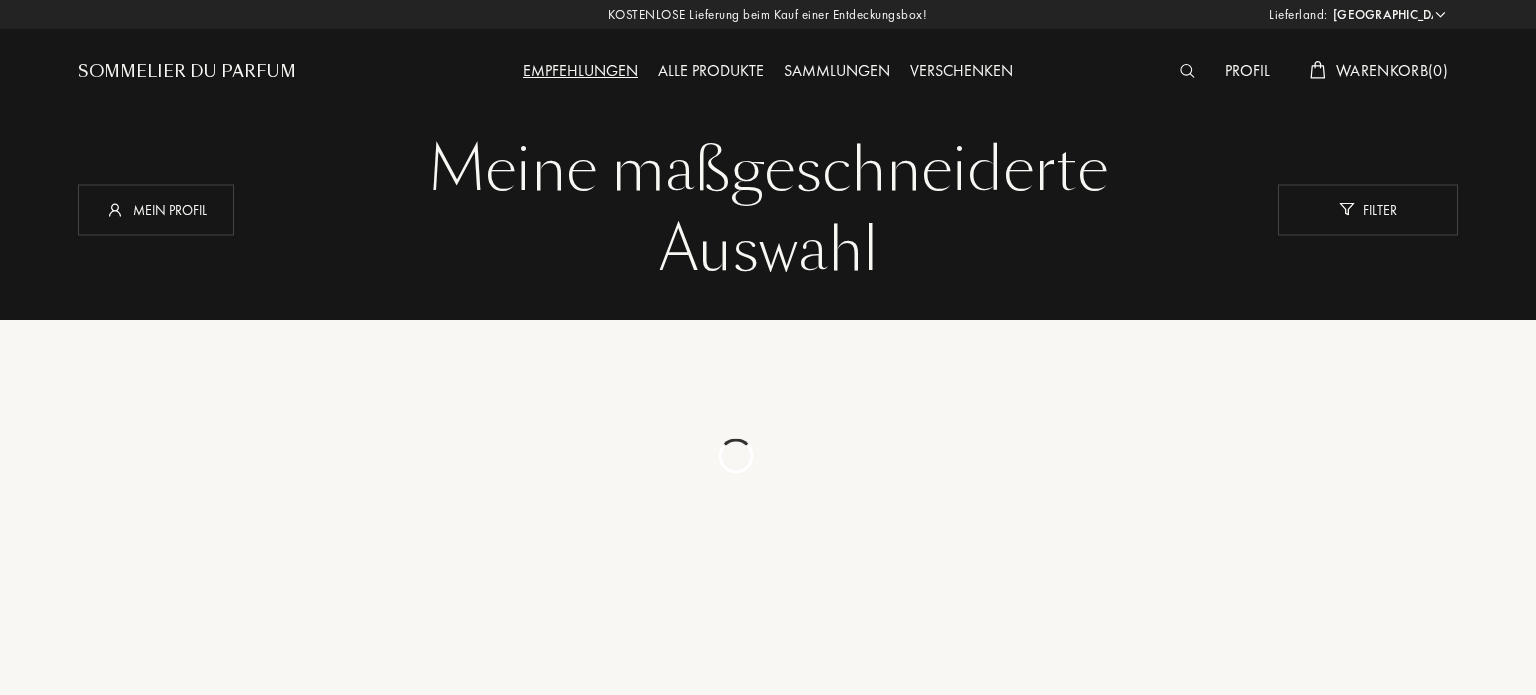 select on "DE" 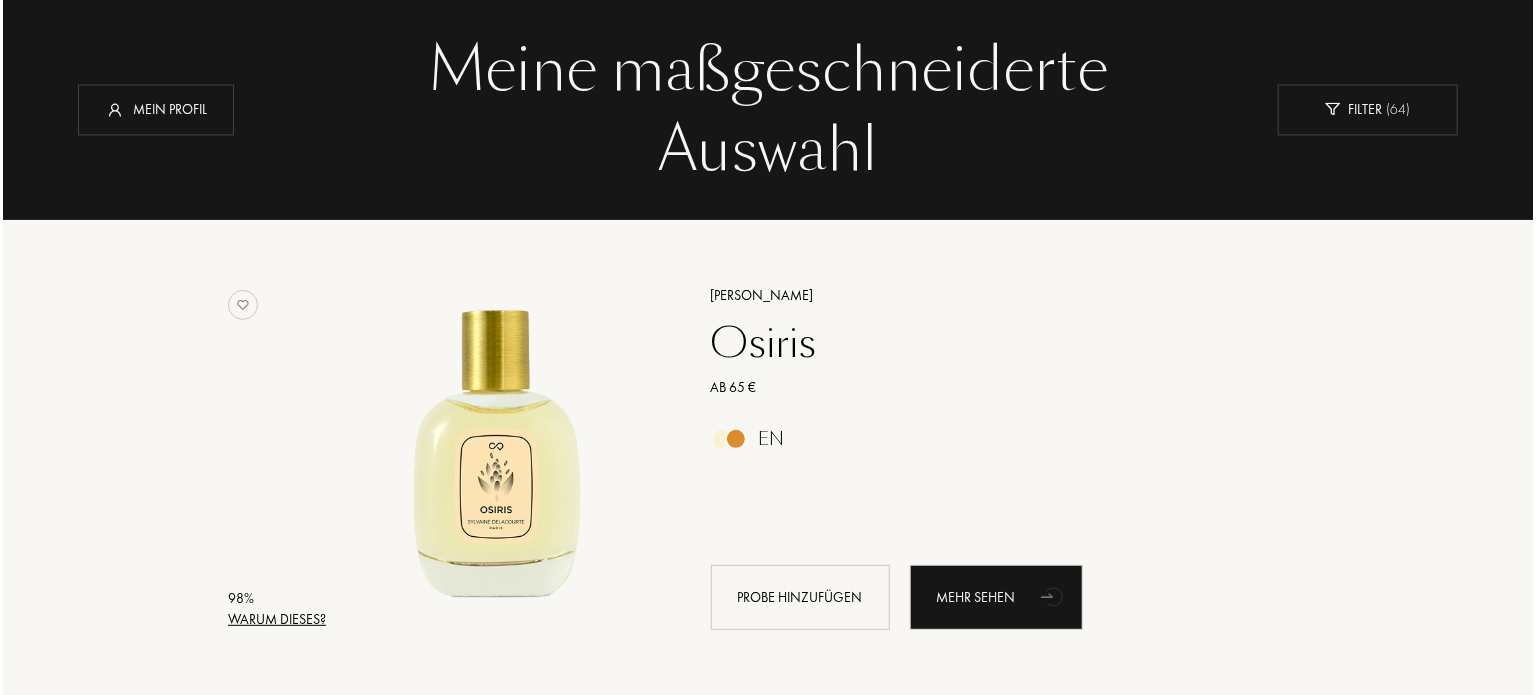 scroll, scrollTop: 0, scrollLeft: 0, axis: both 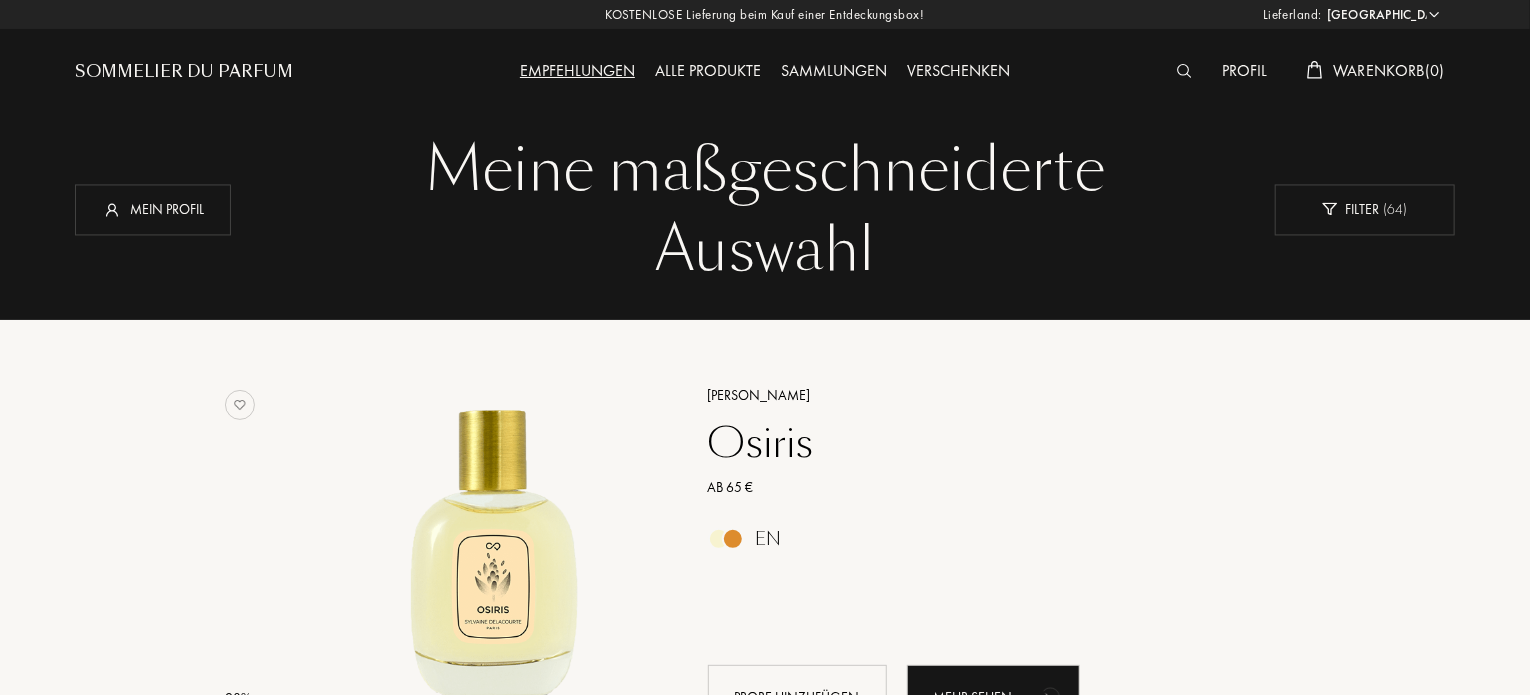 click at bounding box center [1184, 71] 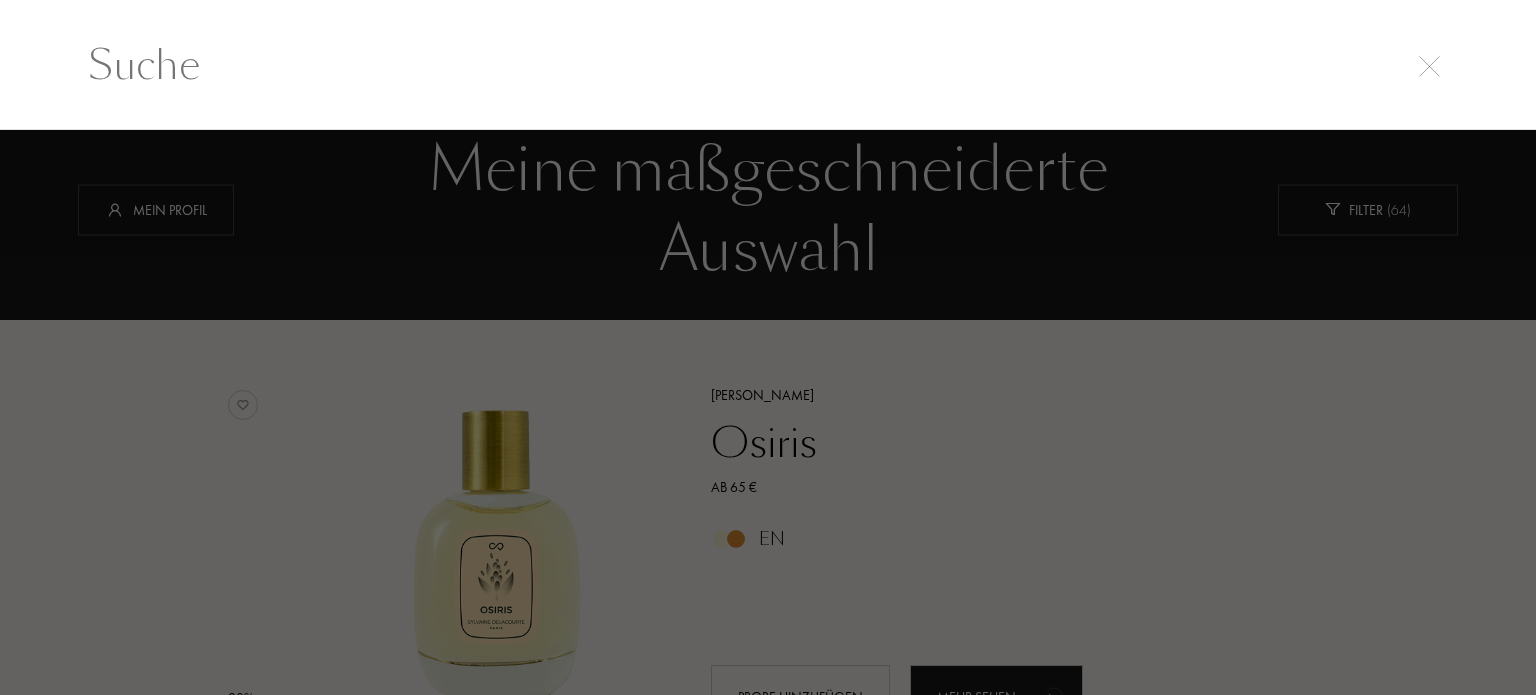 scroll, scrollTop: 0, scrollLeft: 0, axis: both 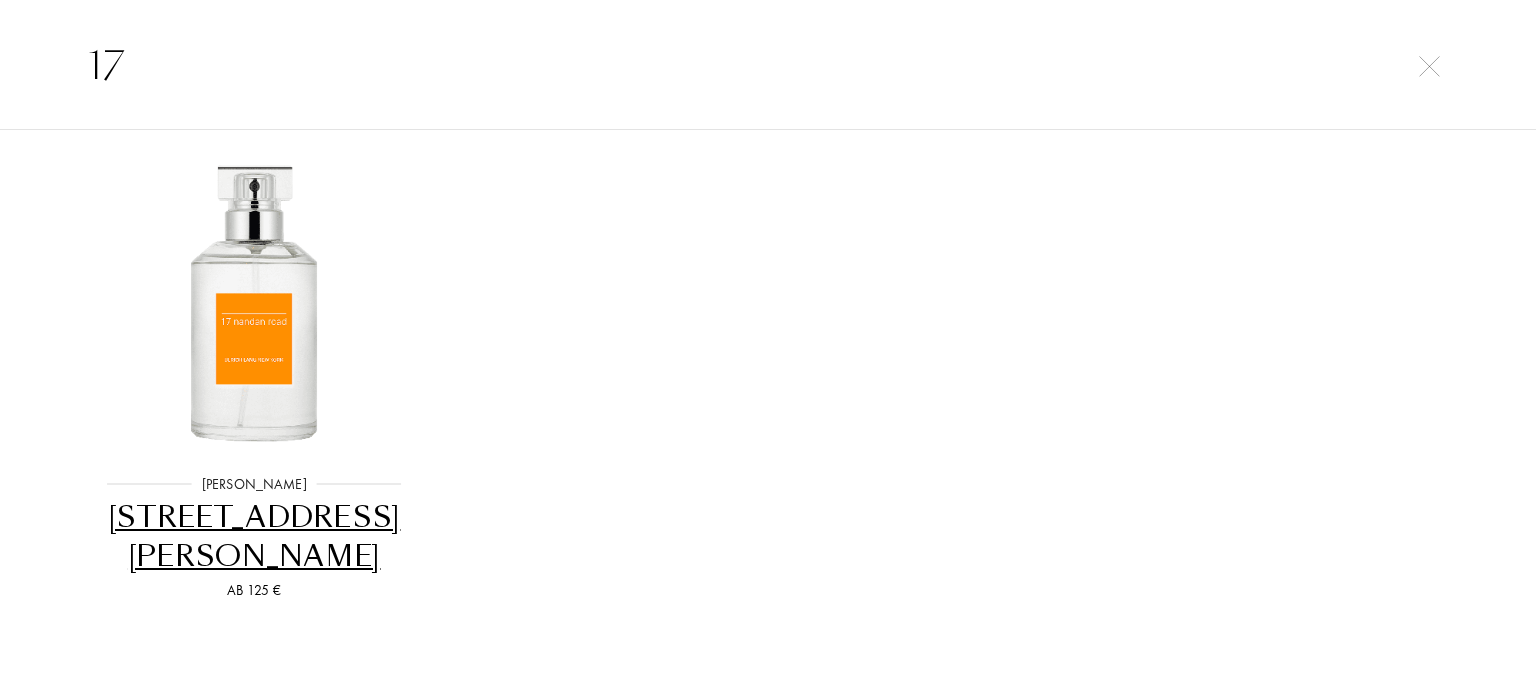 type on "1" 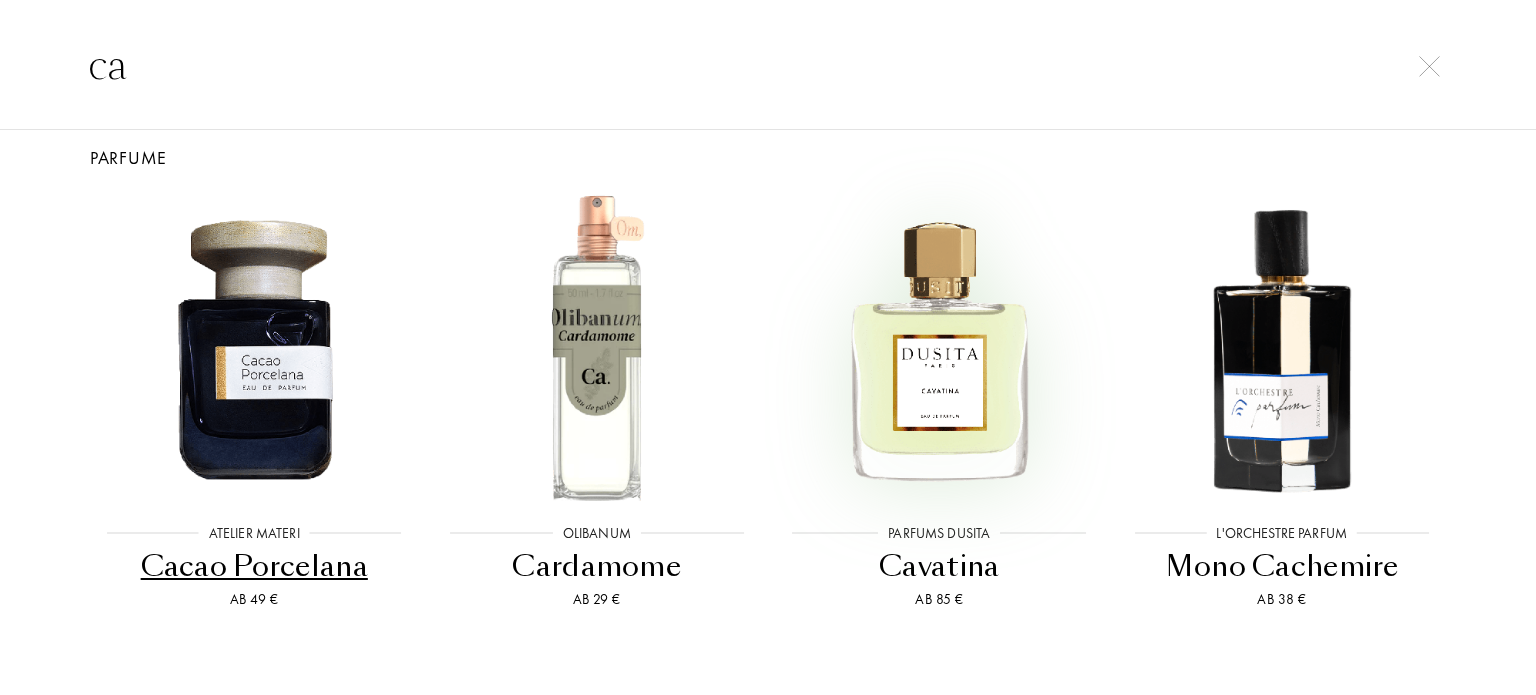 scroll, scrollTop: 0, scrollLeft: 0, axis: both 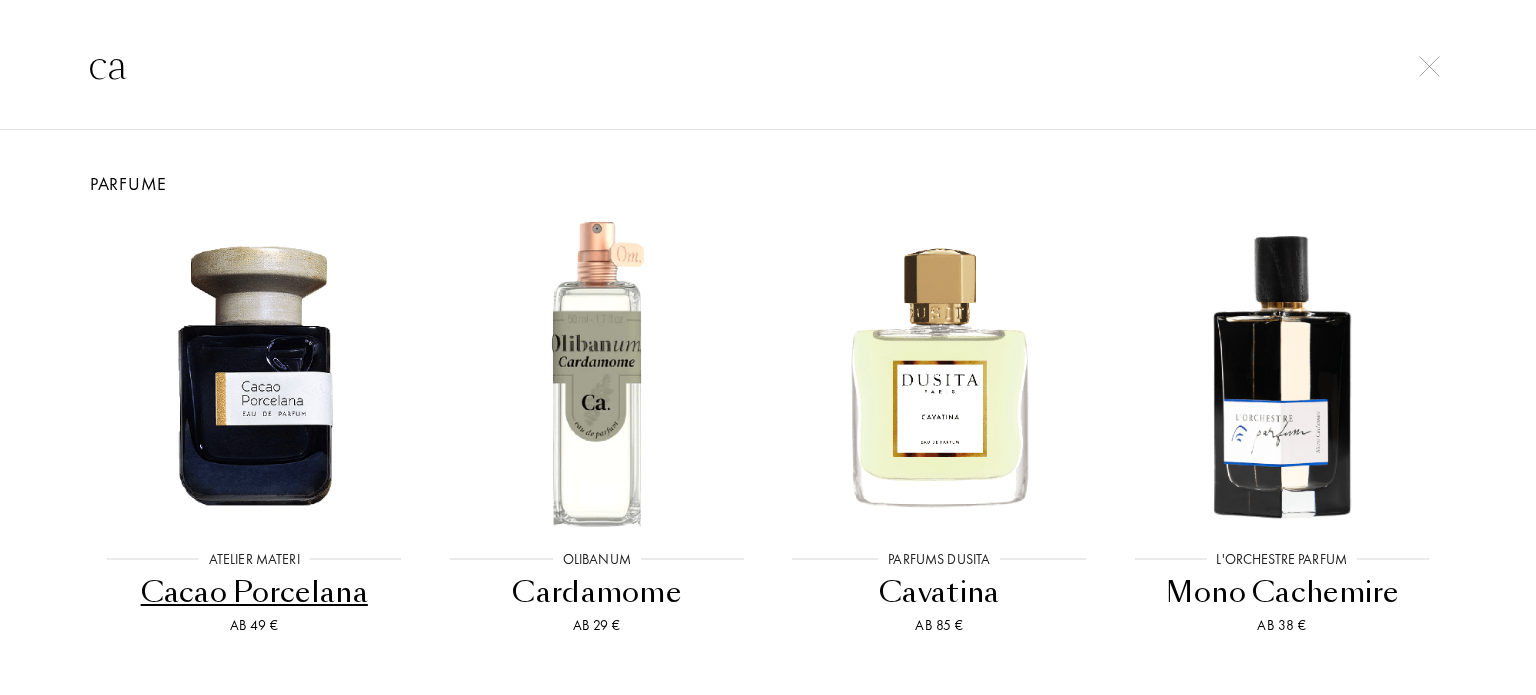 type on "c" 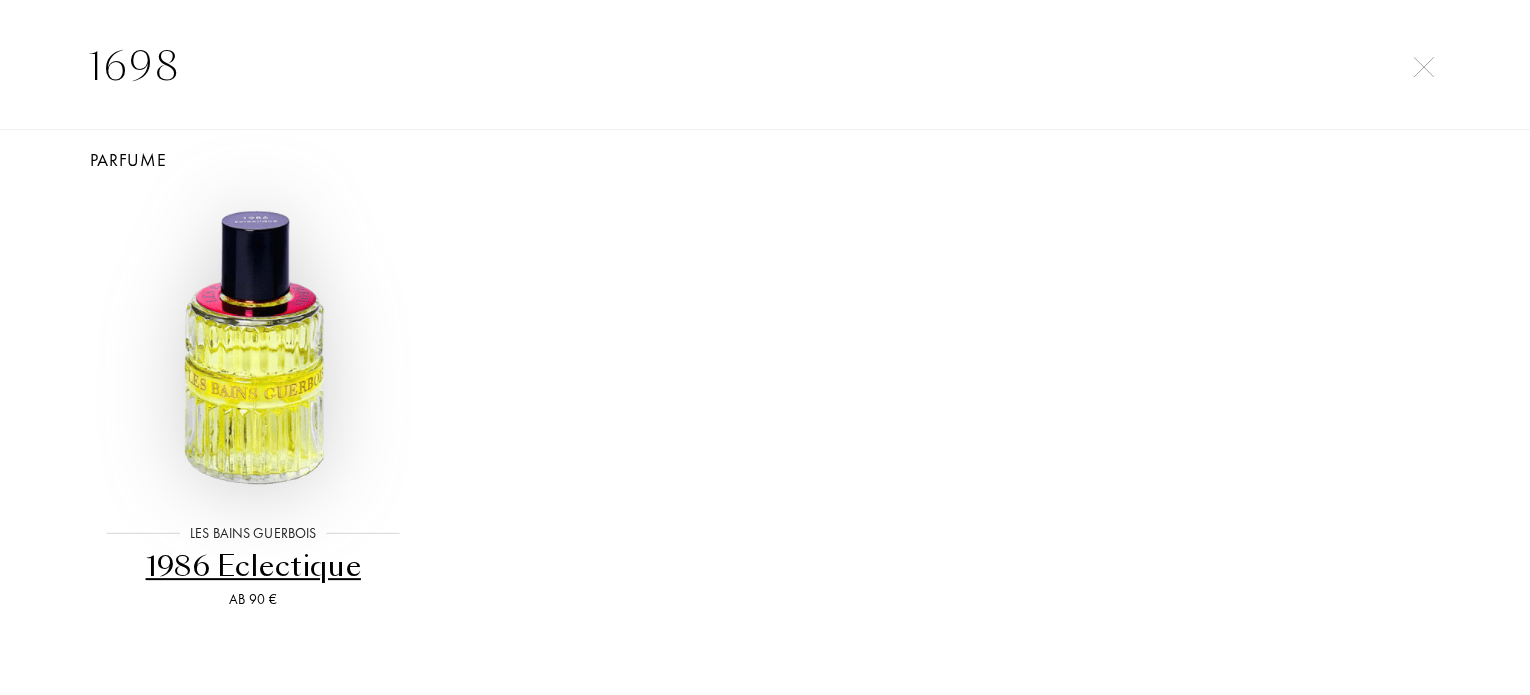 scroll, scrollTop: 0, scrollLeft: 0, axis: both 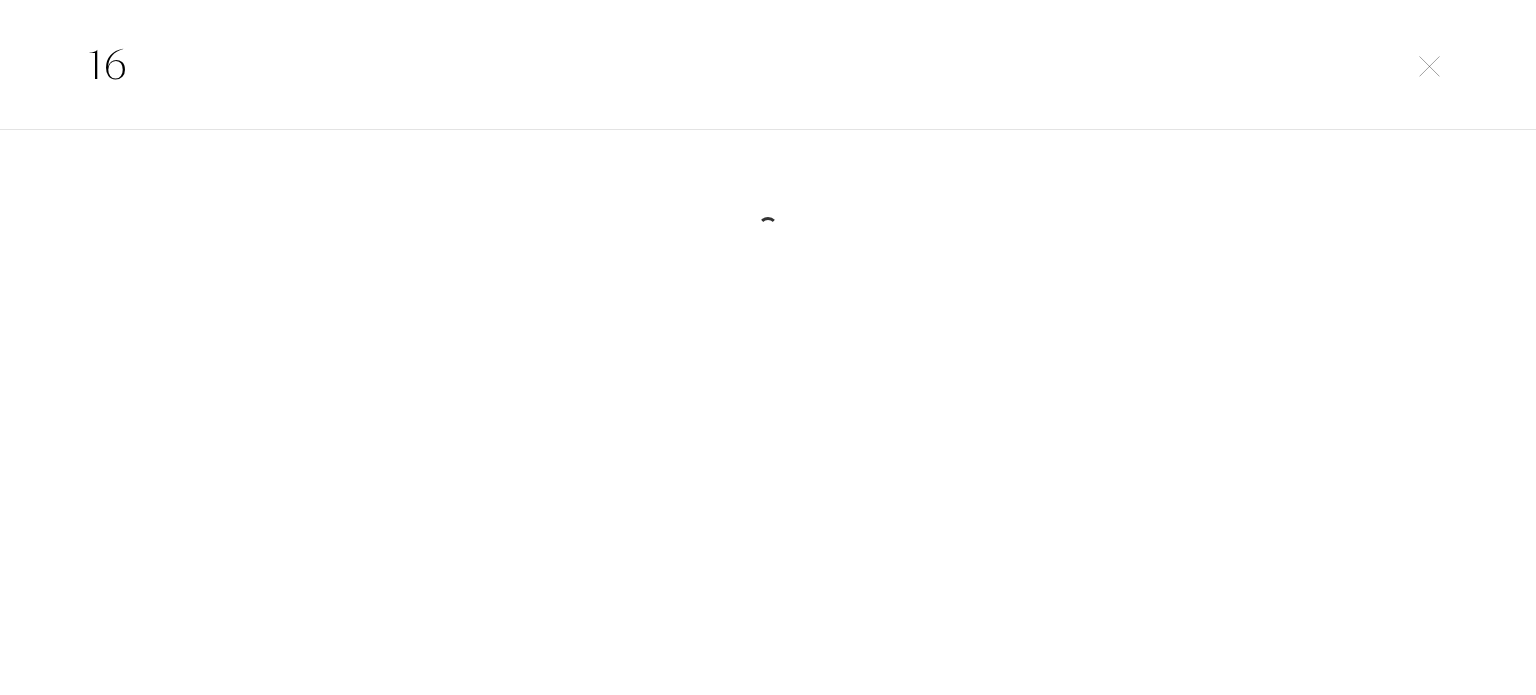 type on "1" 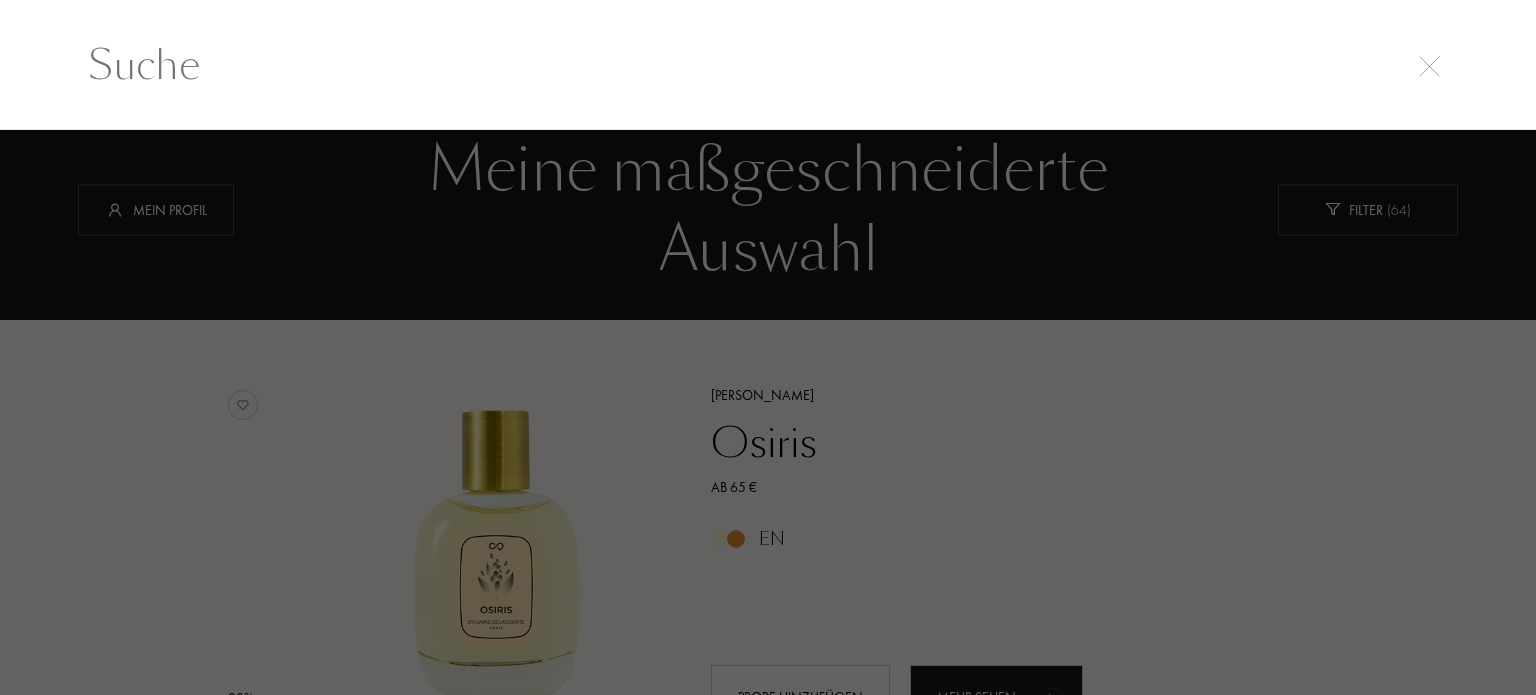 type 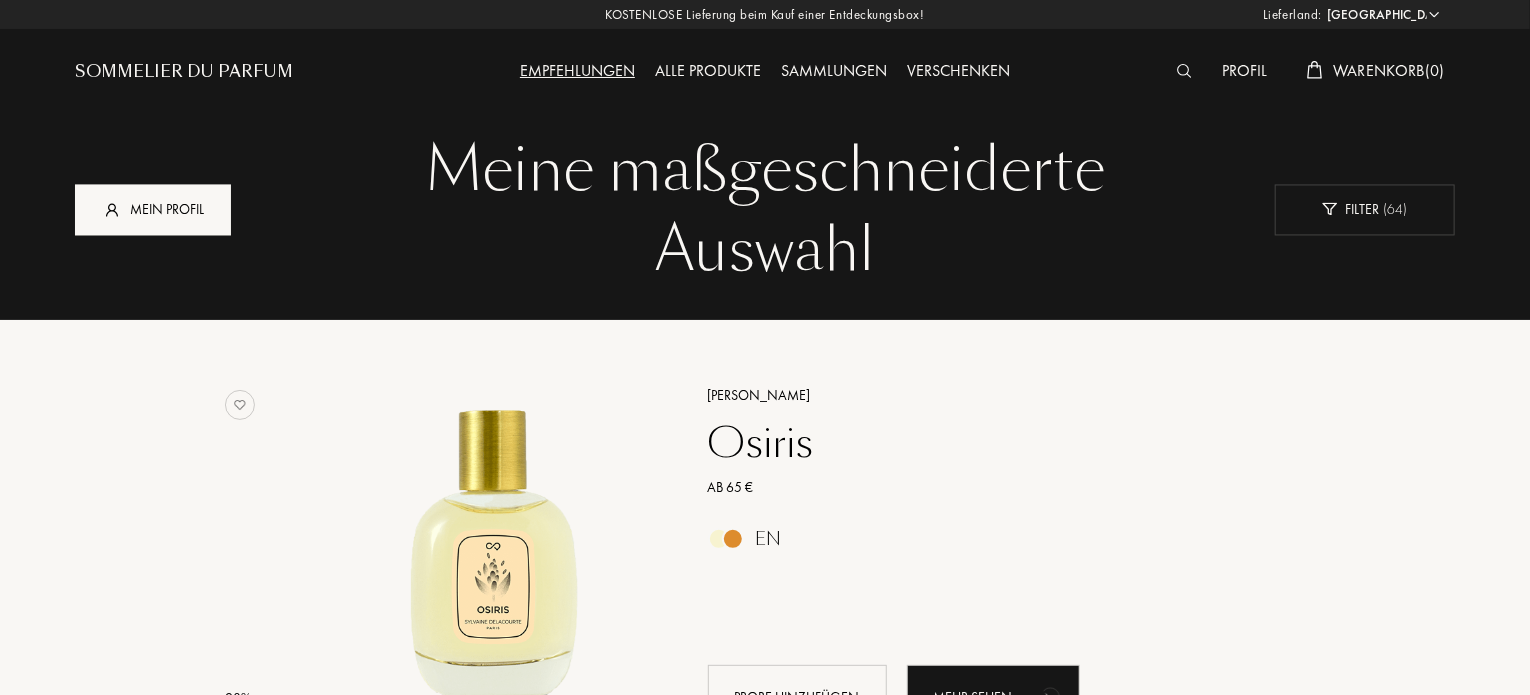 click on "Mein Profil" at bounding box center (153, 209) 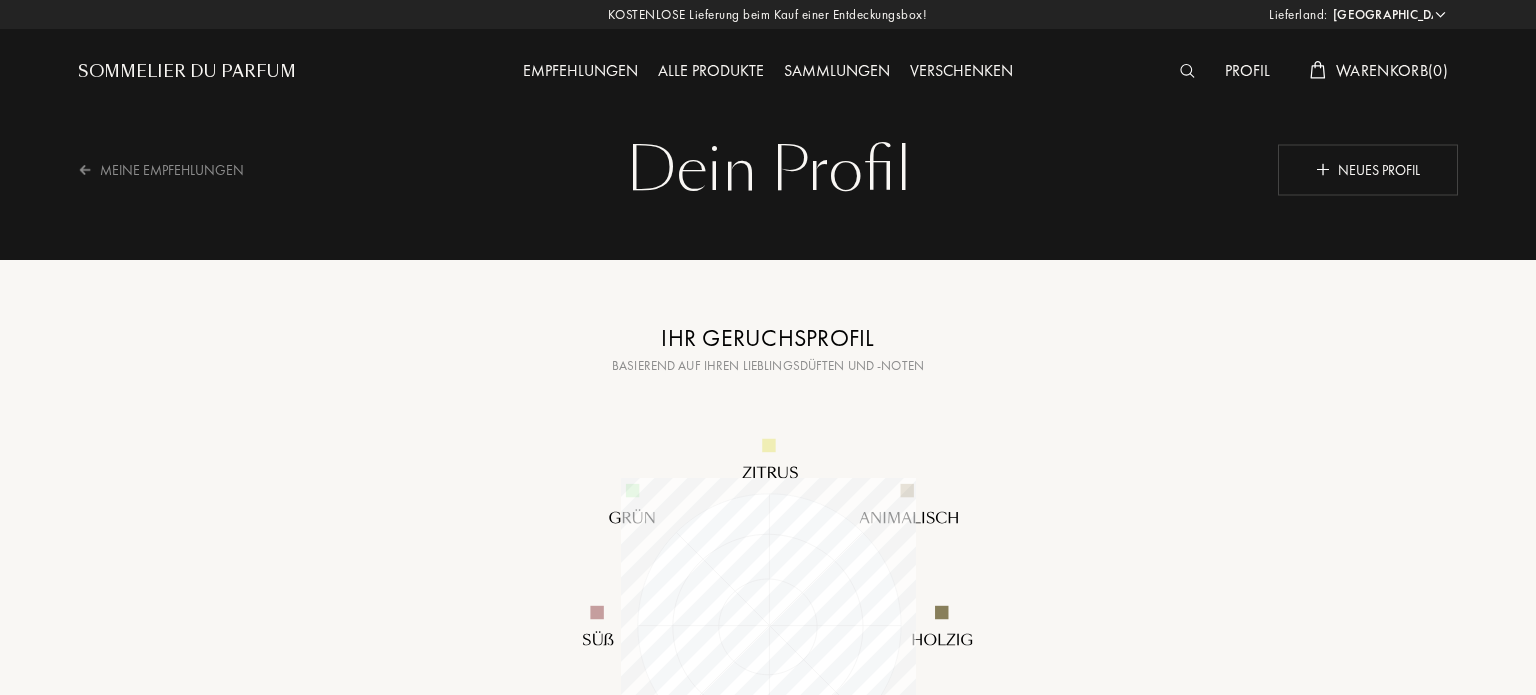 select on "DE" 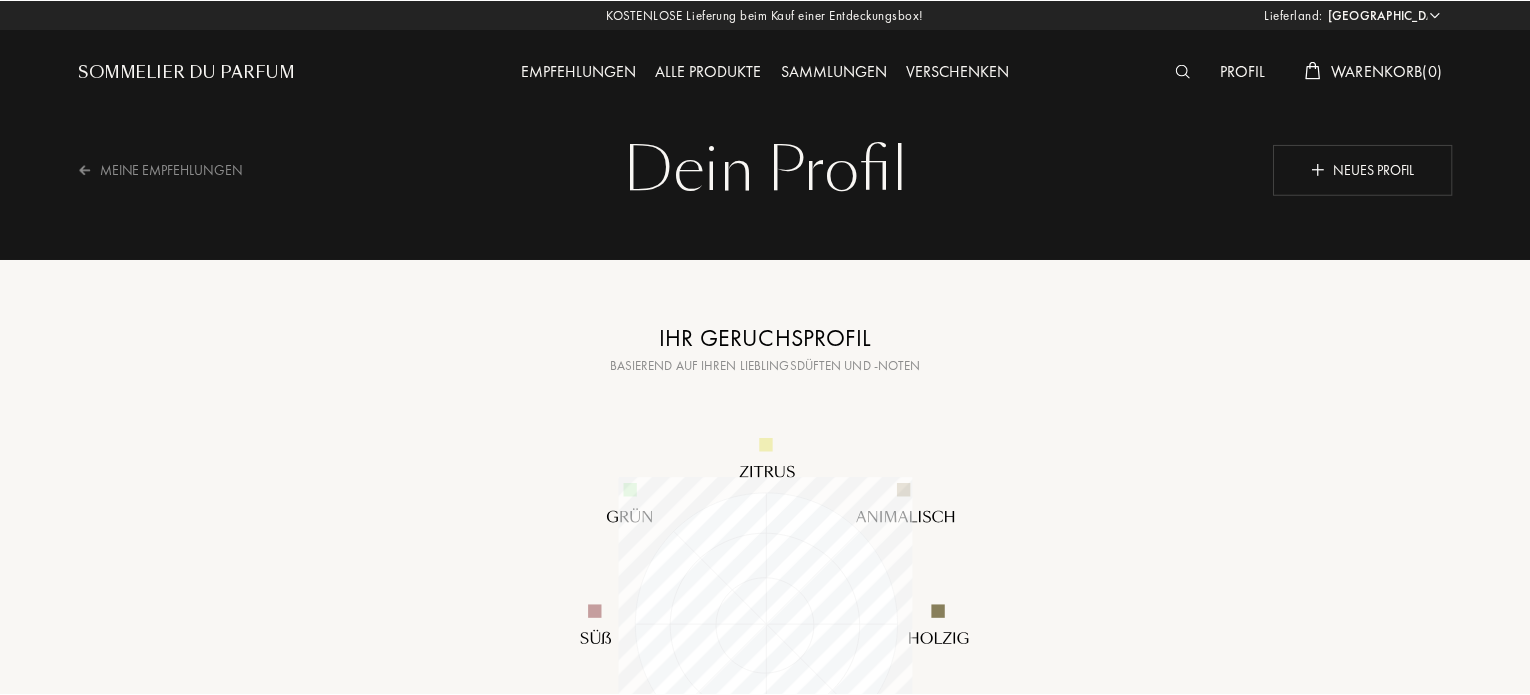 scroll, scrollTop: 0, scrollLeft: 0, axis: both 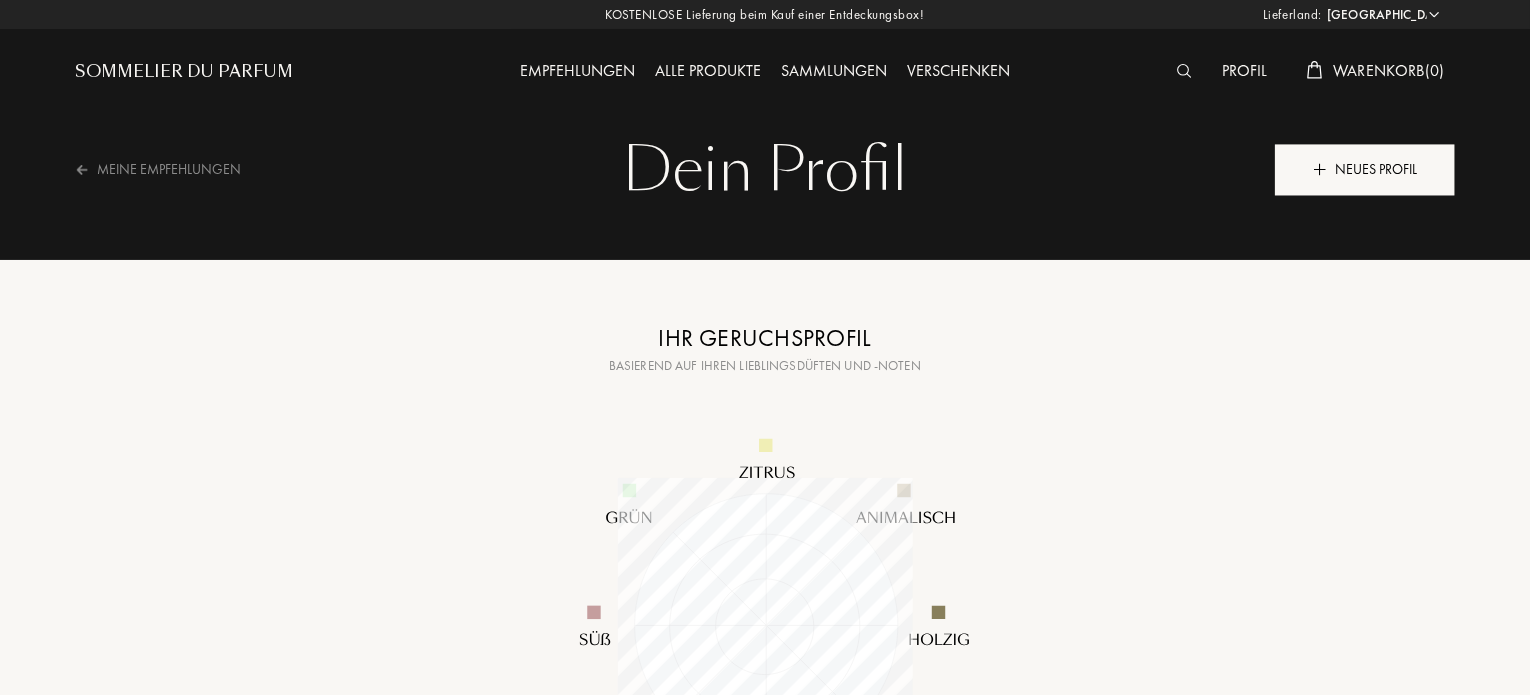 click on "Neues Profil" at bounding box center [1365, 169] 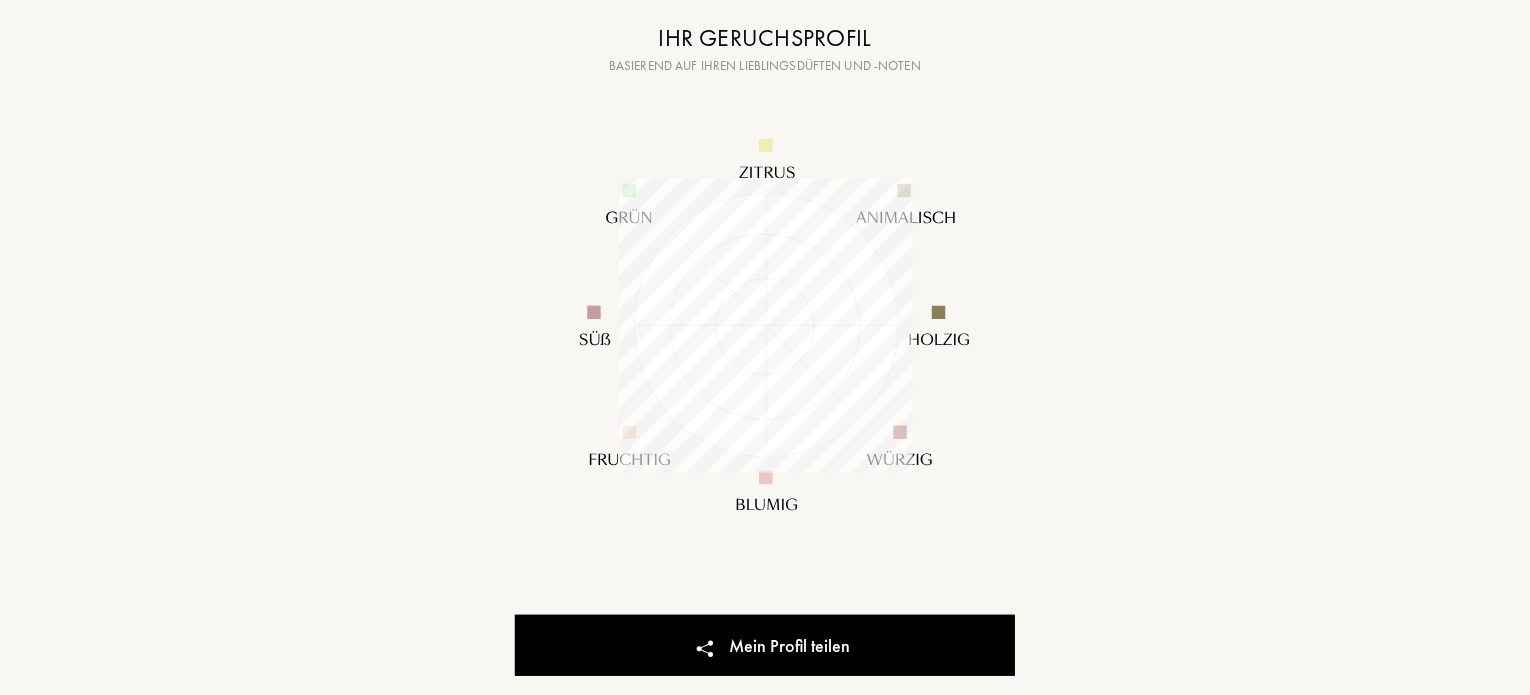 scroll, scrollTop: 0, scrollLeft: 0, axis: both 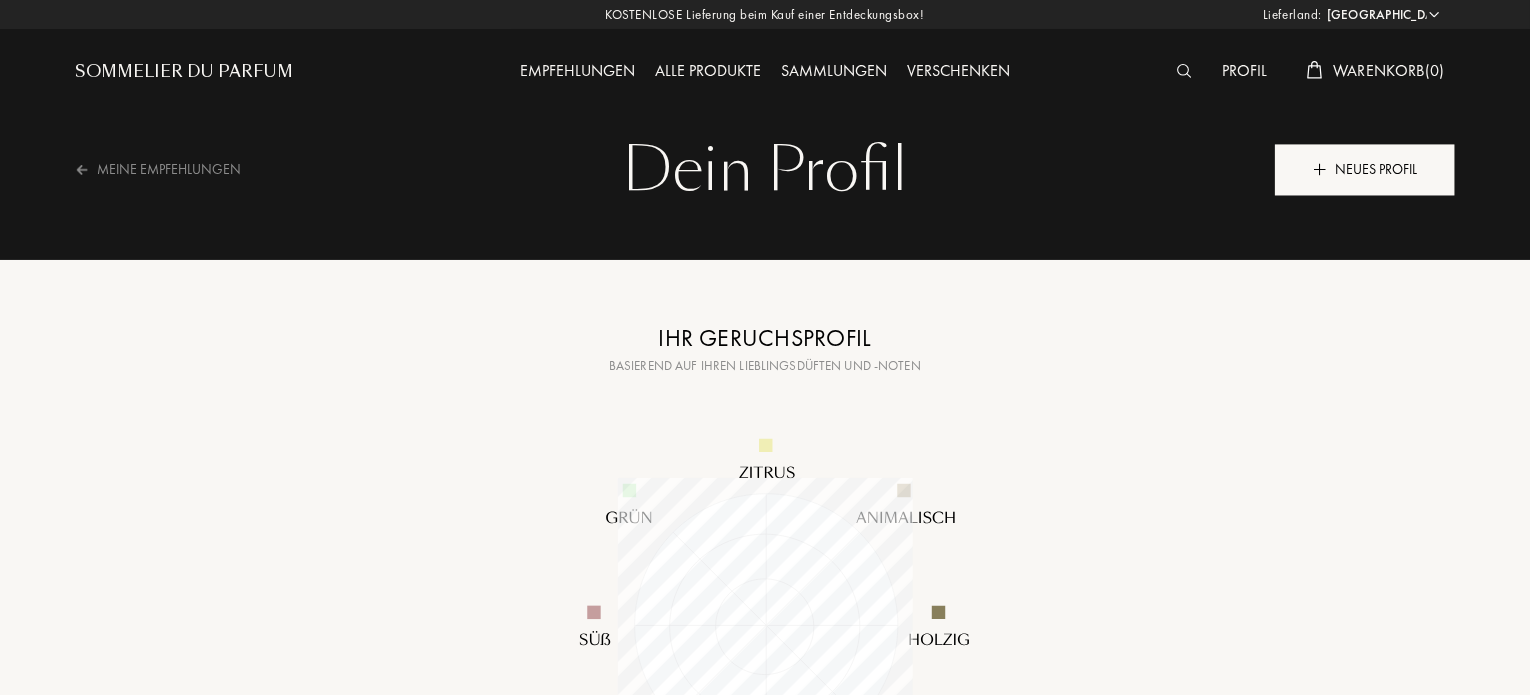 click on "Neues Profil" at bounding box center (1365, 169) 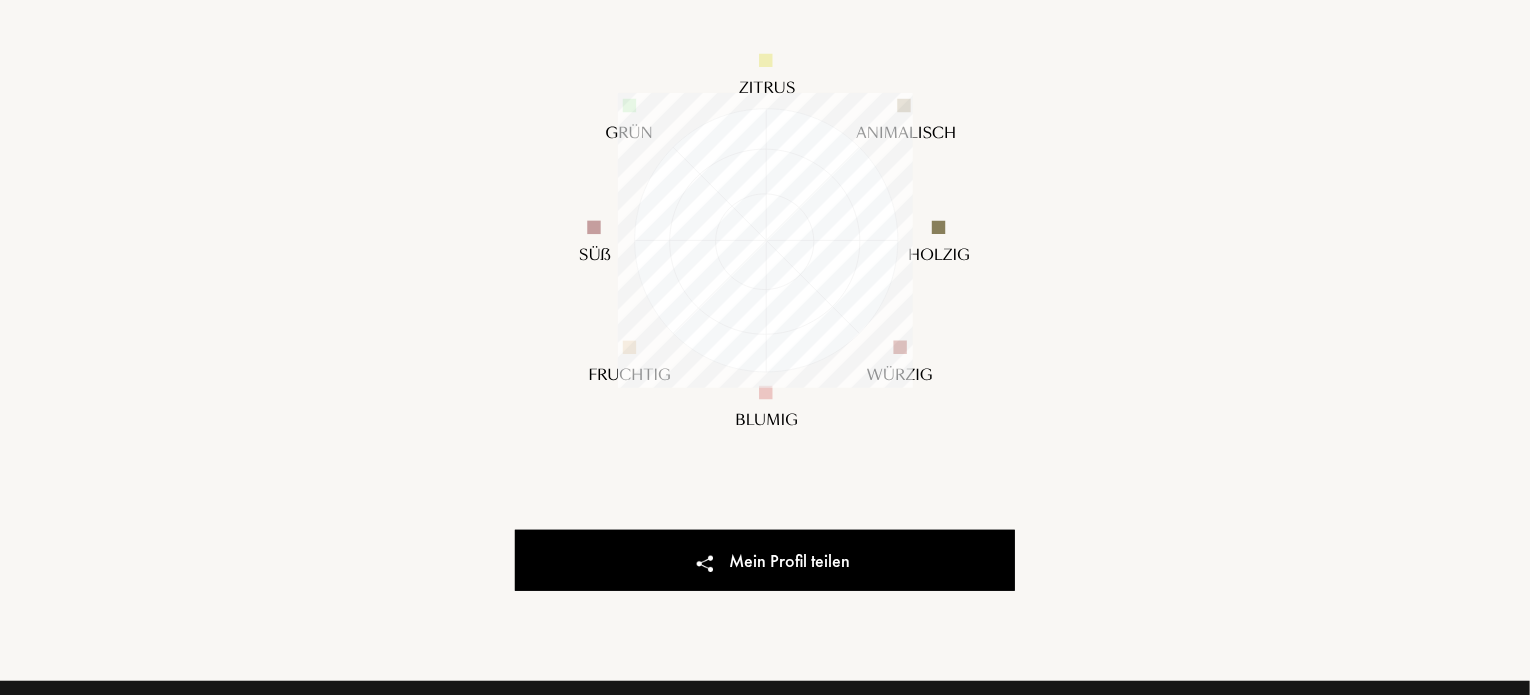 scroll, scrollTop: 0, scrollLeft: 0, axis: both 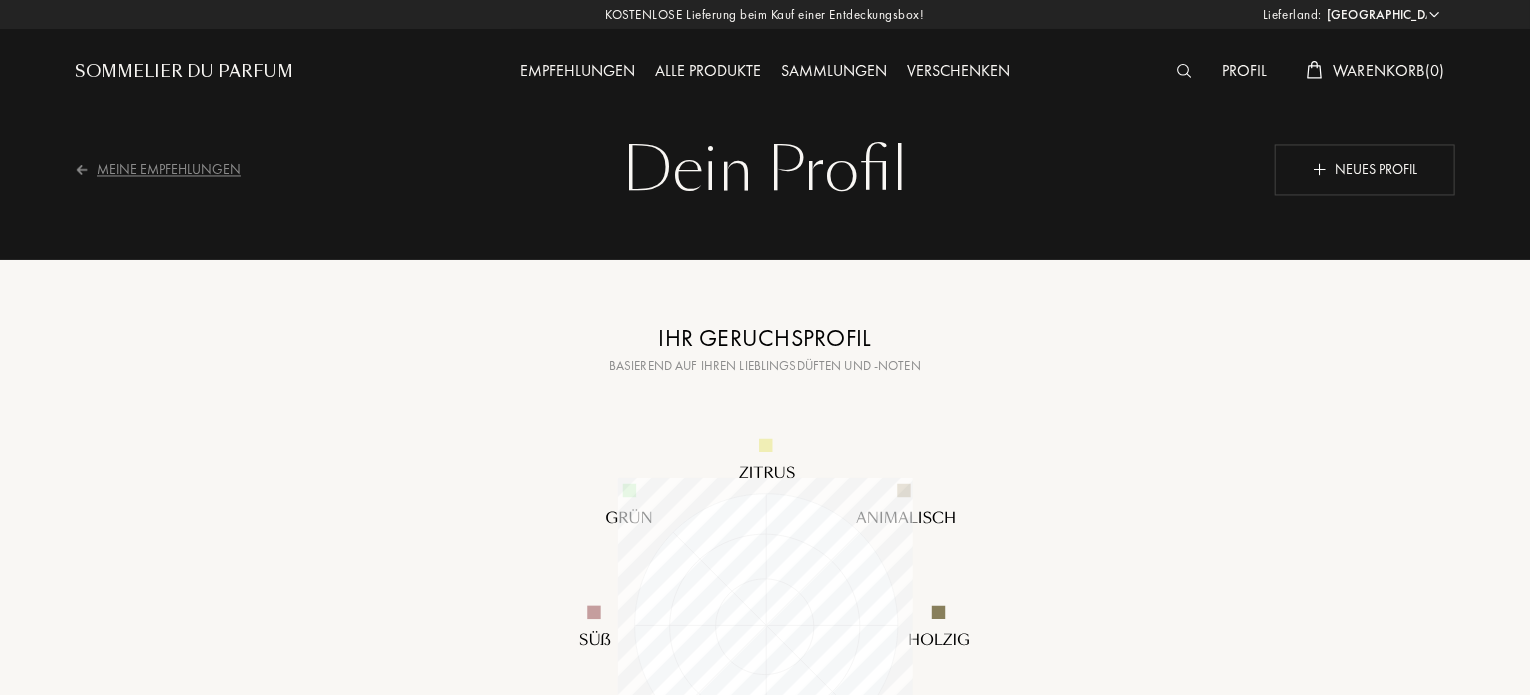 click on "Meine Empfehlungen" at bounding box center (171, 169) 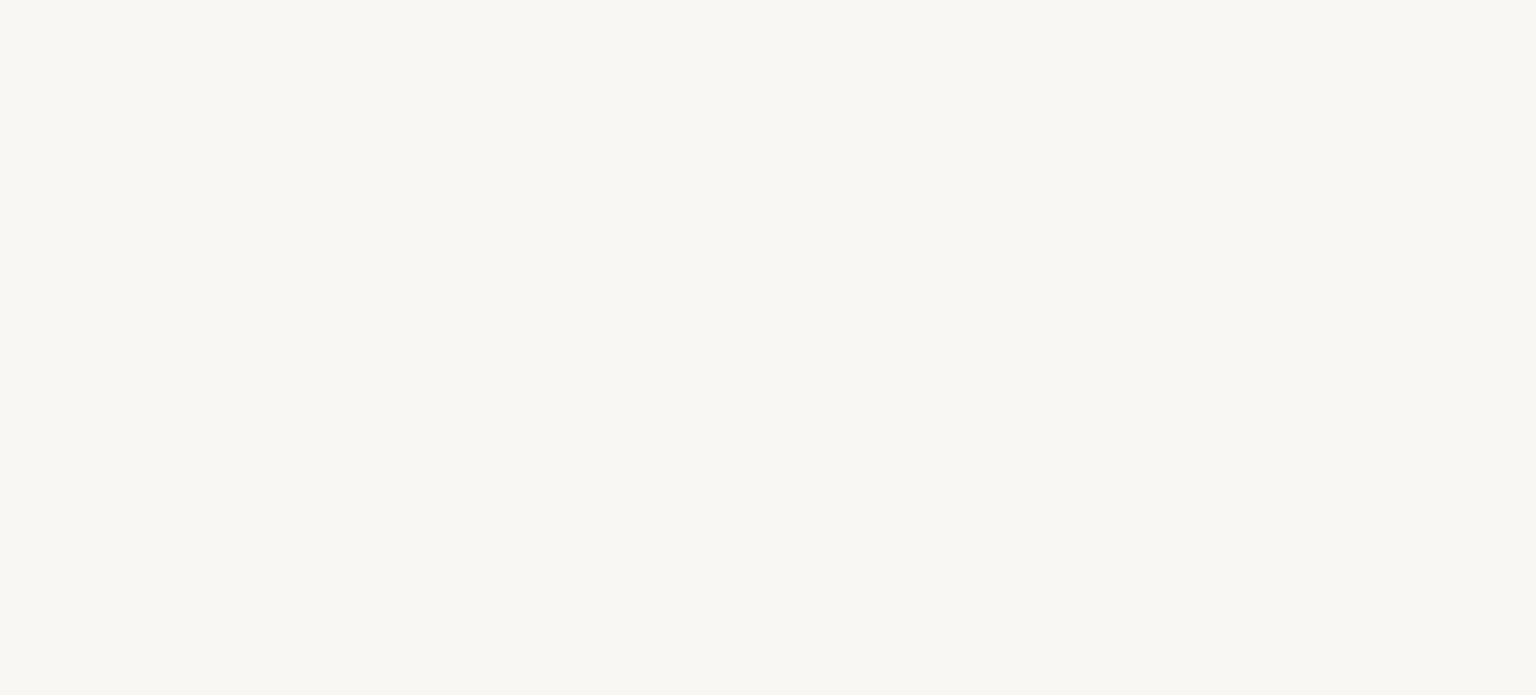 scroll, scrollTop: 0, scrollLeft: 0, axis: both 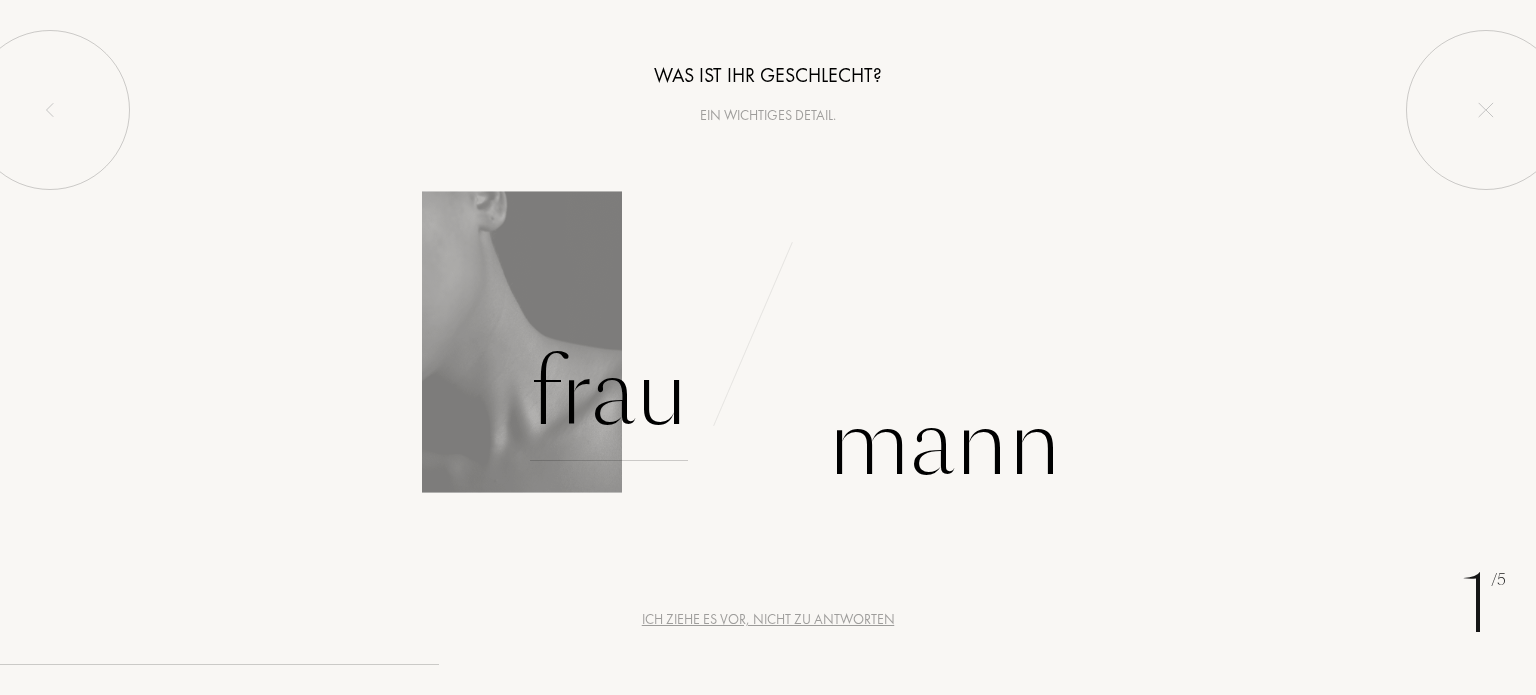 click on "Frau" at bounding box center [609, 393] 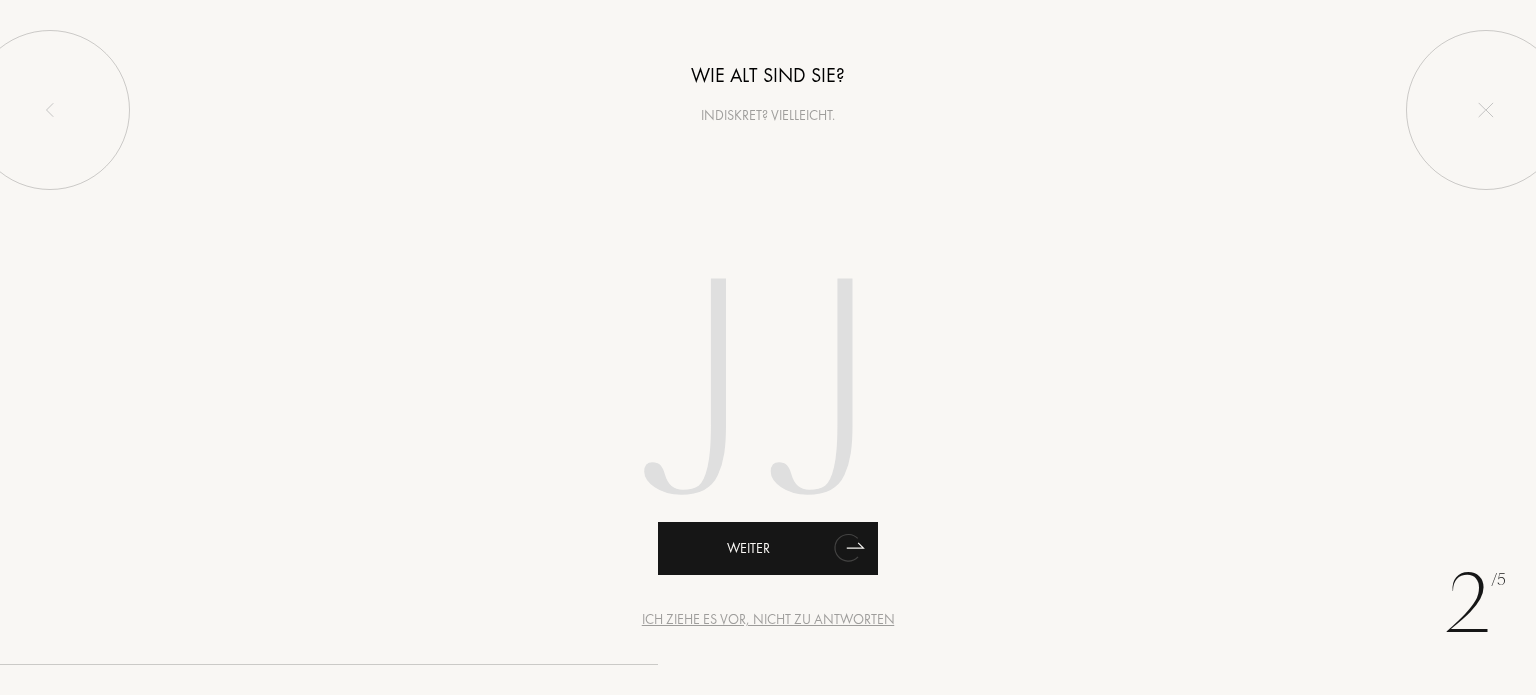 click 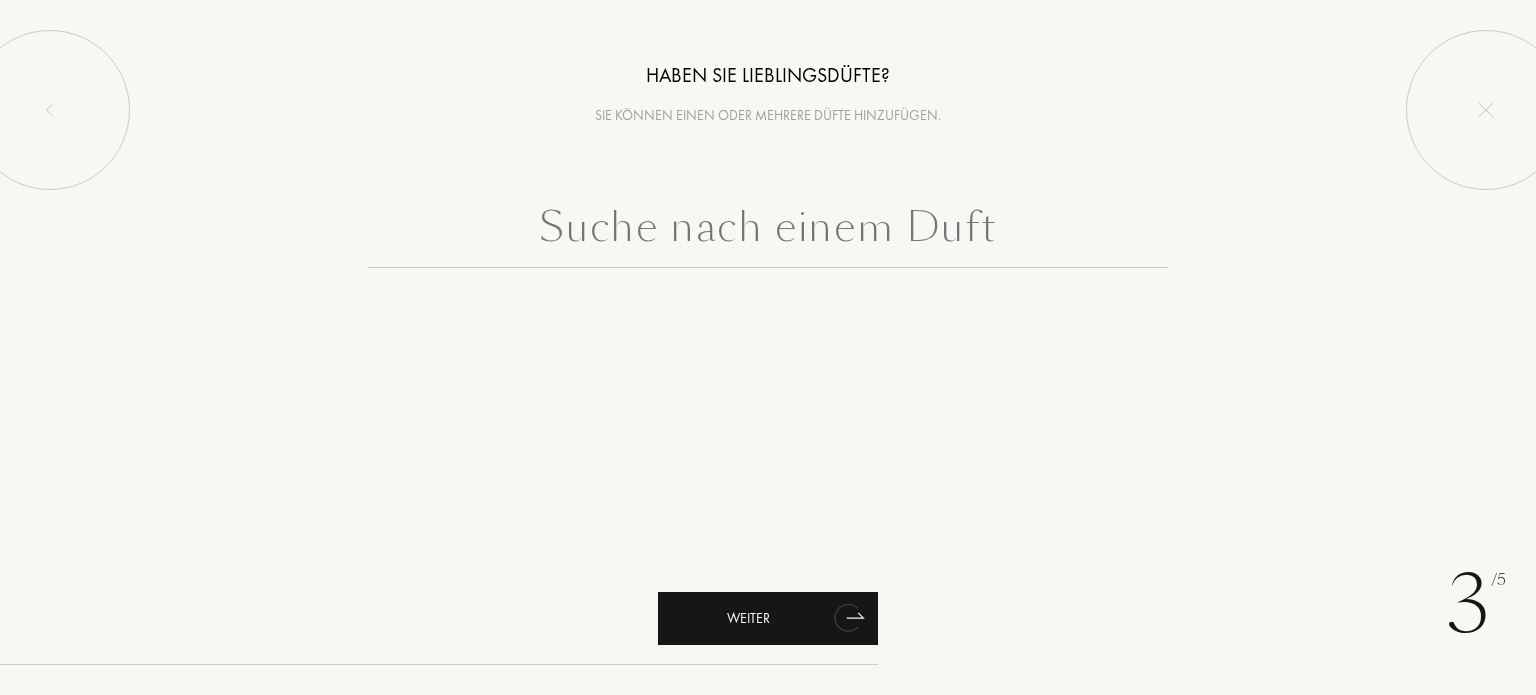 click 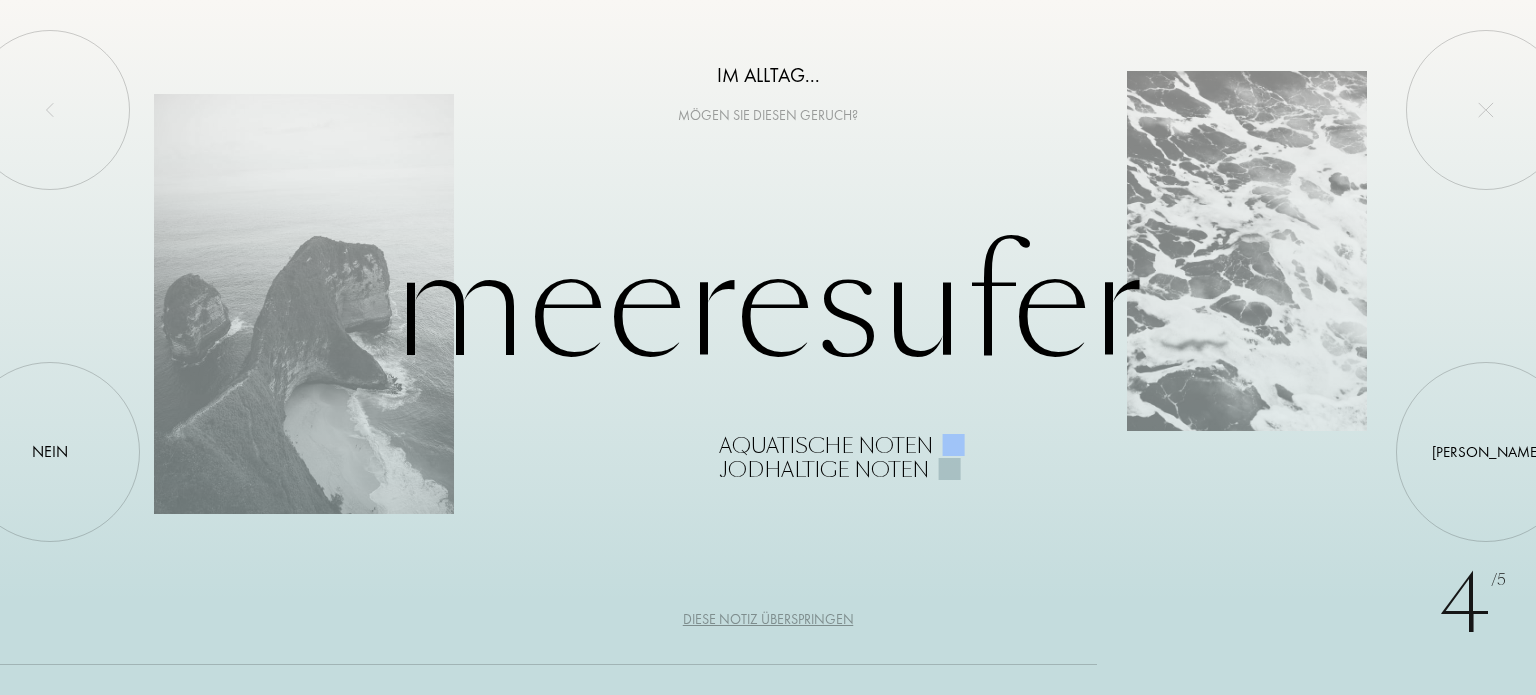 click on "Diese Notiz überspringen" at bounding box center (768, 619) 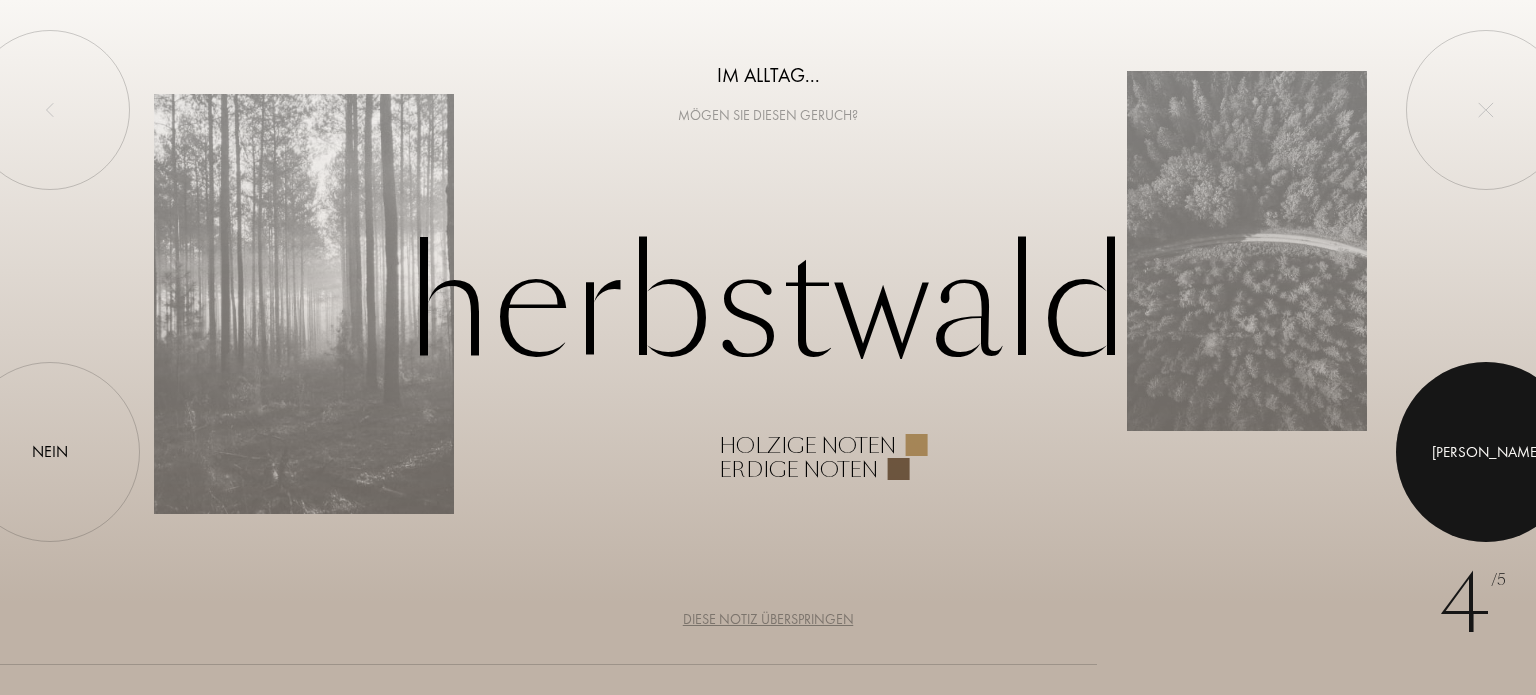 click on "[PERSON_NAME]" at bounding box center (1486, 452) 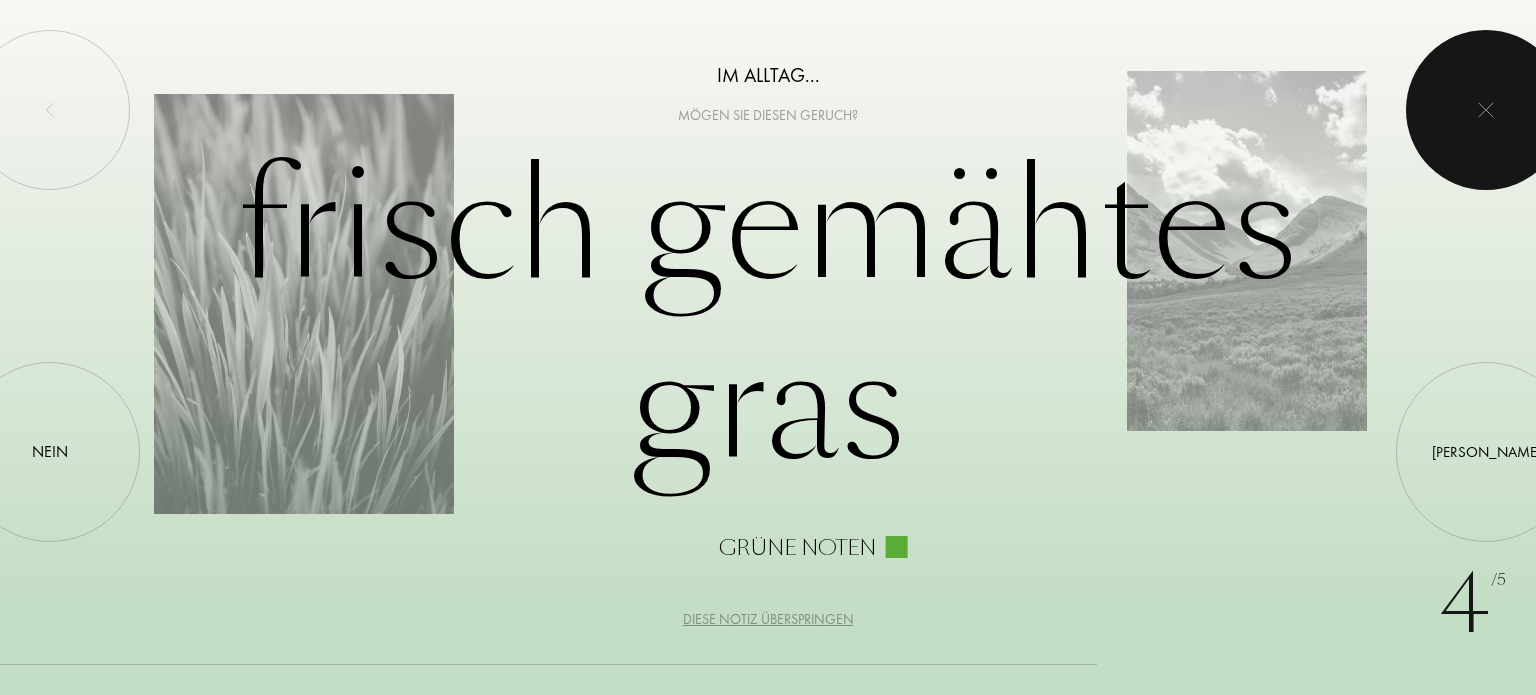 click at bounding box center (1486, 110) 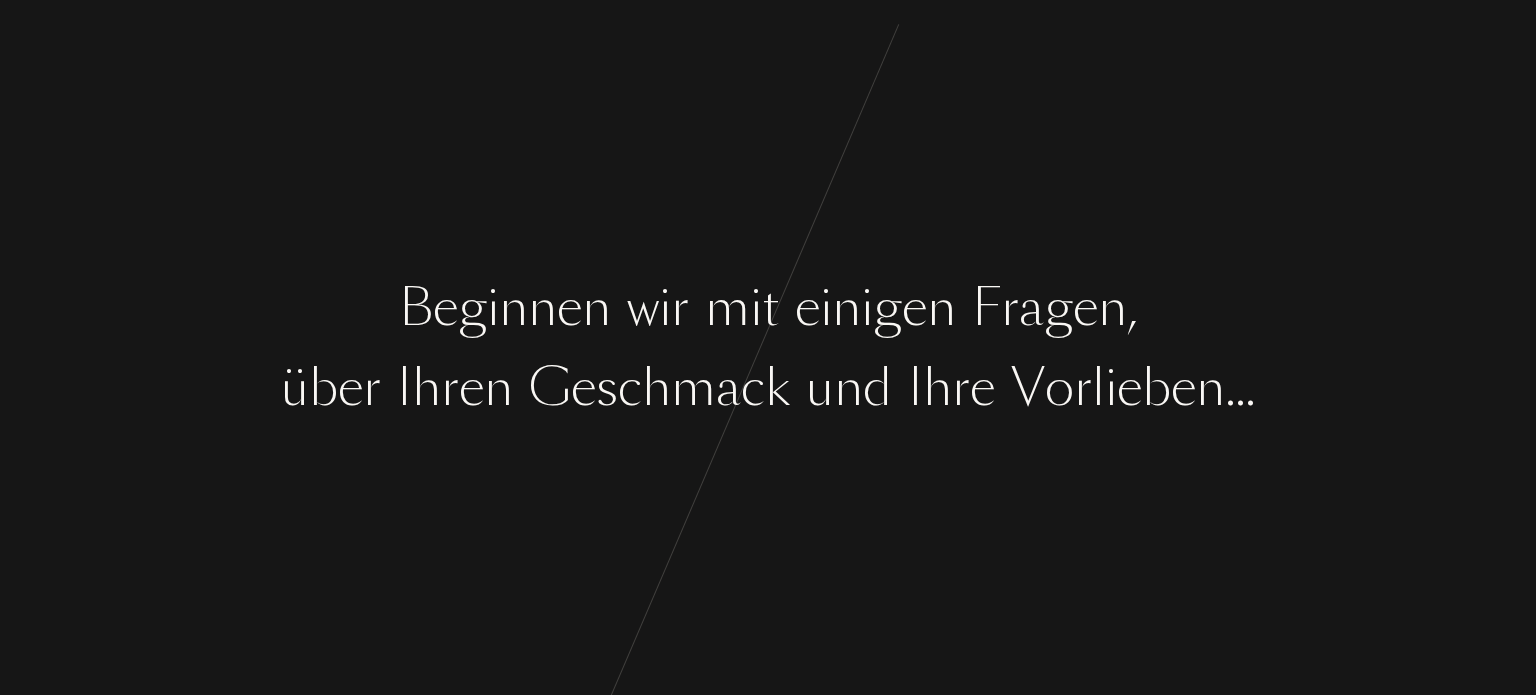 scroll, scrollTop: 0, scrollLeft: 0, axis: both 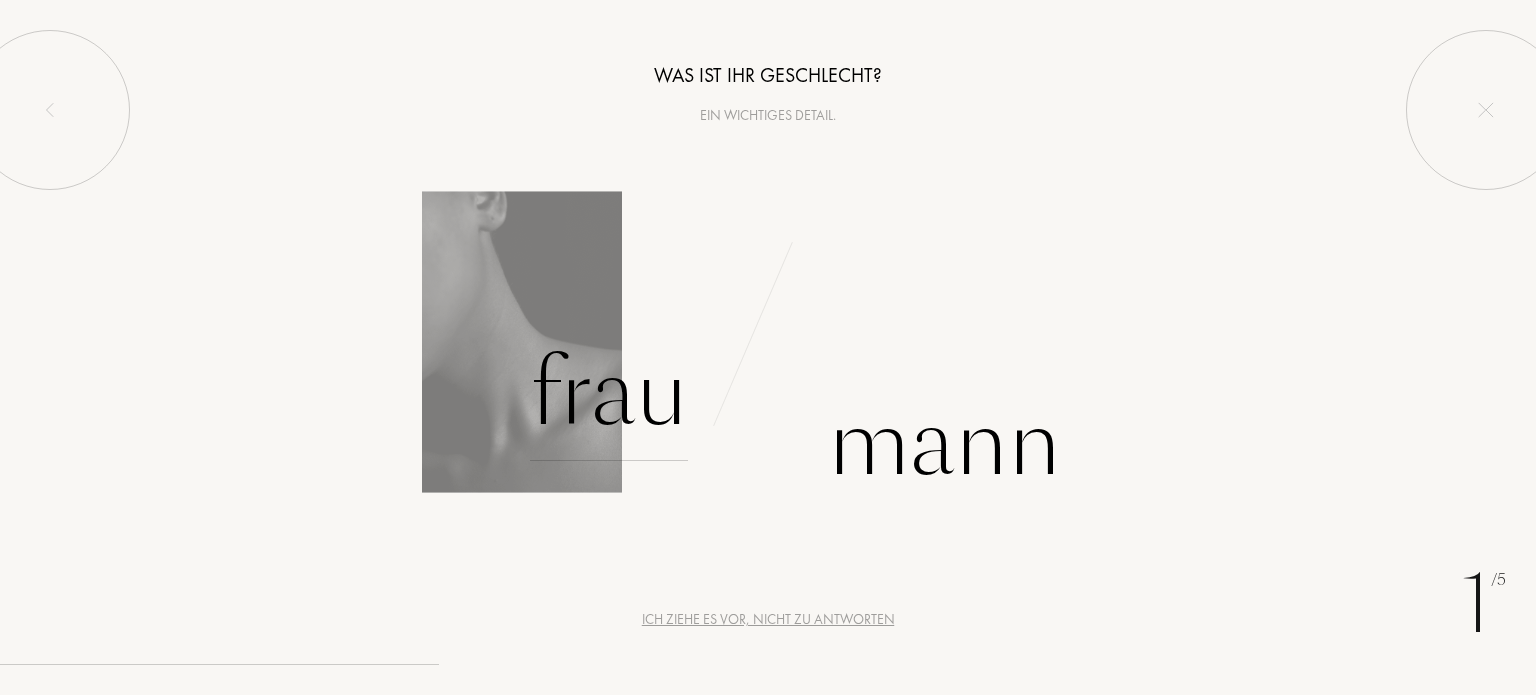 click on "Frau" at bounding box center [609, 393] 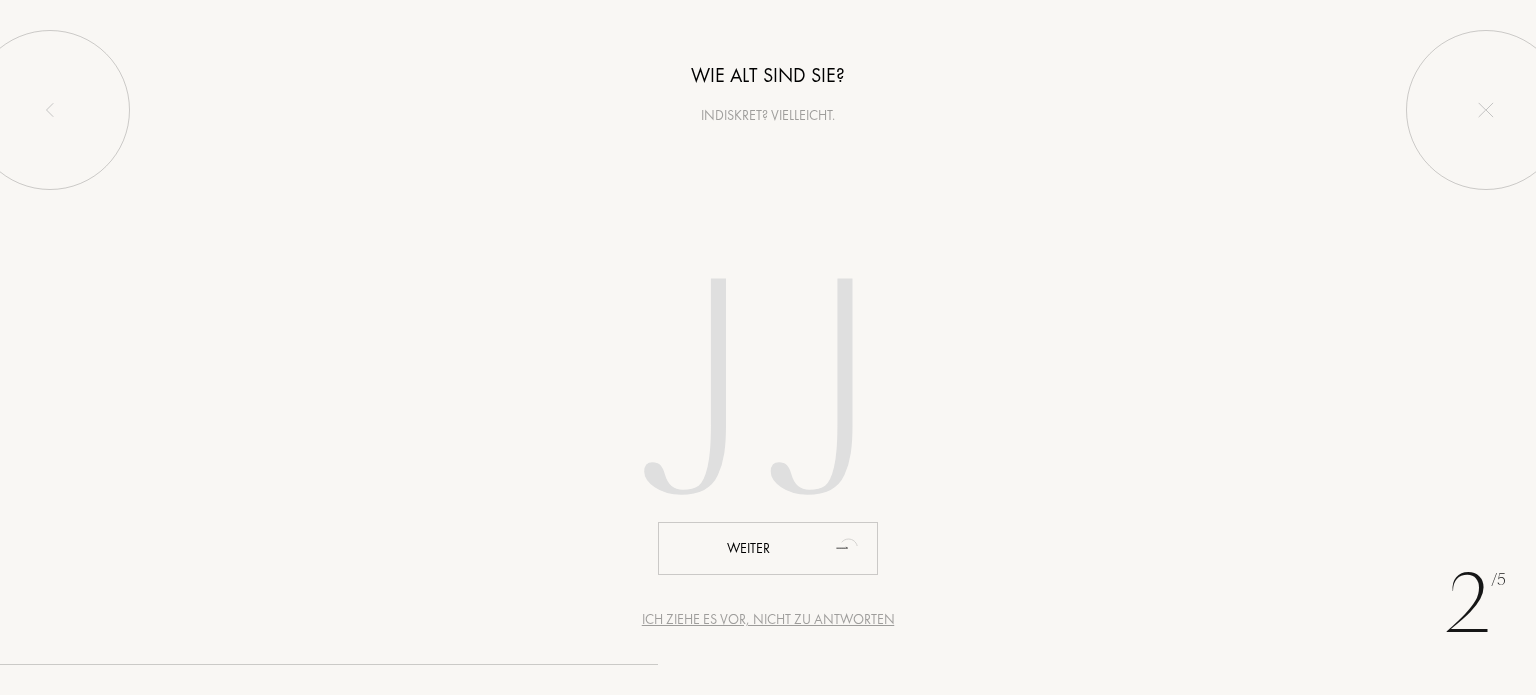 click at bounding box center [768, 398] 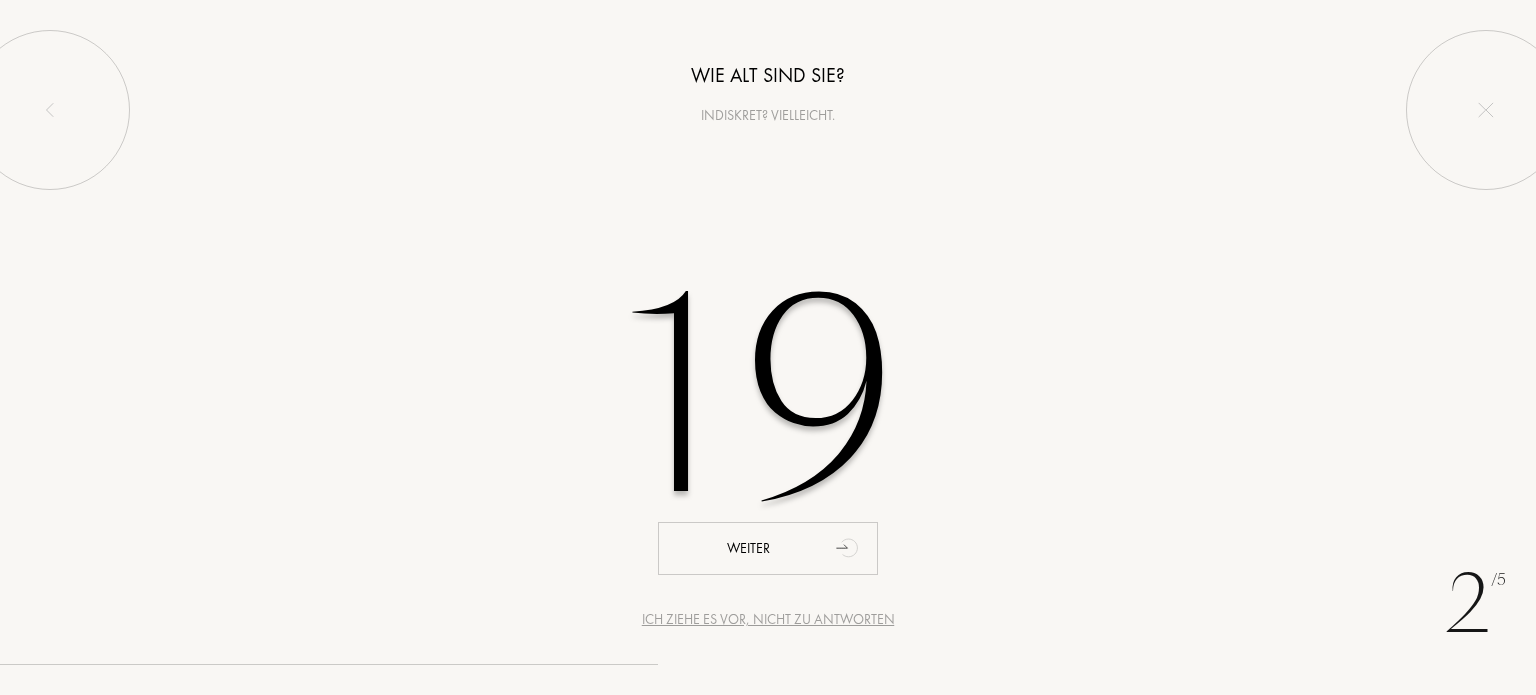 type on "1" 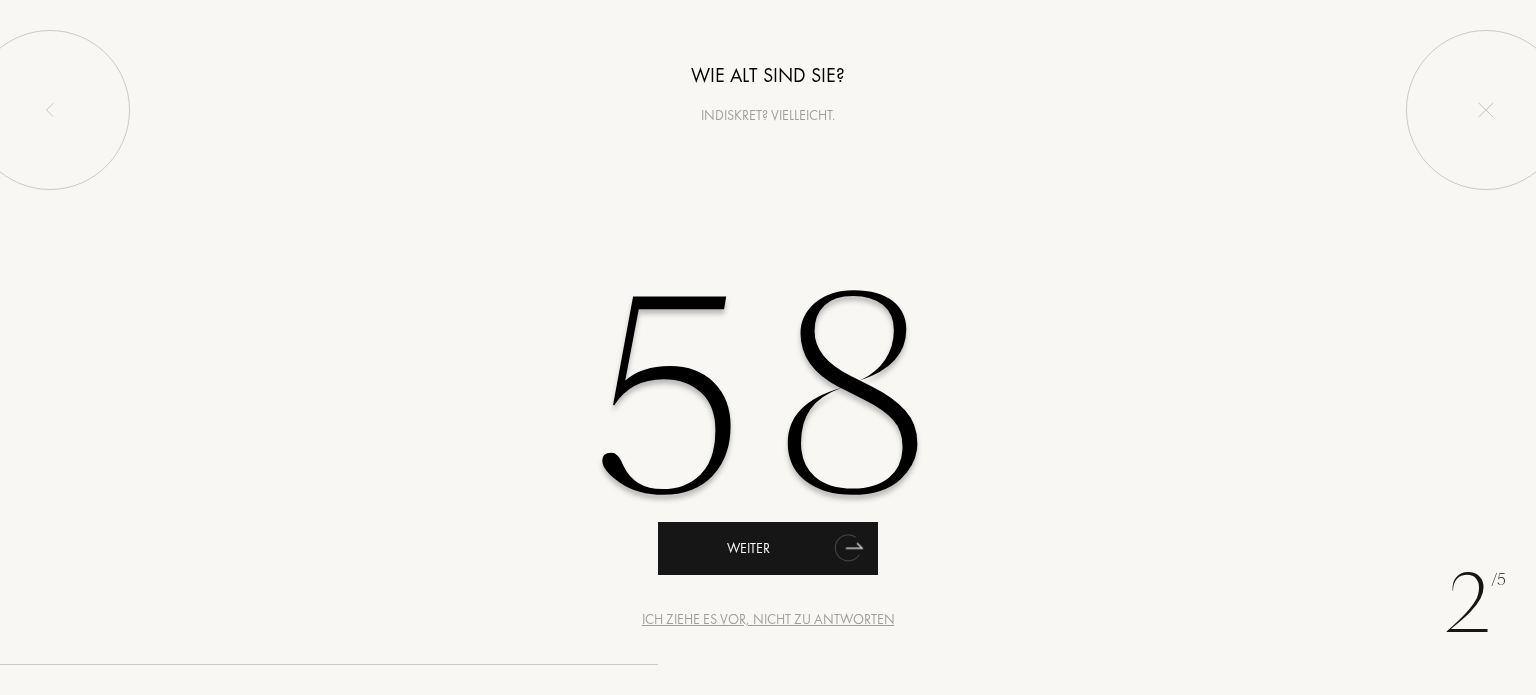type on "58" 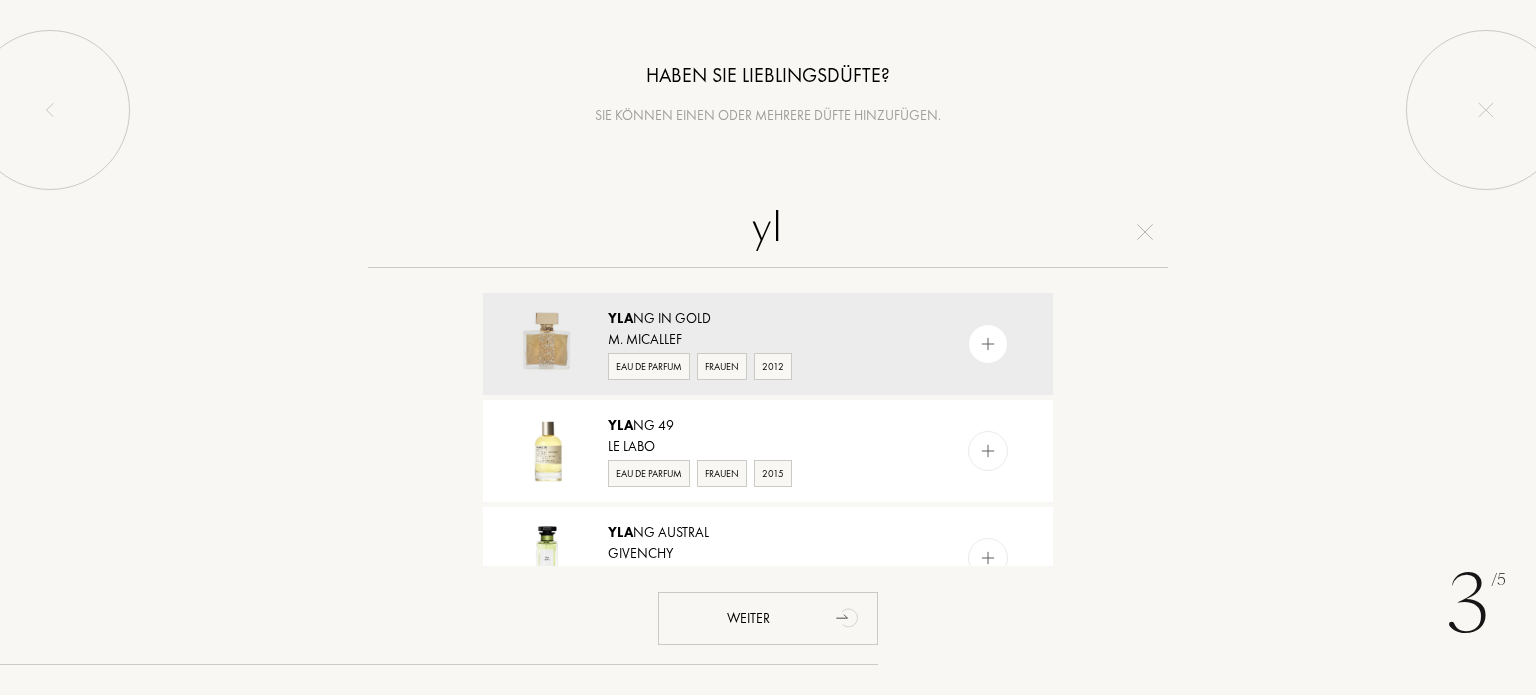 type on "y" 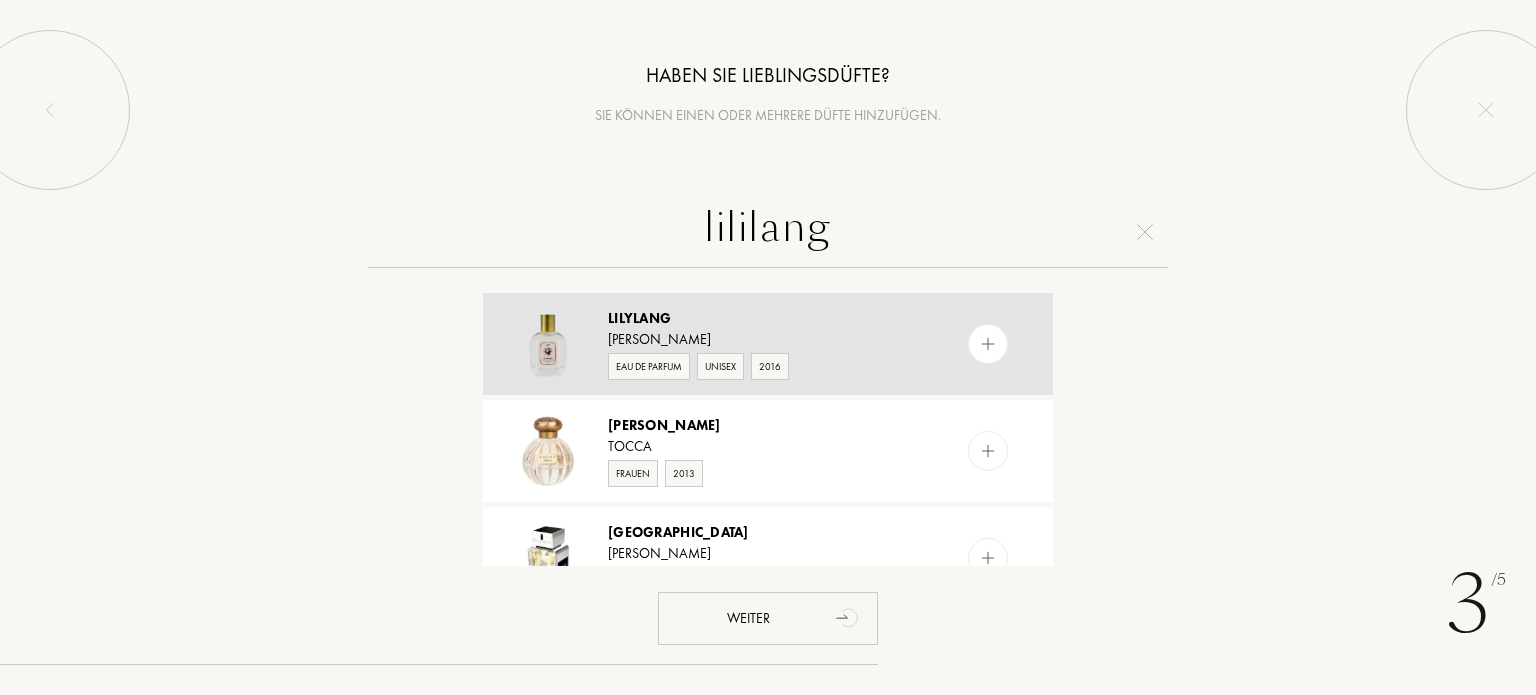 type on "lililang" 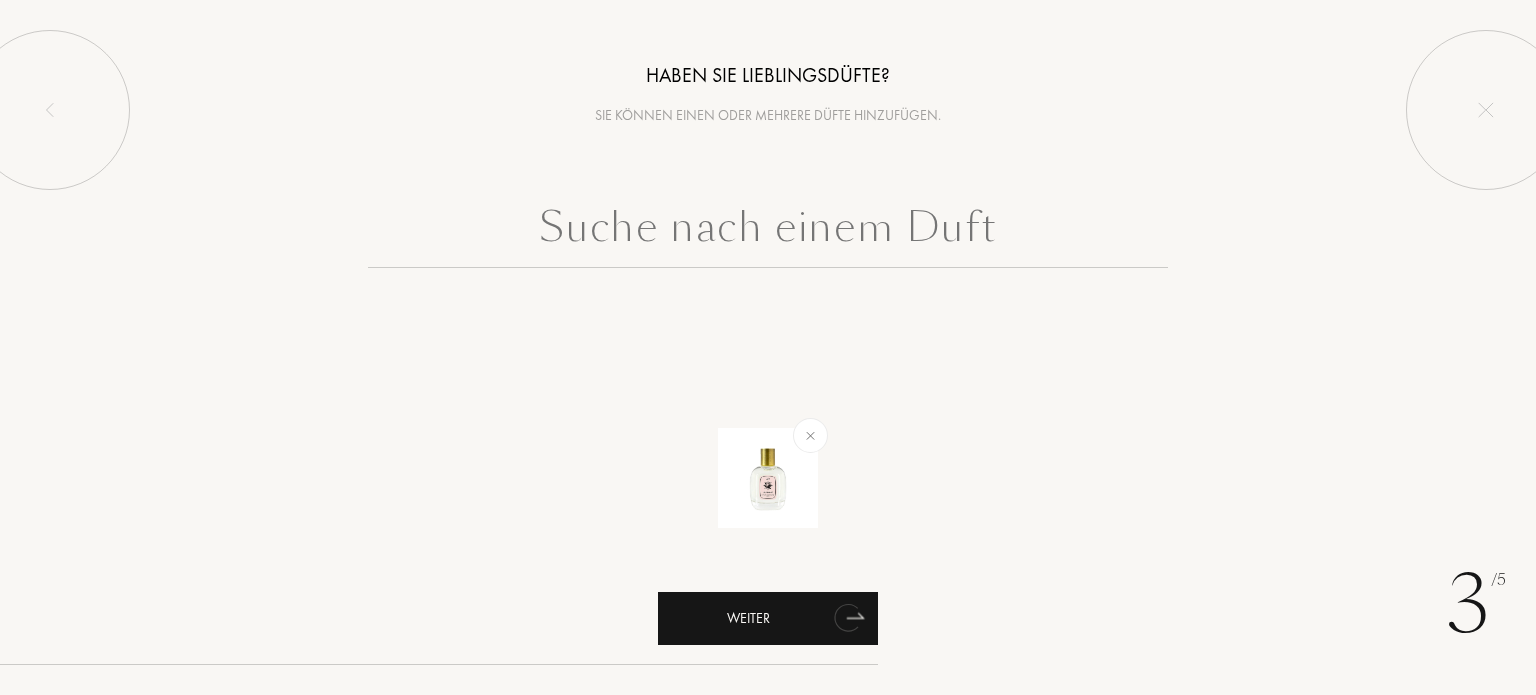 click on "Weiter" at bounding box center [768, 618] 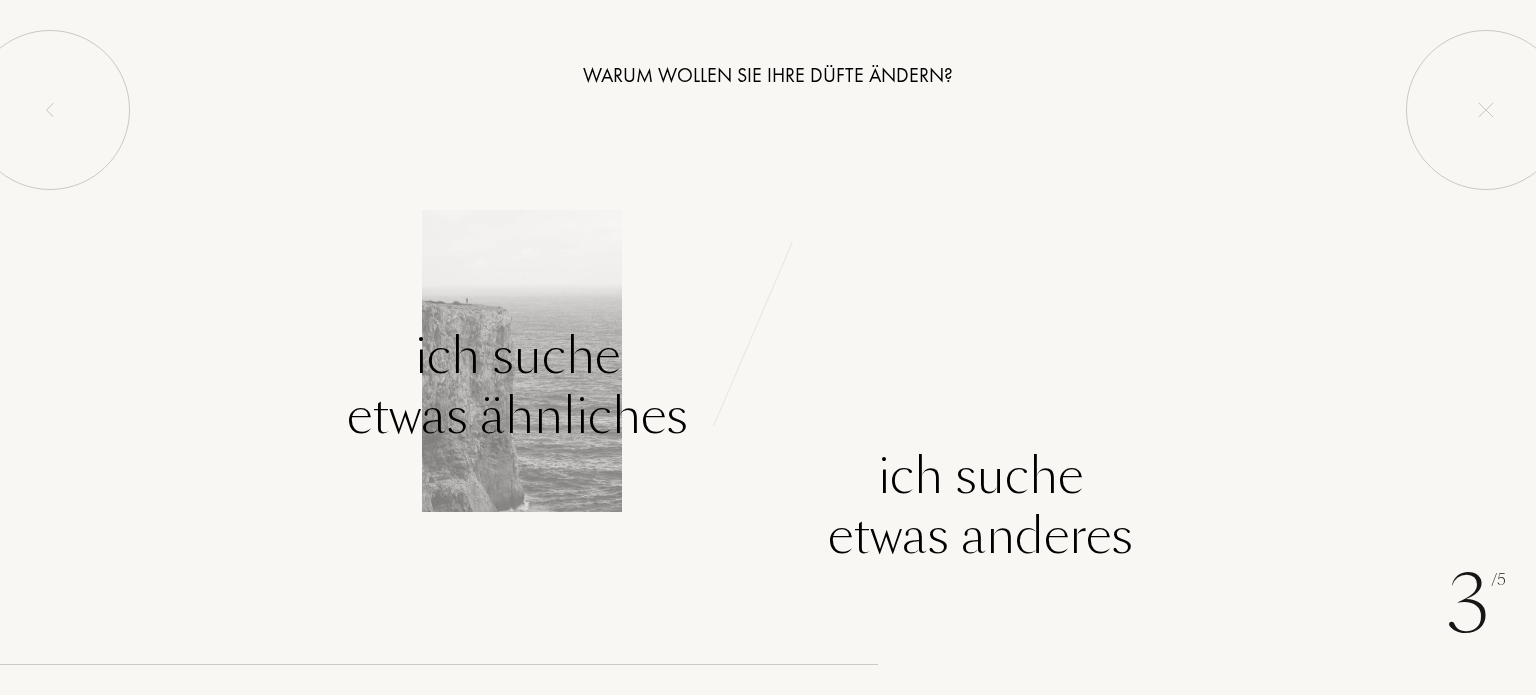 click on "Ich suche
etwas ähnliches" at bounding box center [517, 386] 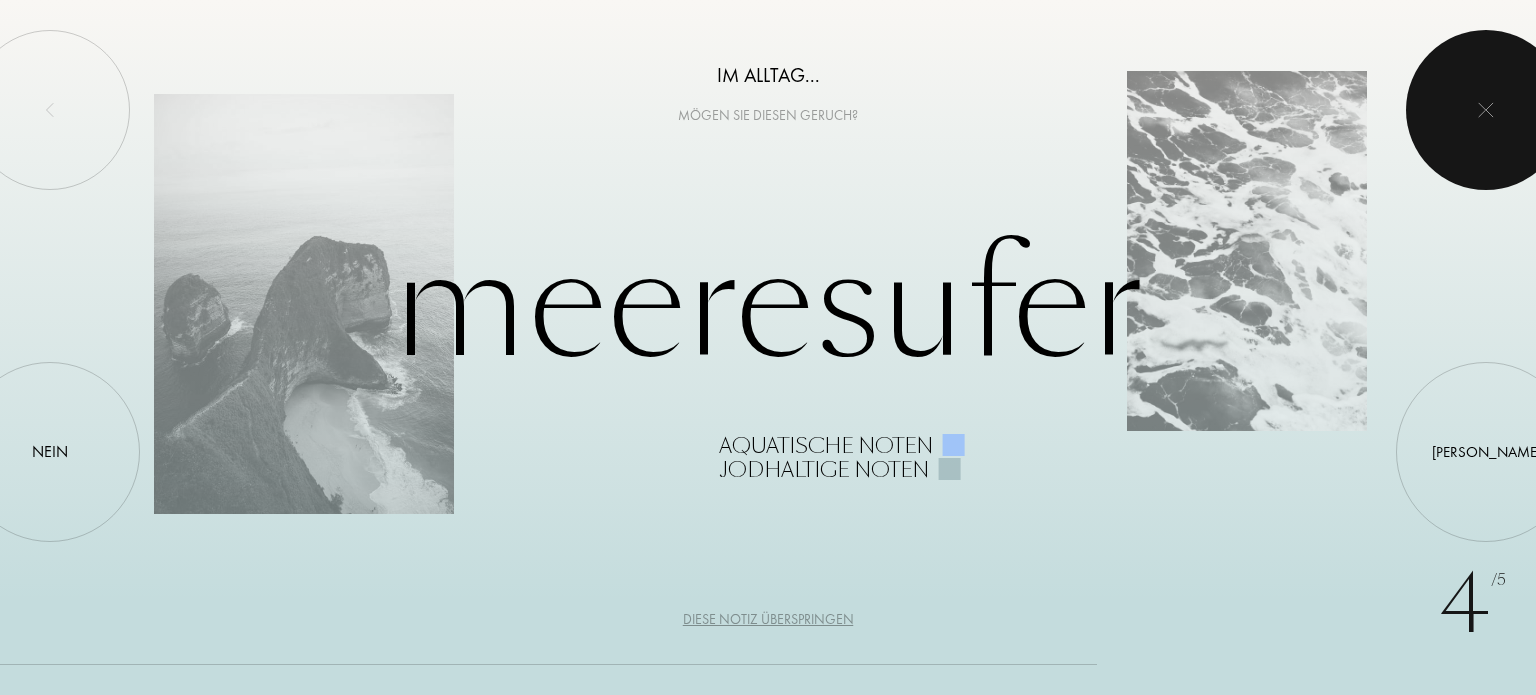 click at bounding box center (1486, 110) 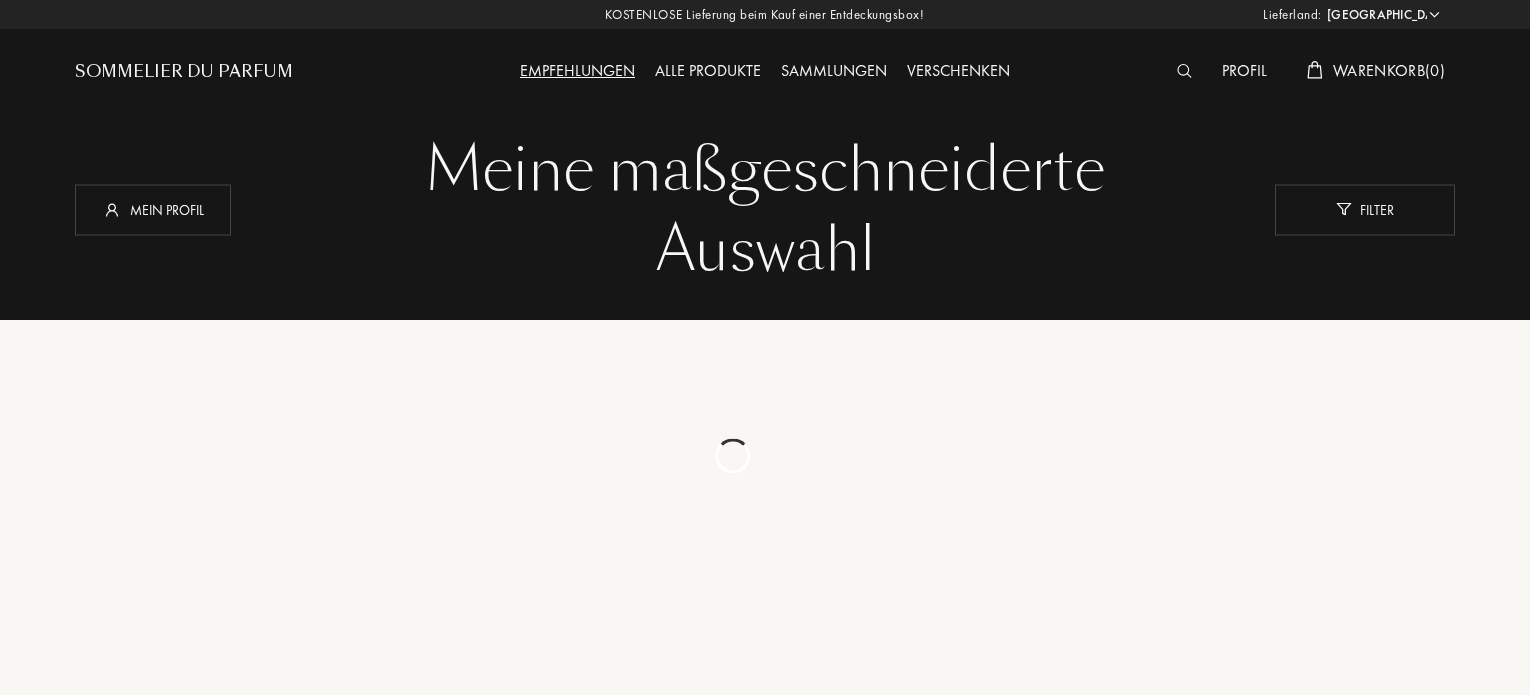 select on "DE" 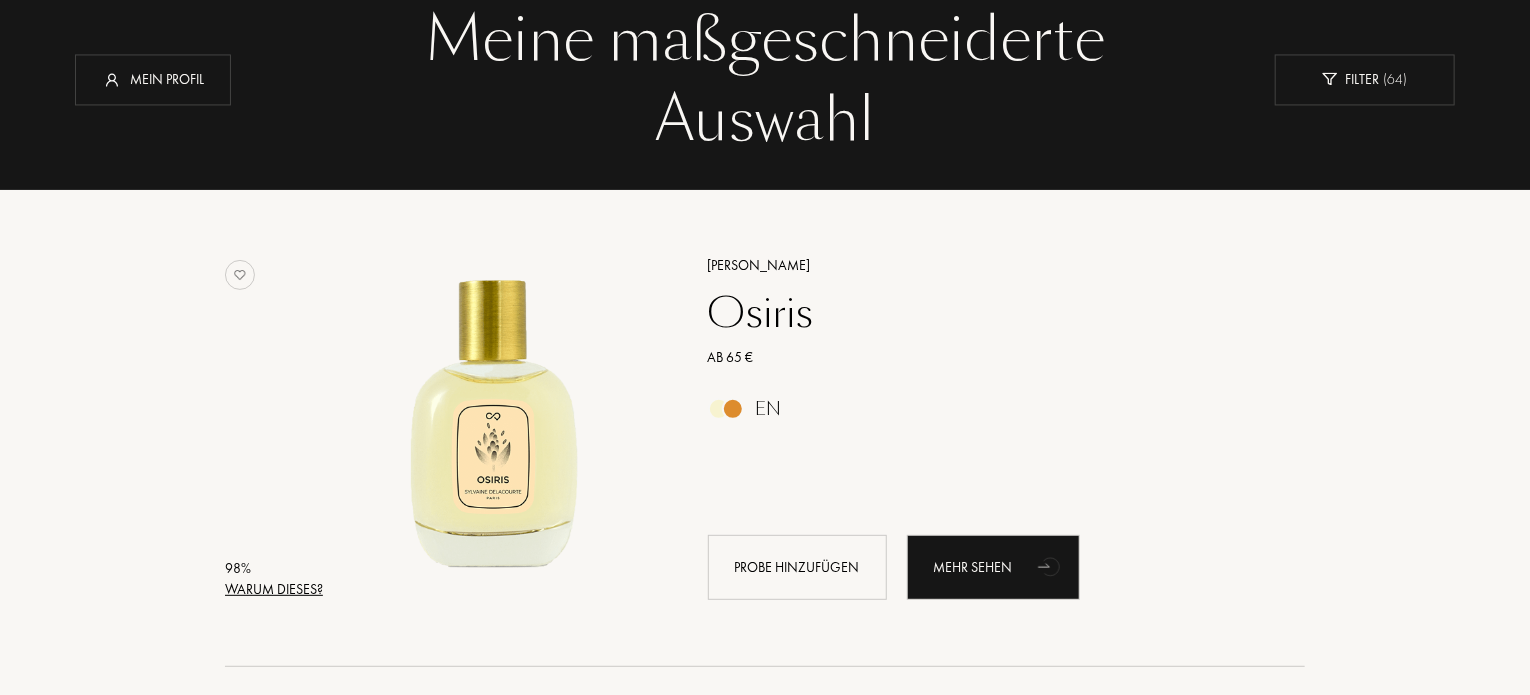 scroll, scrollTop: 0, scrollLeft: 0, axis: both 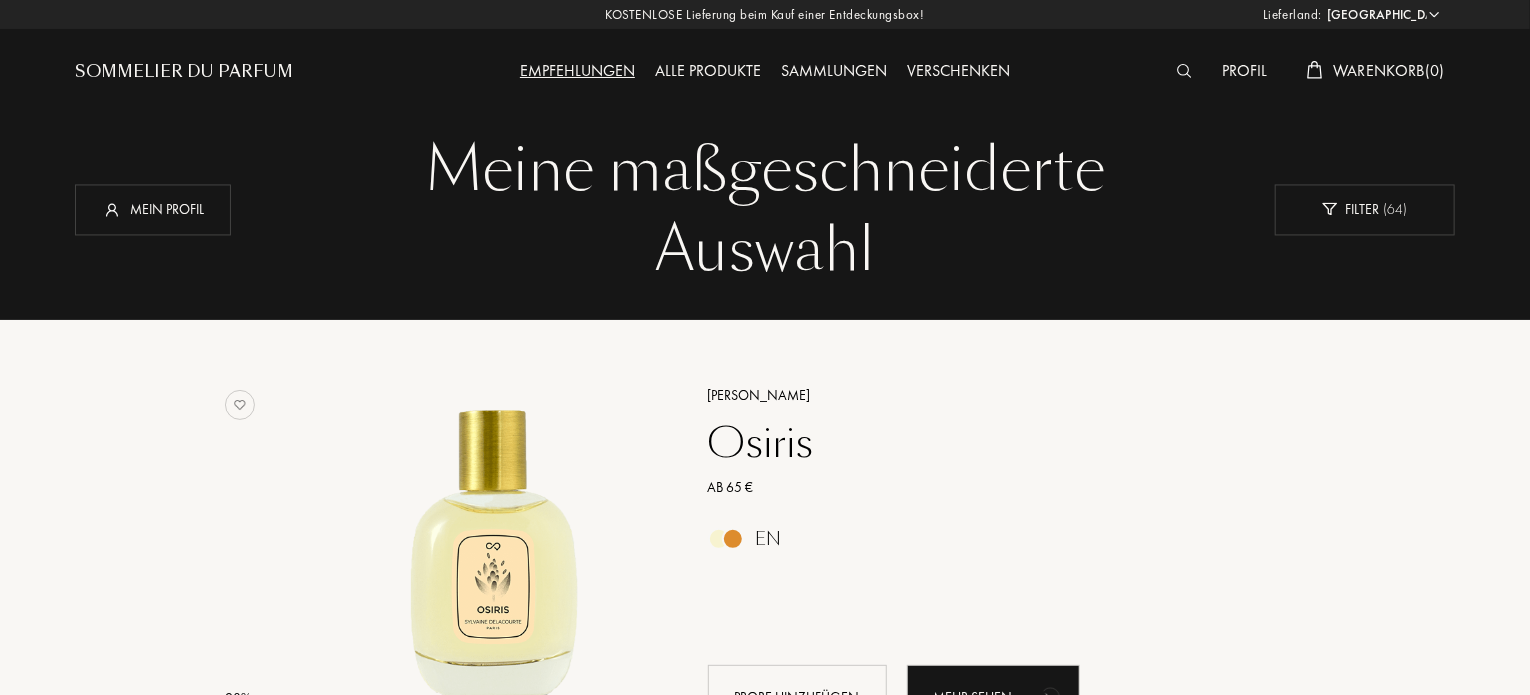 click on "Profil" at bounding box center [1244, 72] 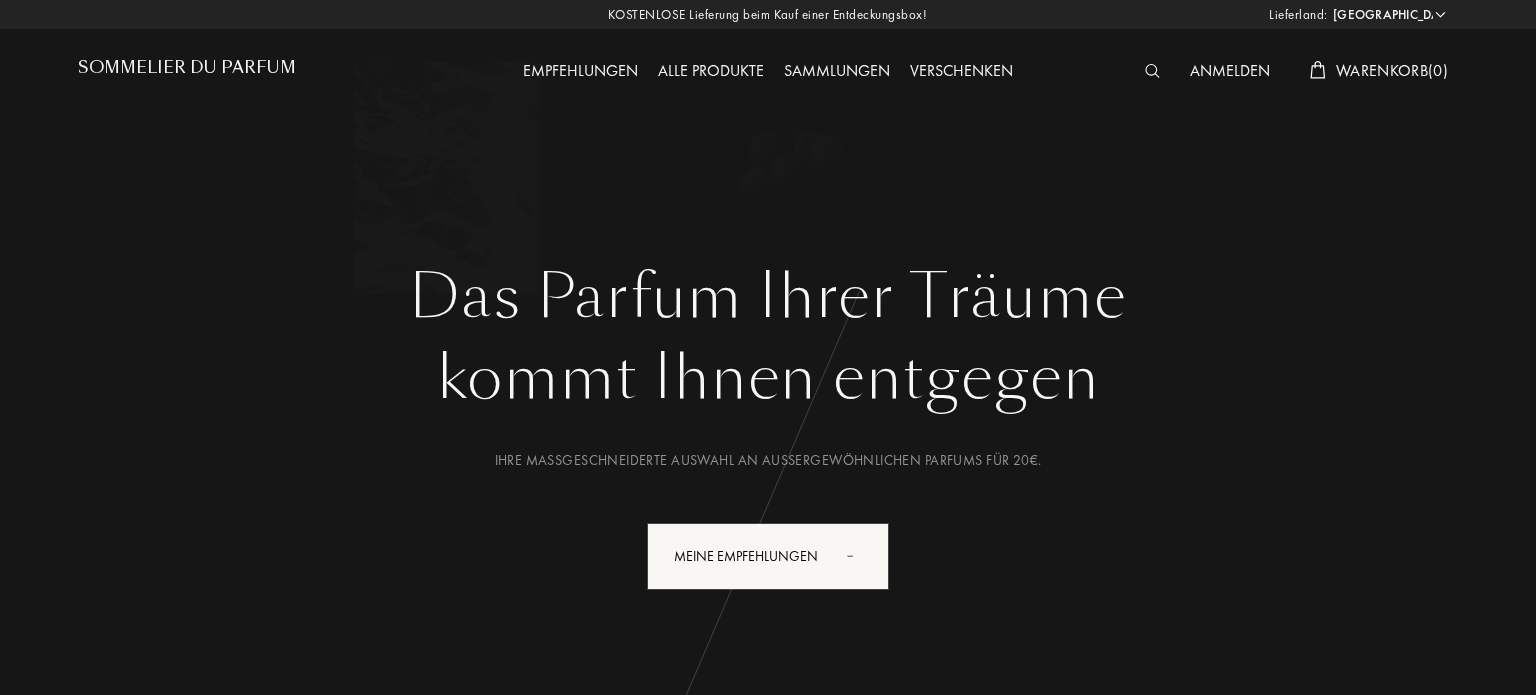 select on "DE" 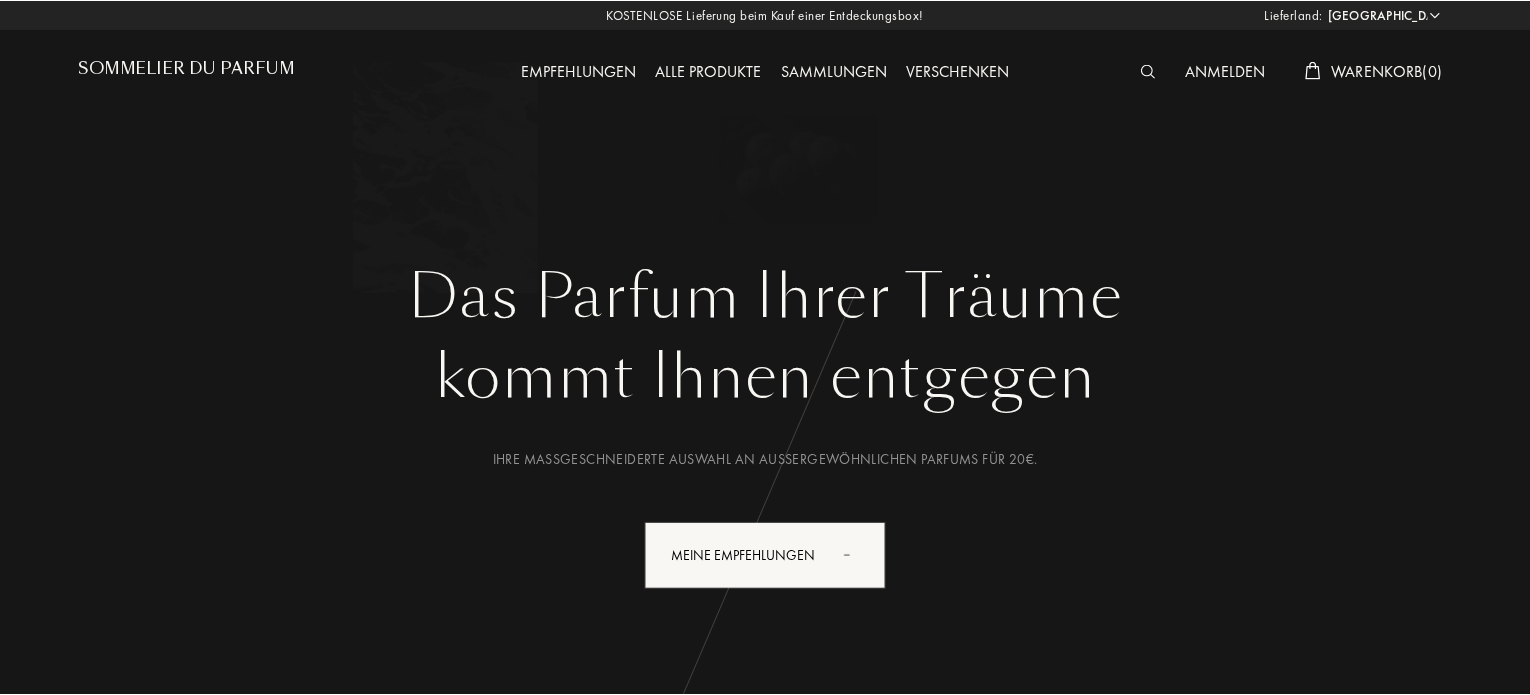 scroll, scrollTop: 0, scrollLeft: 0, axis: both 